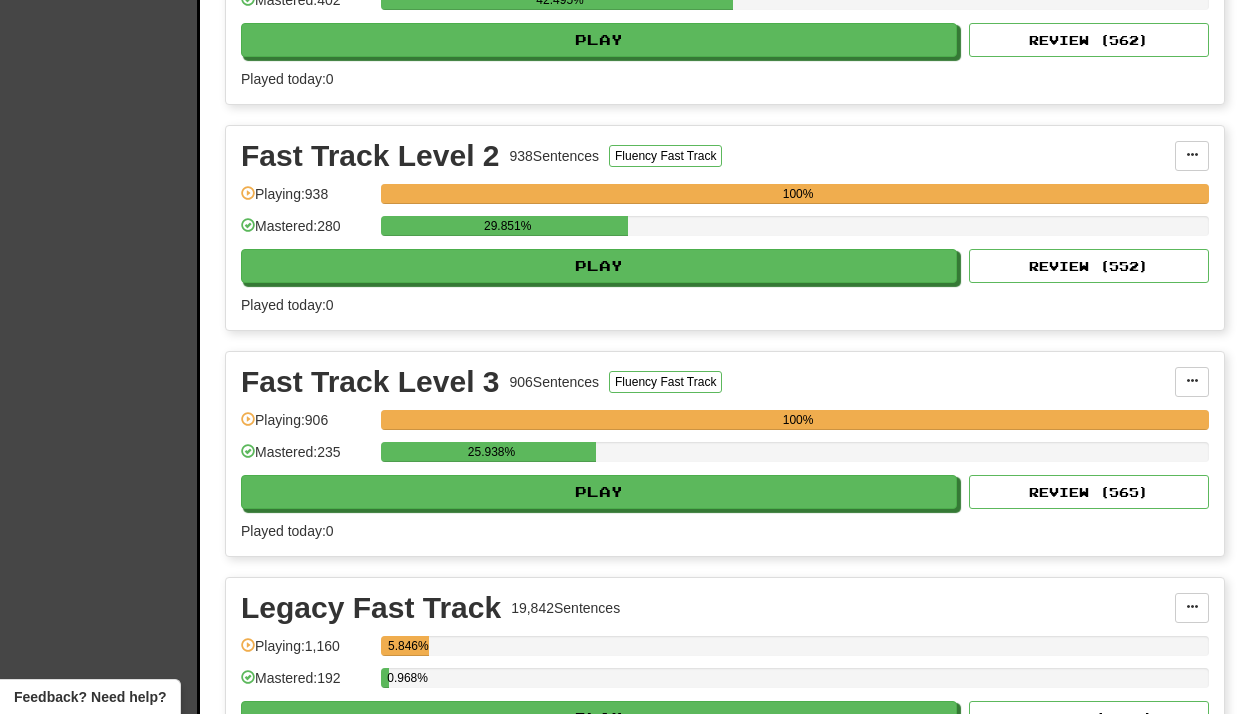 scroll, scrollTop: 559, scrollLeft: 0, axis: vertical 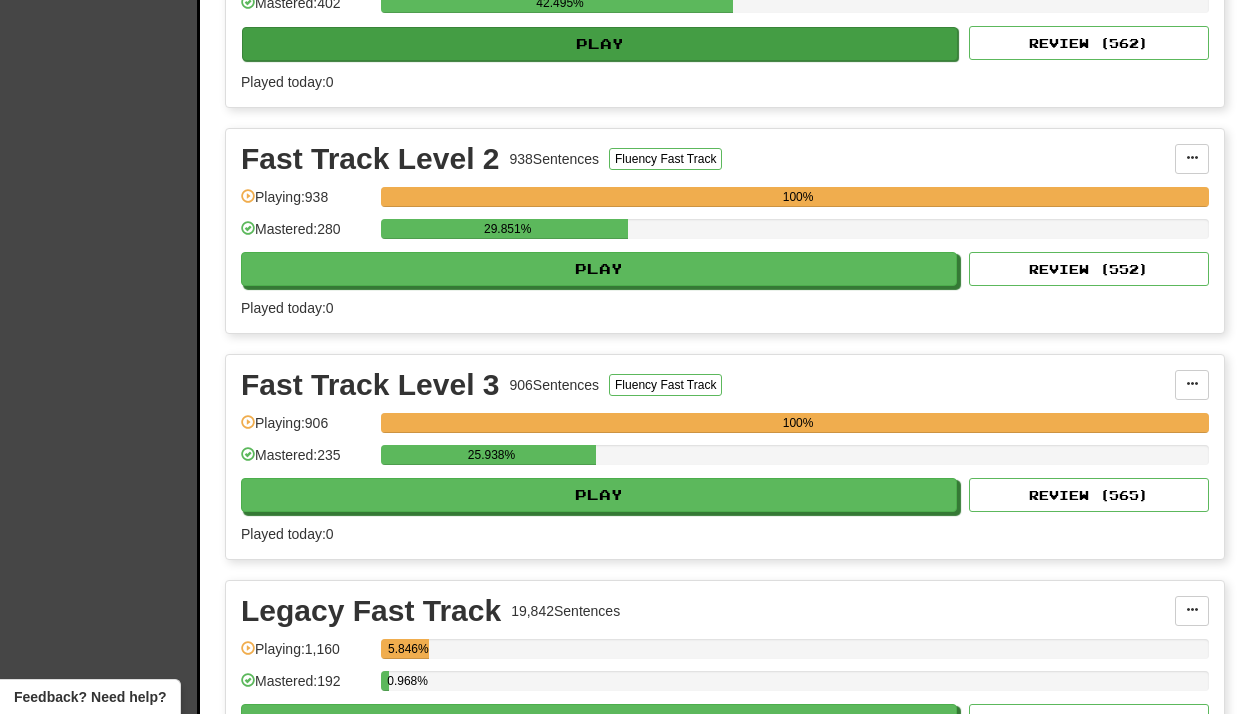 click on "Play" at bounding box center [600, 44] 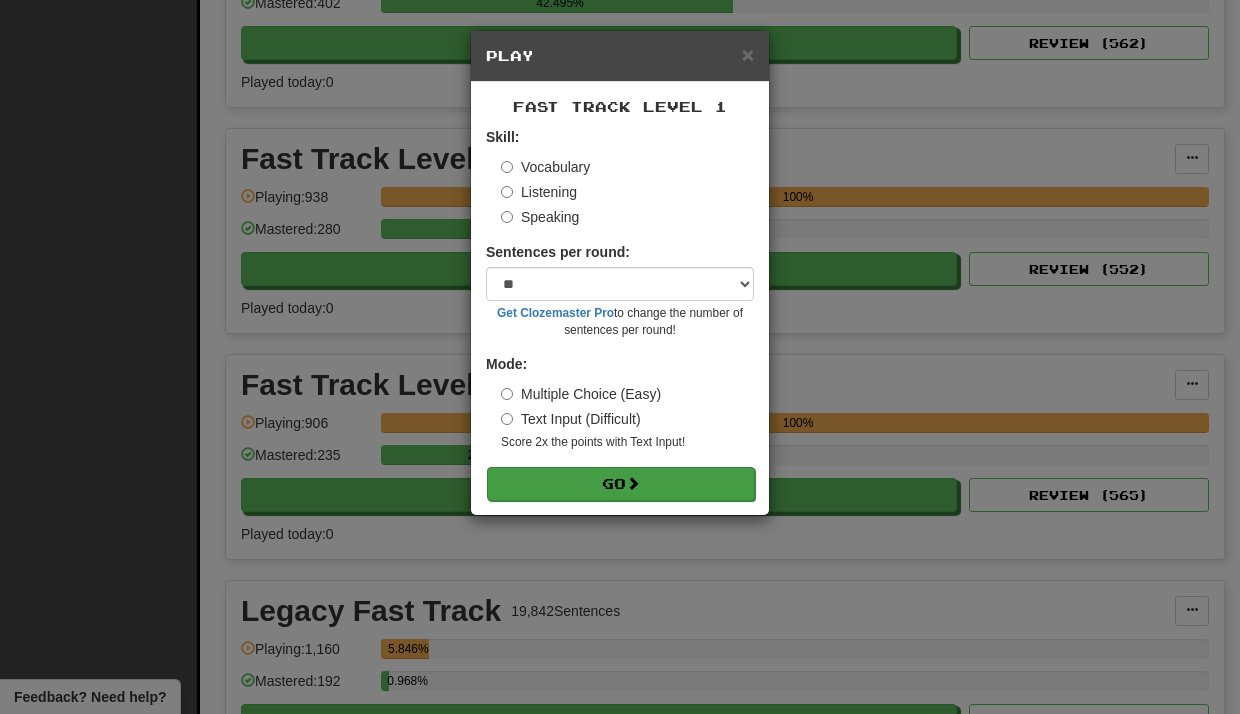 click on "Go" at bounding box center (621, 484) 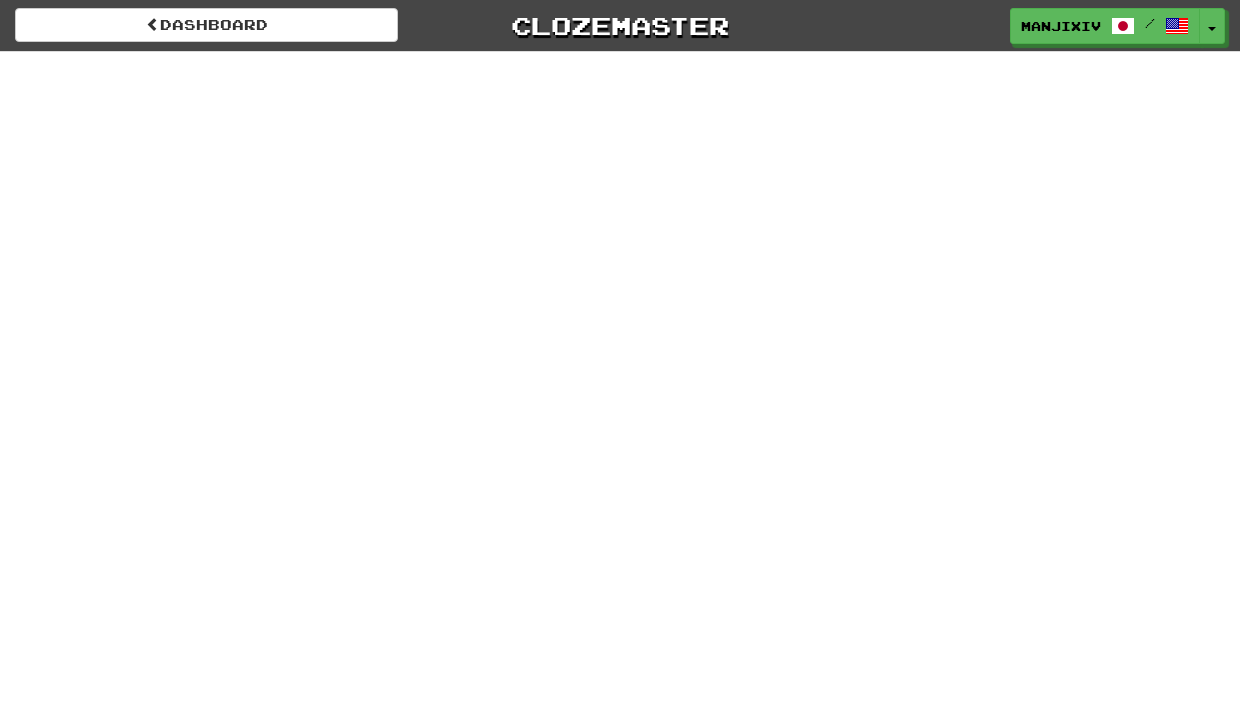 scroll, scrollTop: 0, scrollLeft: 0, axis: both 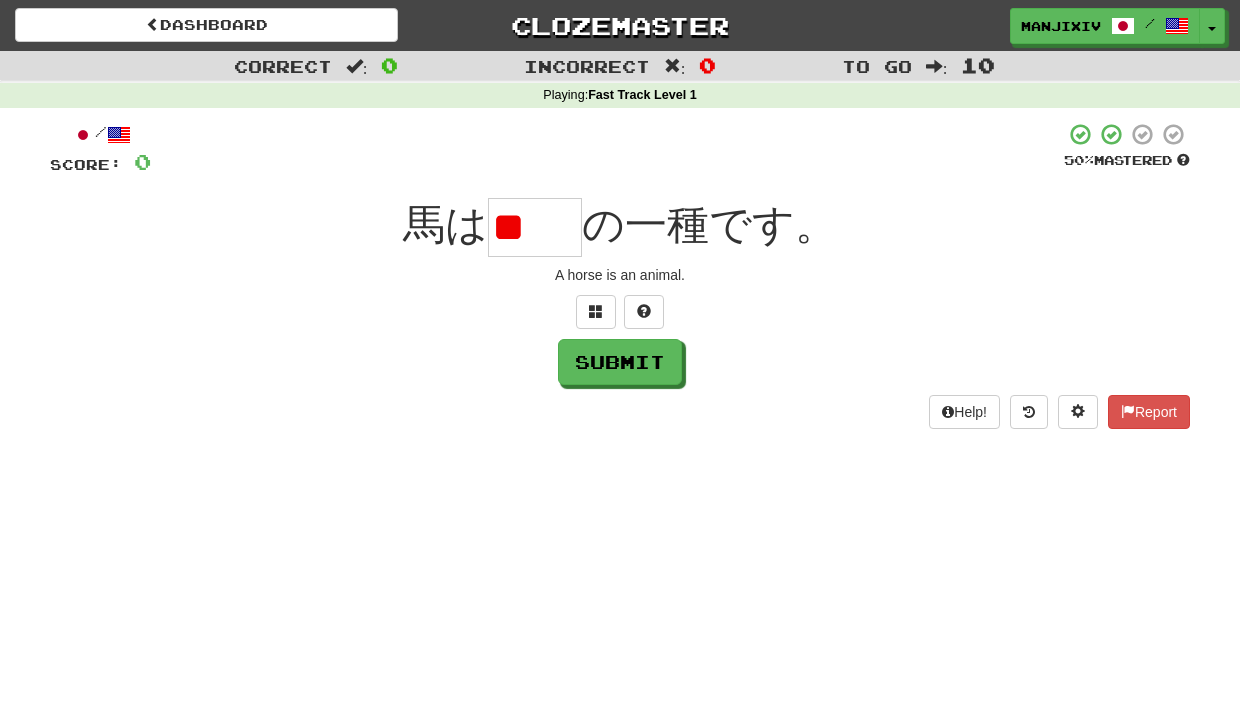 type on "*" 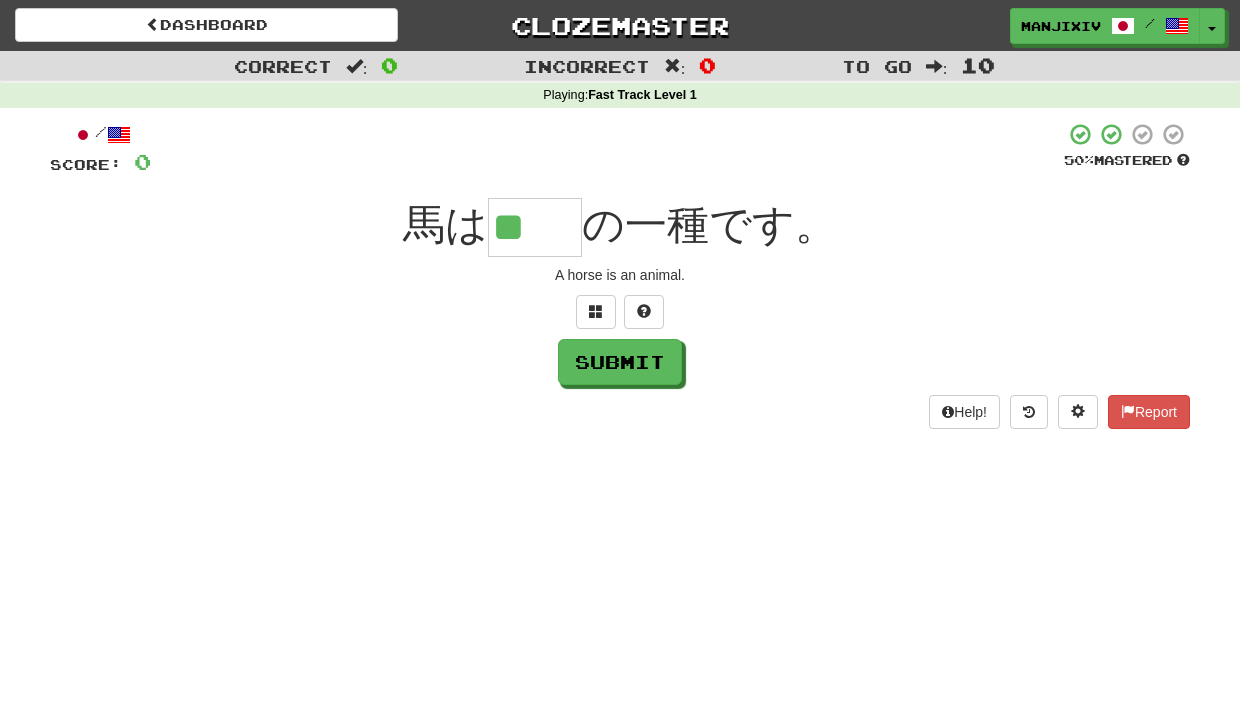 type on "**" 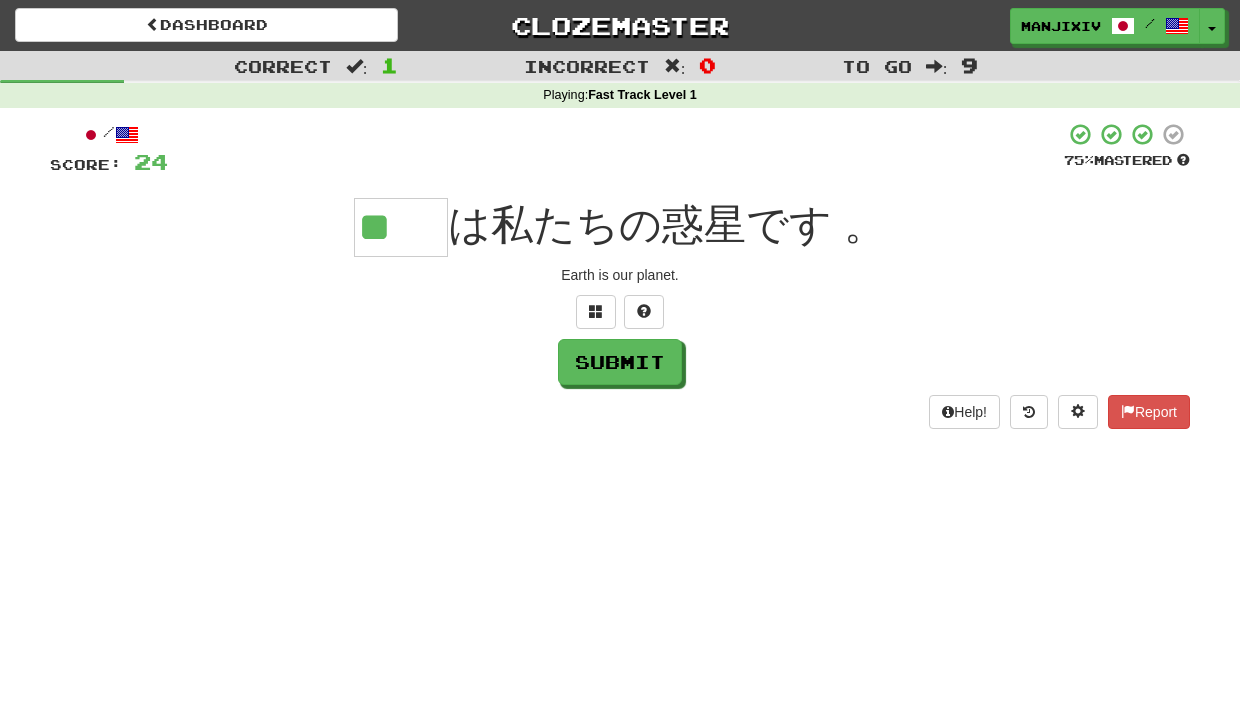 type on "**" 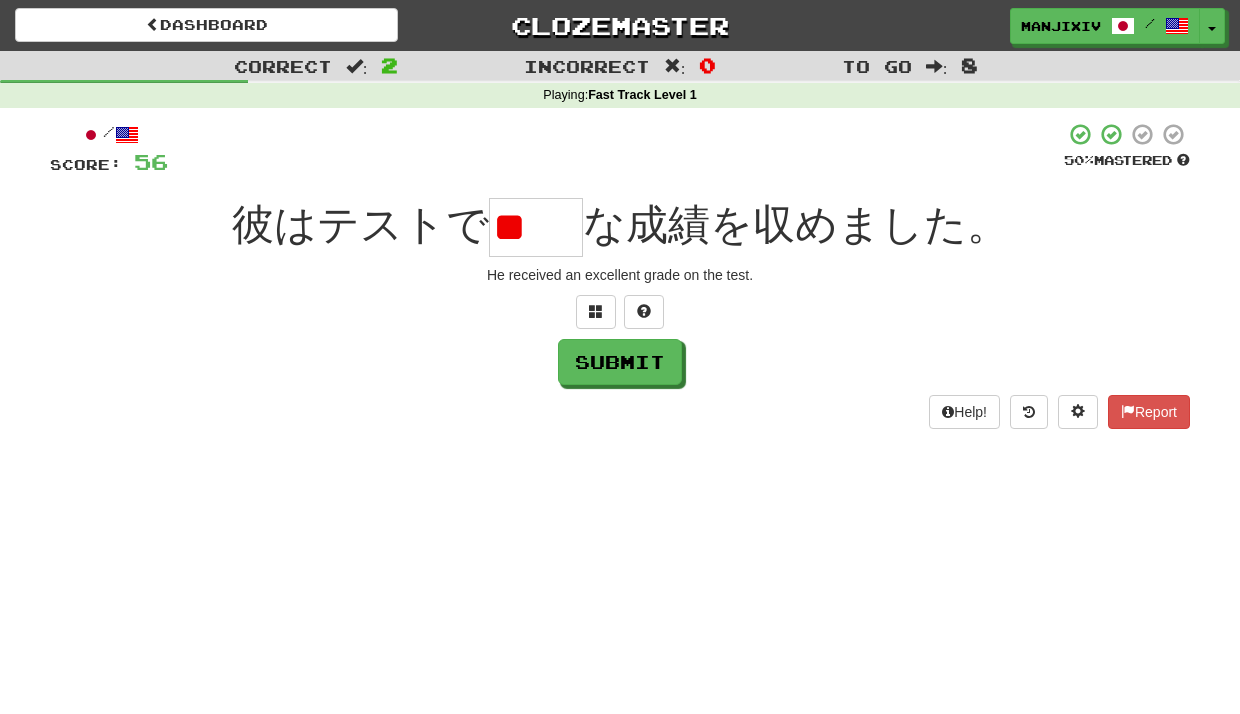 type on "*" 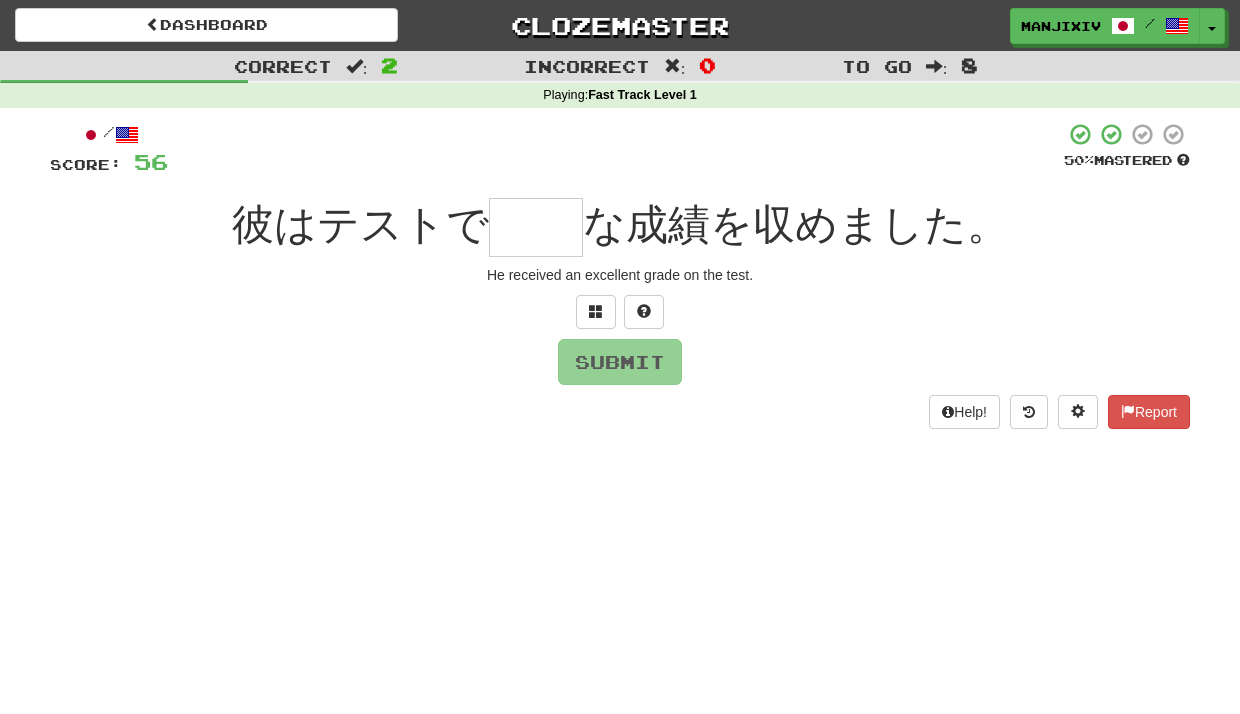type on "*" 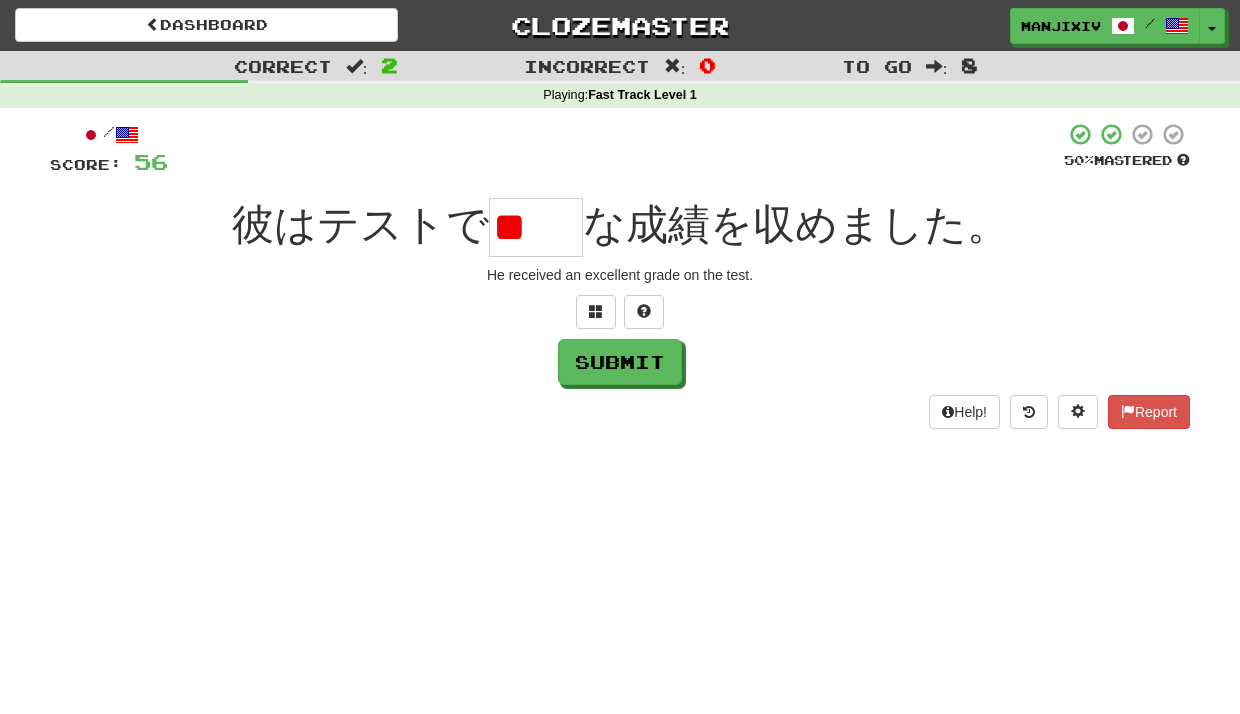 type on "*" 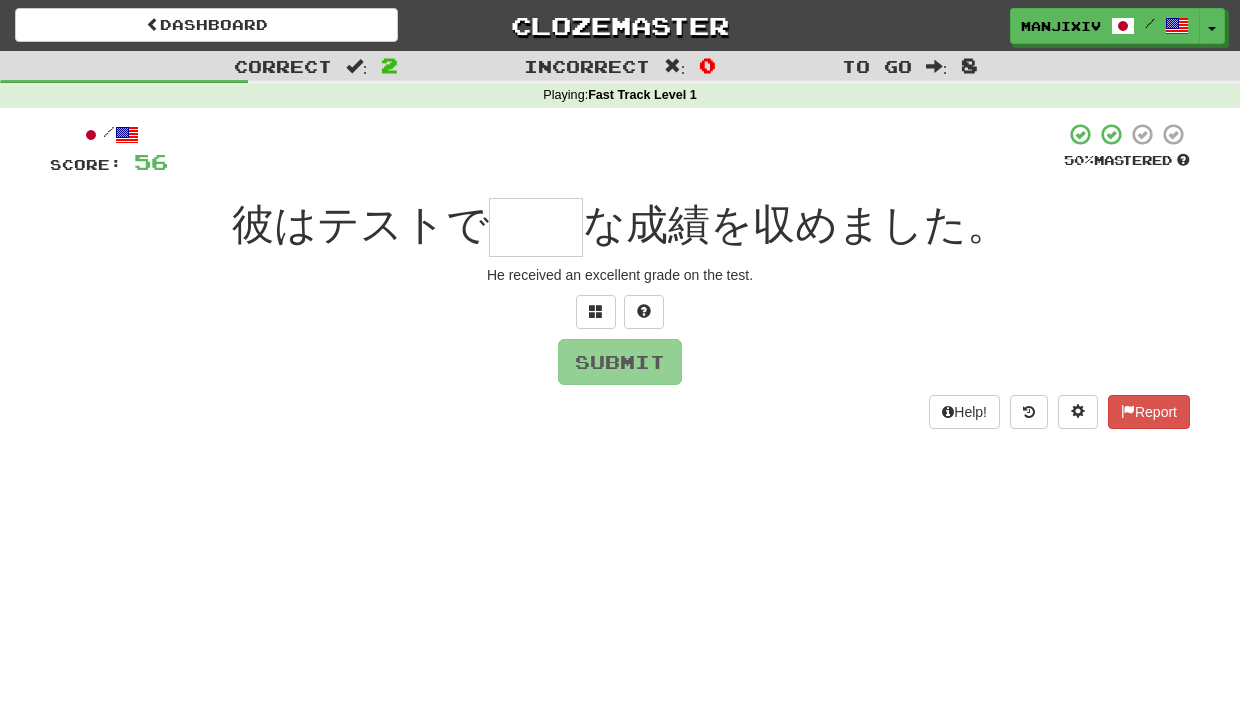 click at bounding box center [620, 312] 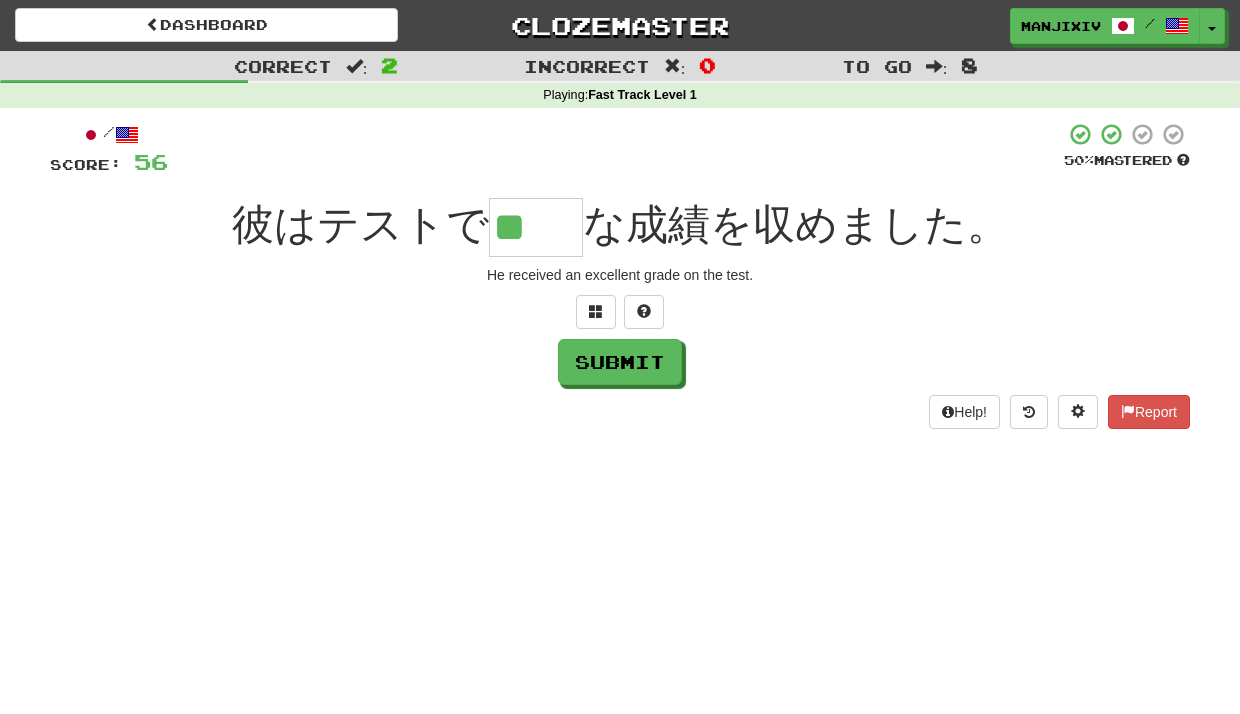 type on "**" 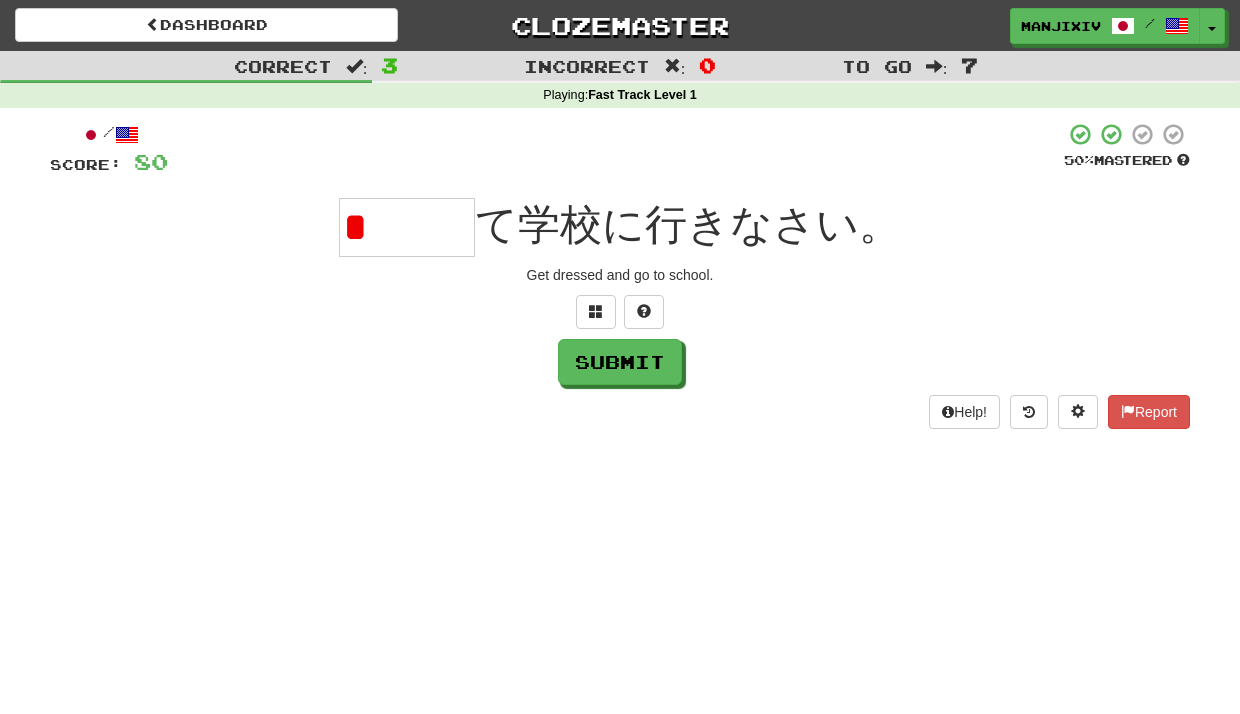 type on "*" 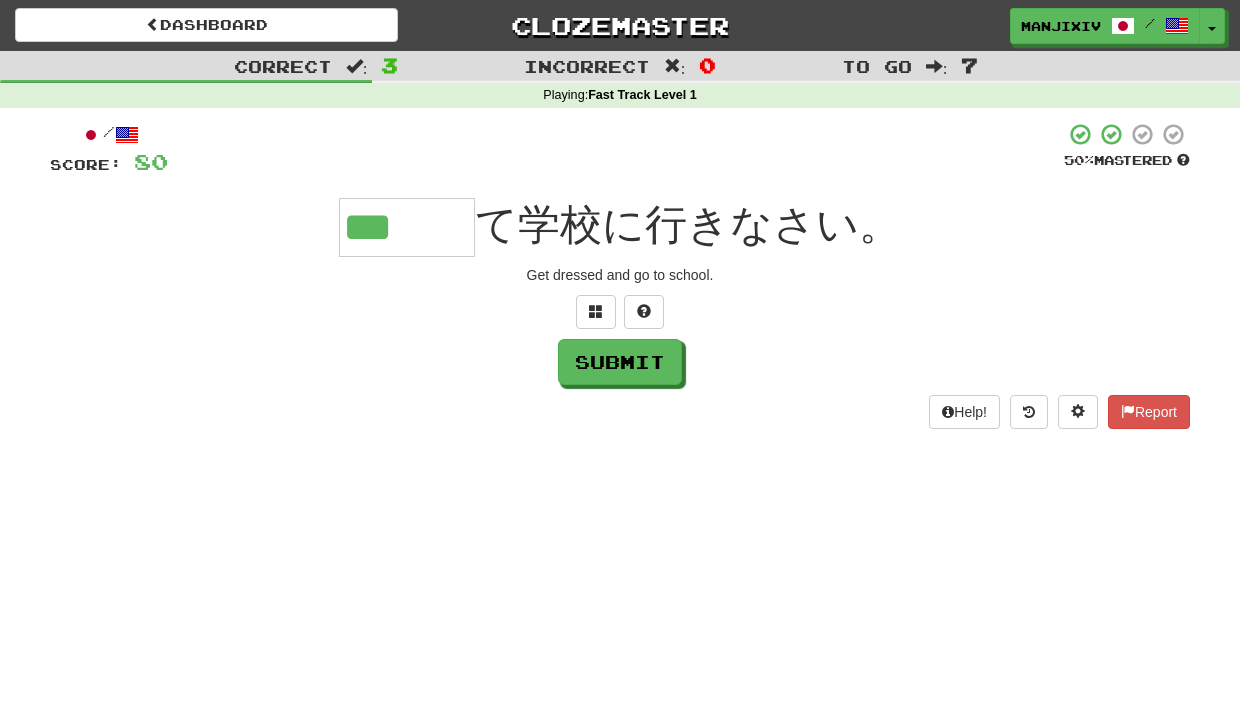 type on "***" 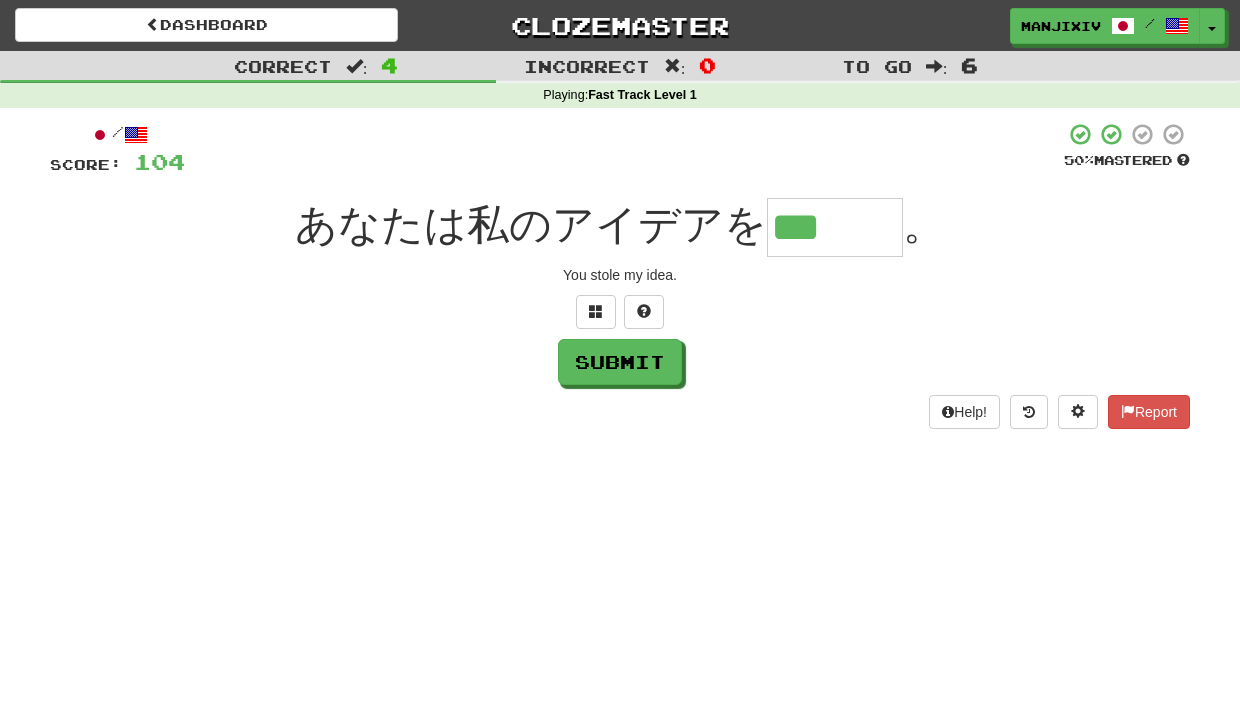 type on "***" 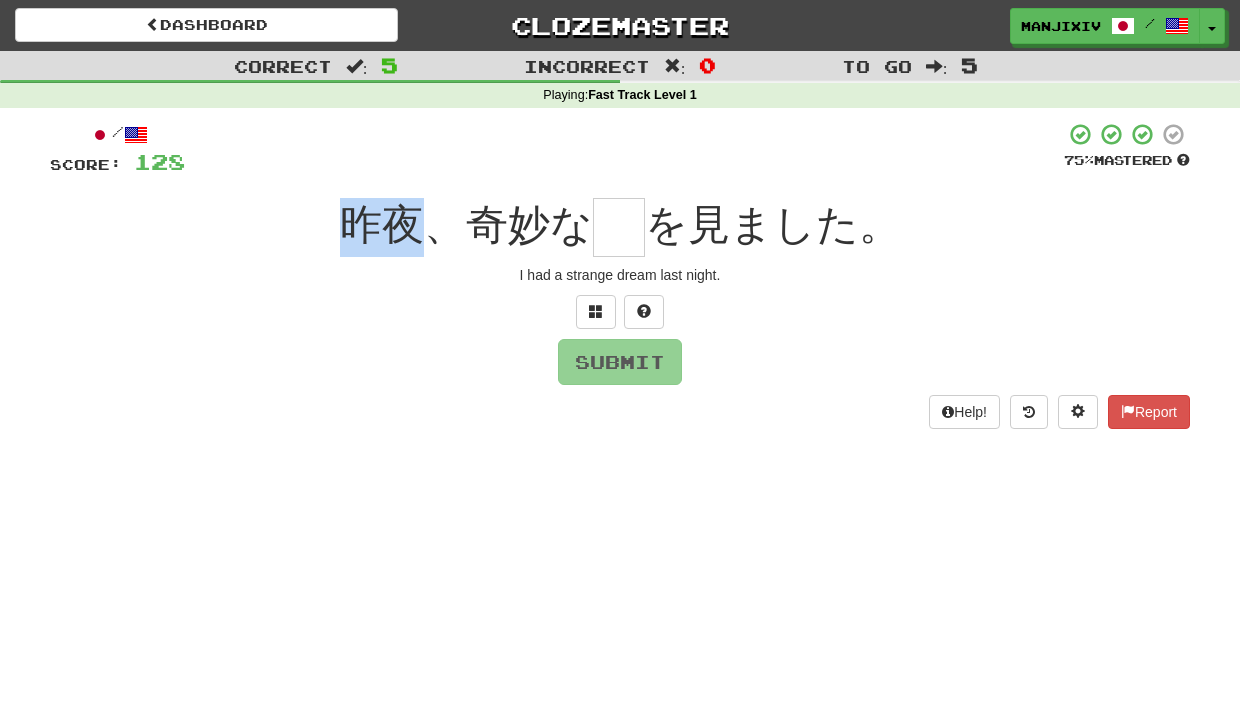 drag, startPoint x: 346, startPoint y: 226, endPoint x: 426, endPoint y: 226, distance: 80 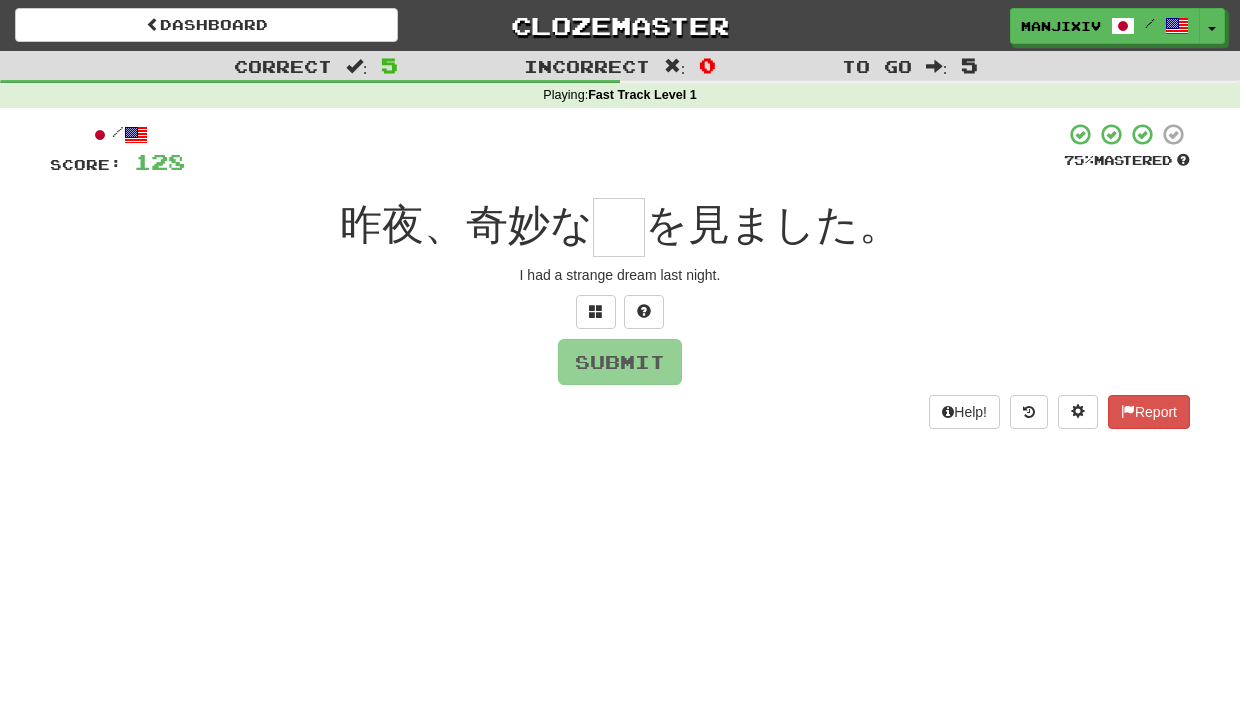 click at bounding box center [619, 227] 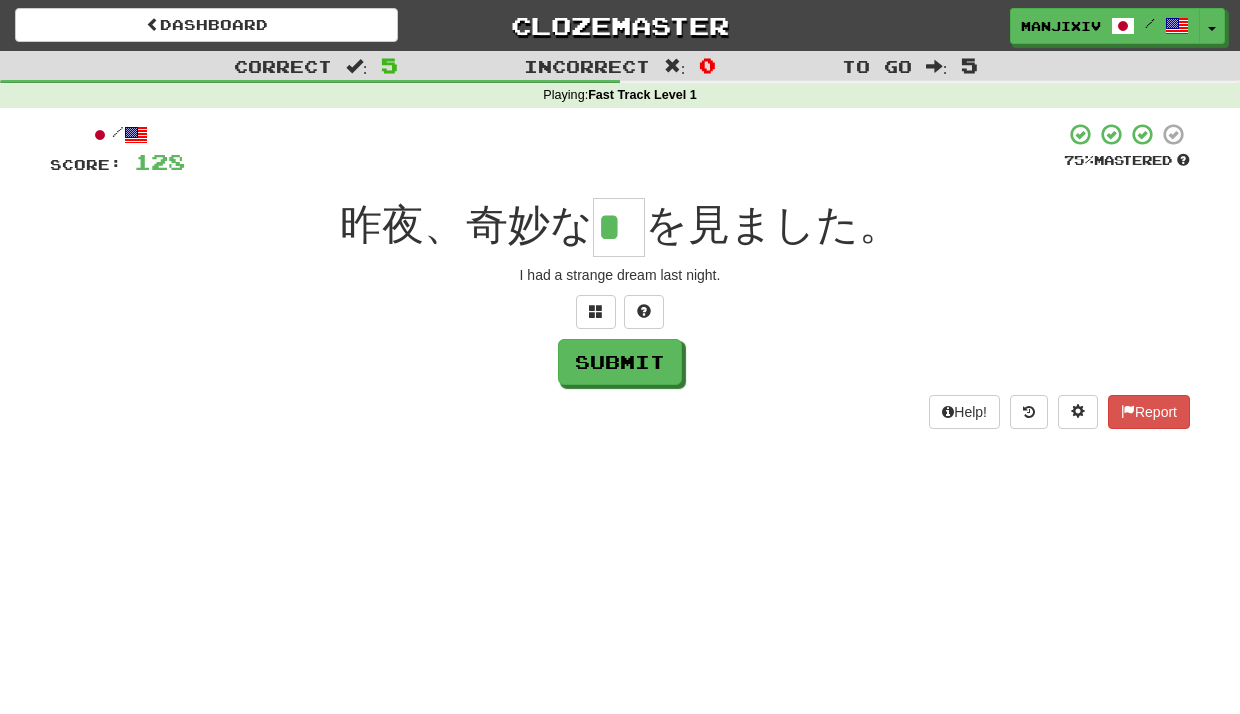 type on "*" 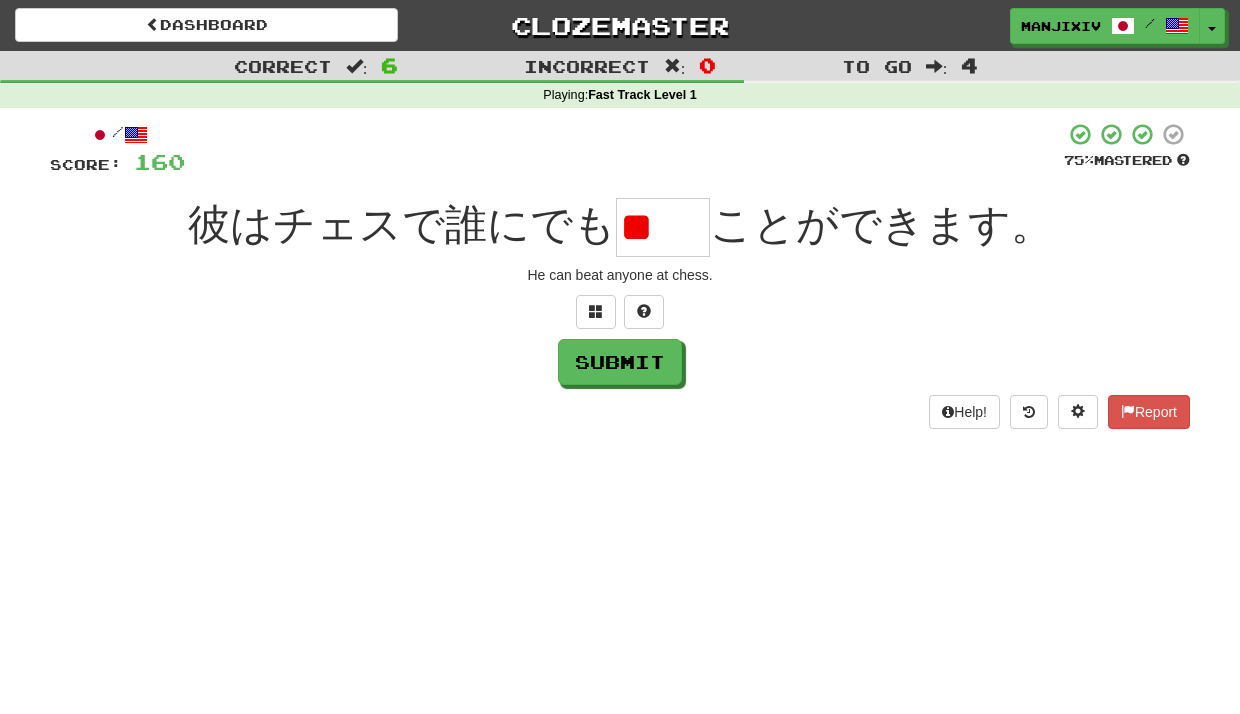 type on "*" 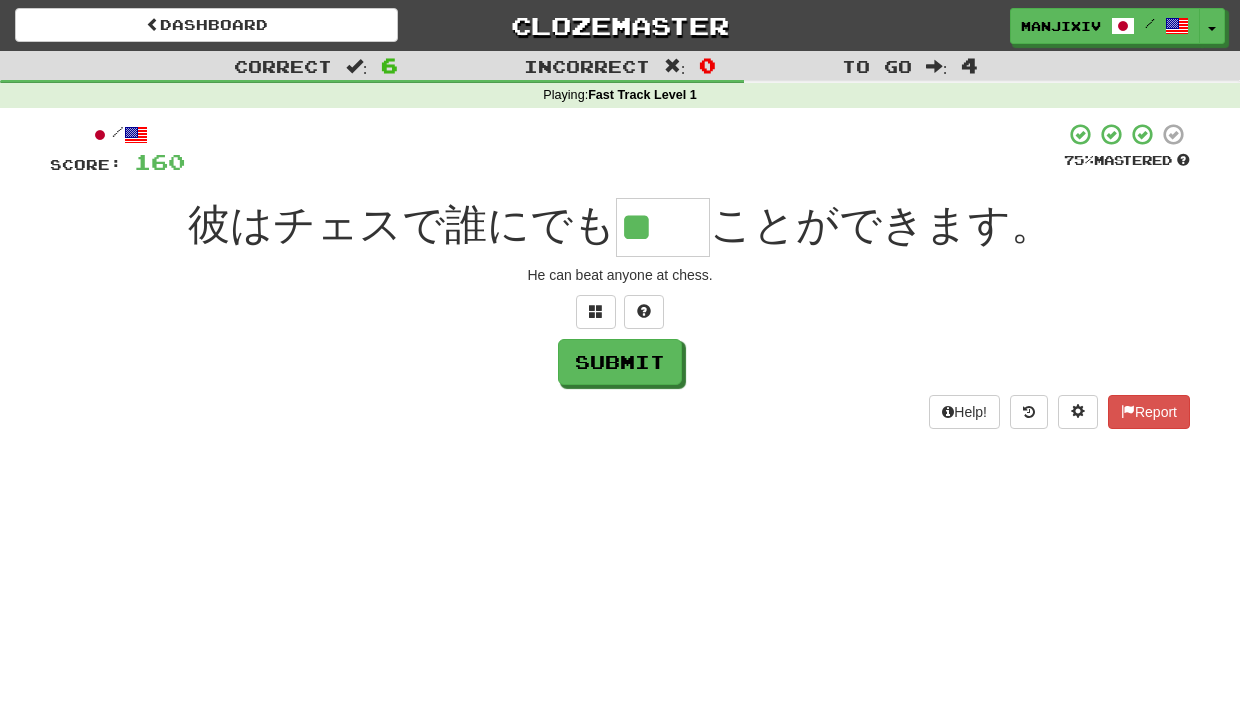 type on "**" 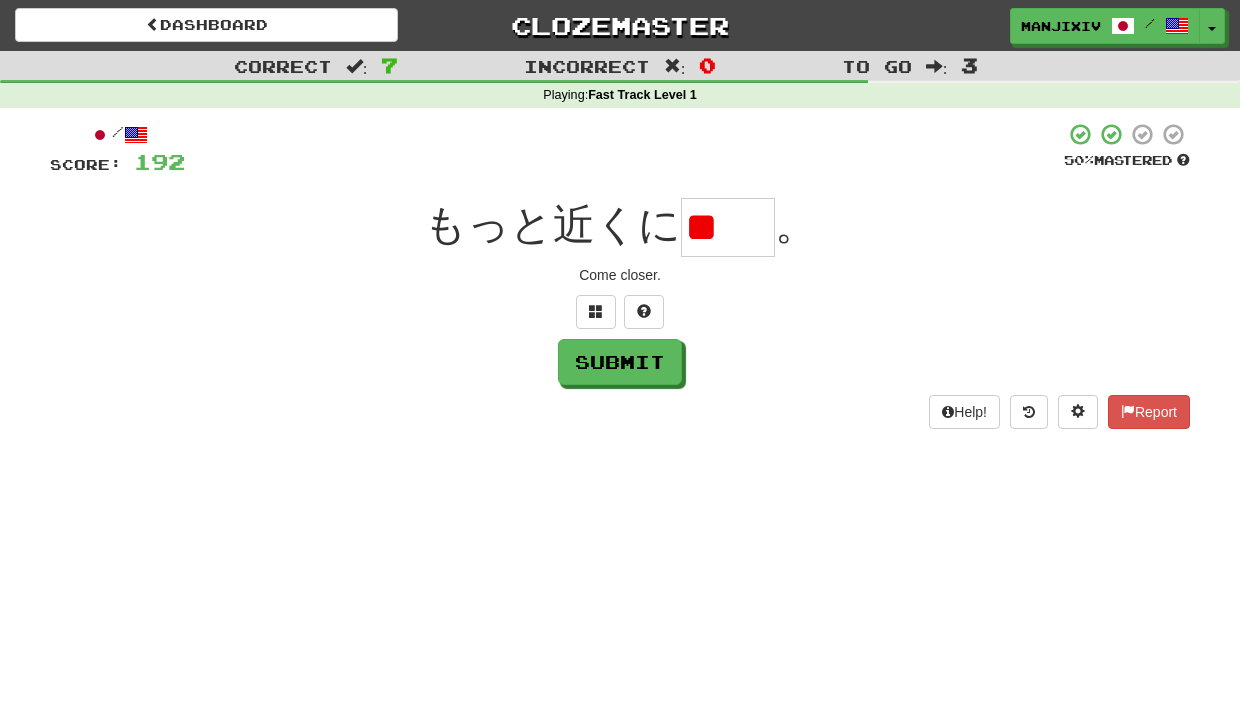 type on "*" 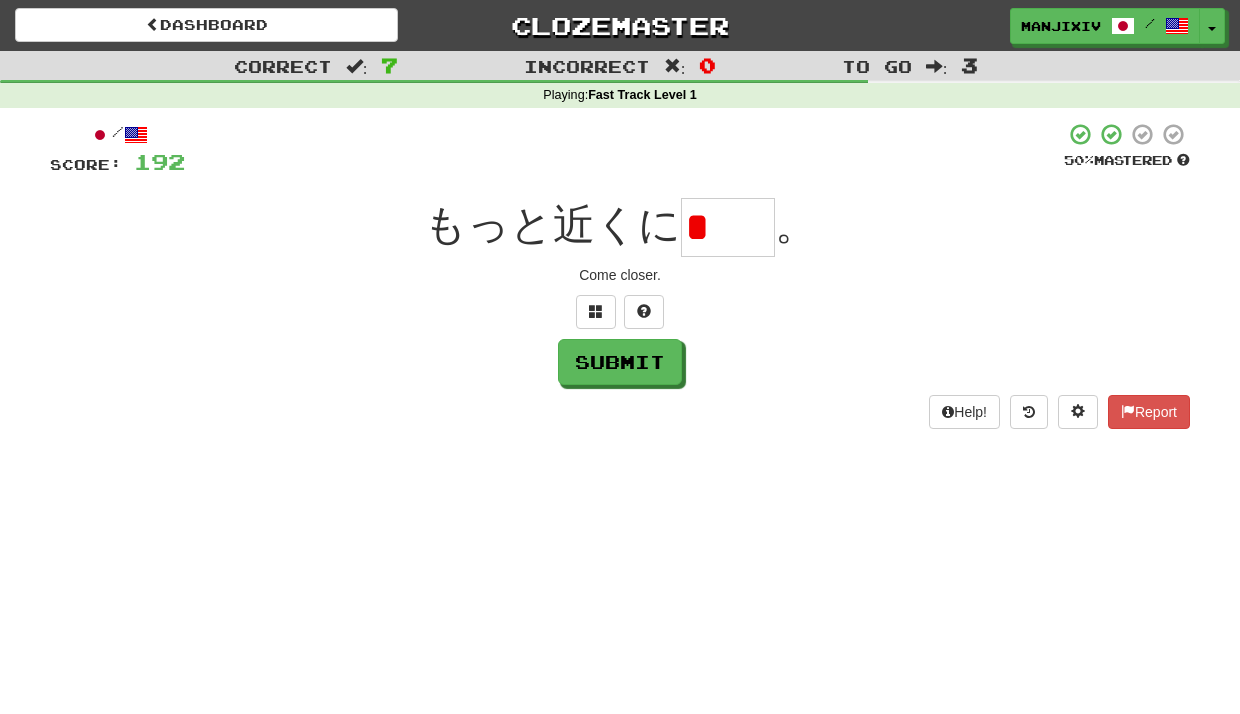 type on "*" 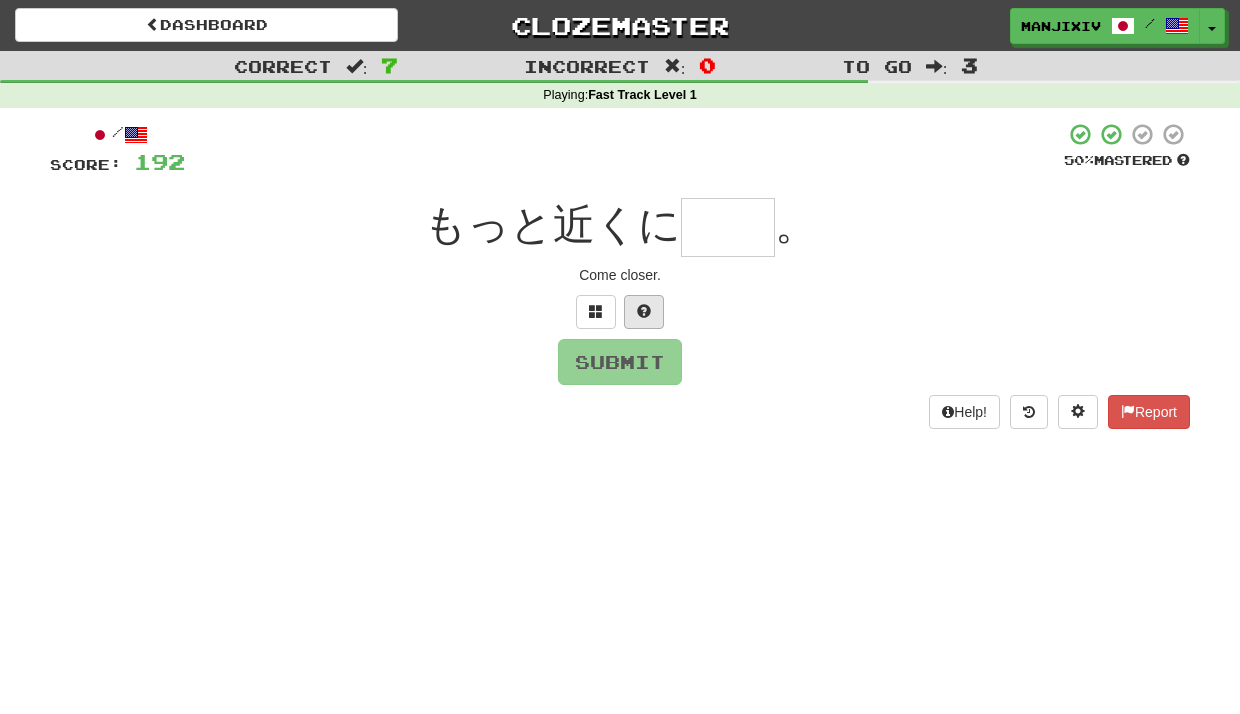 click at bounding box center [644, 311] 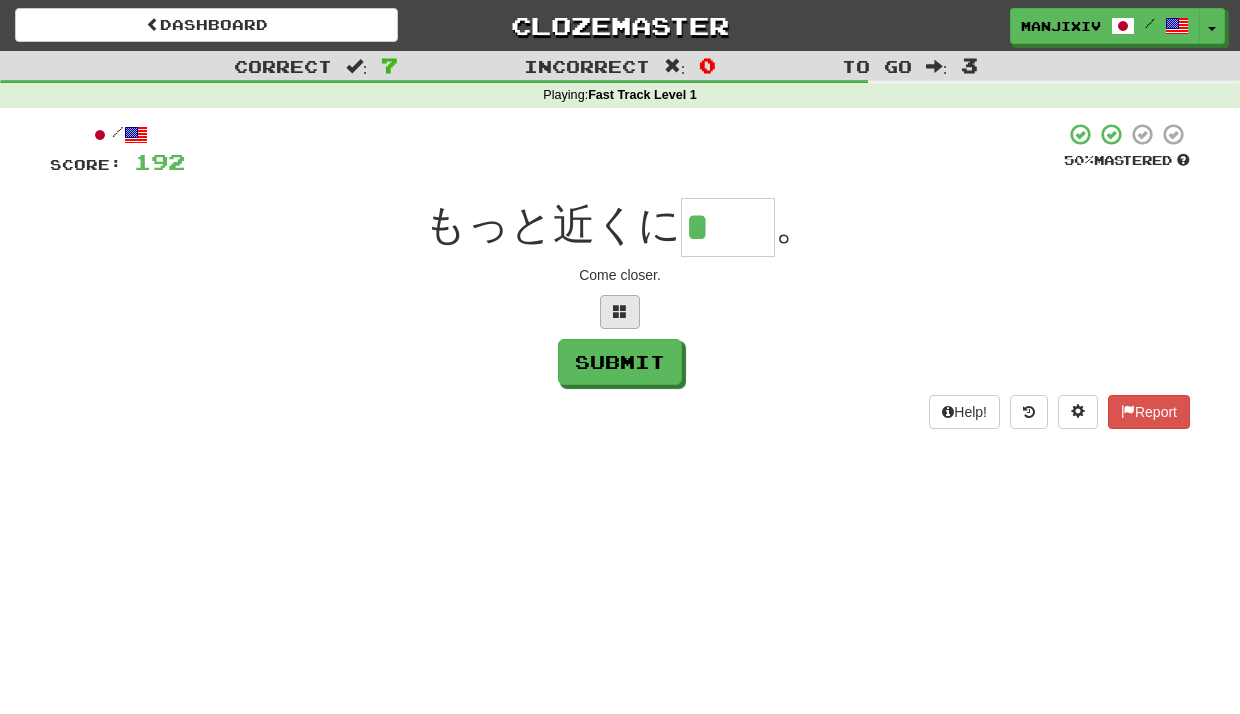 click at bounding box center [620, 312] 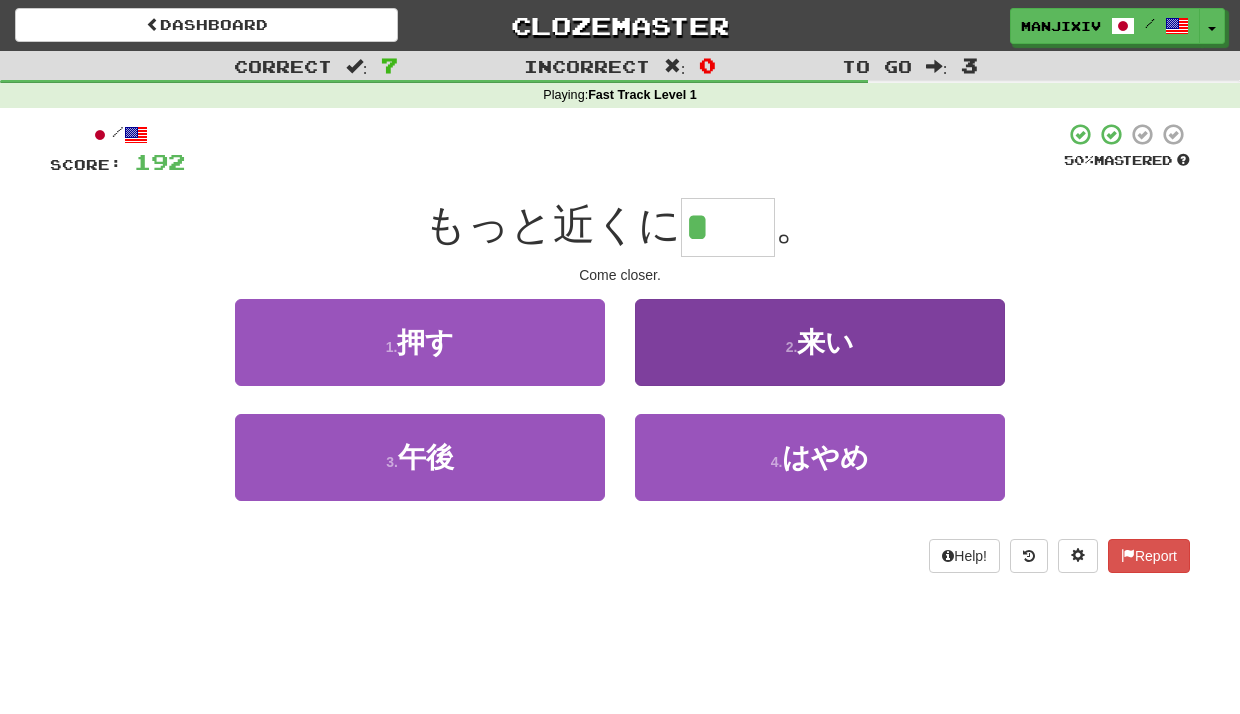 click on "2 .  来い" at bounding box center (820, 342) 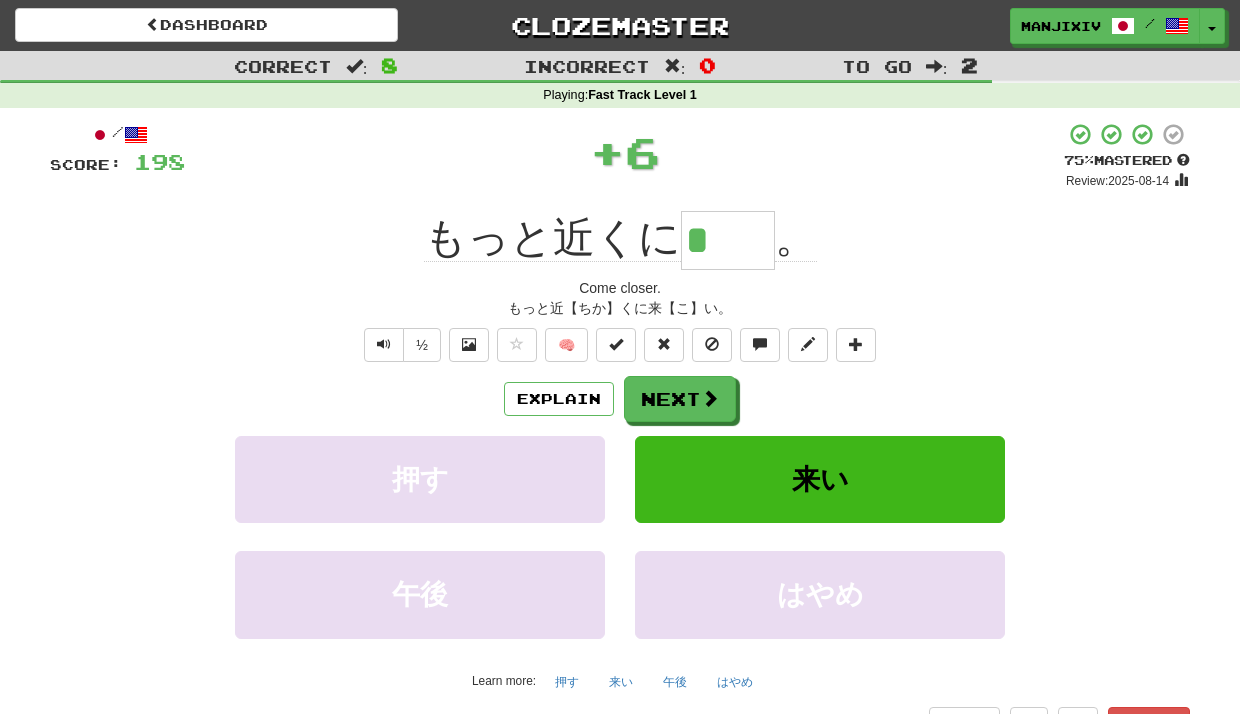 type on "**" 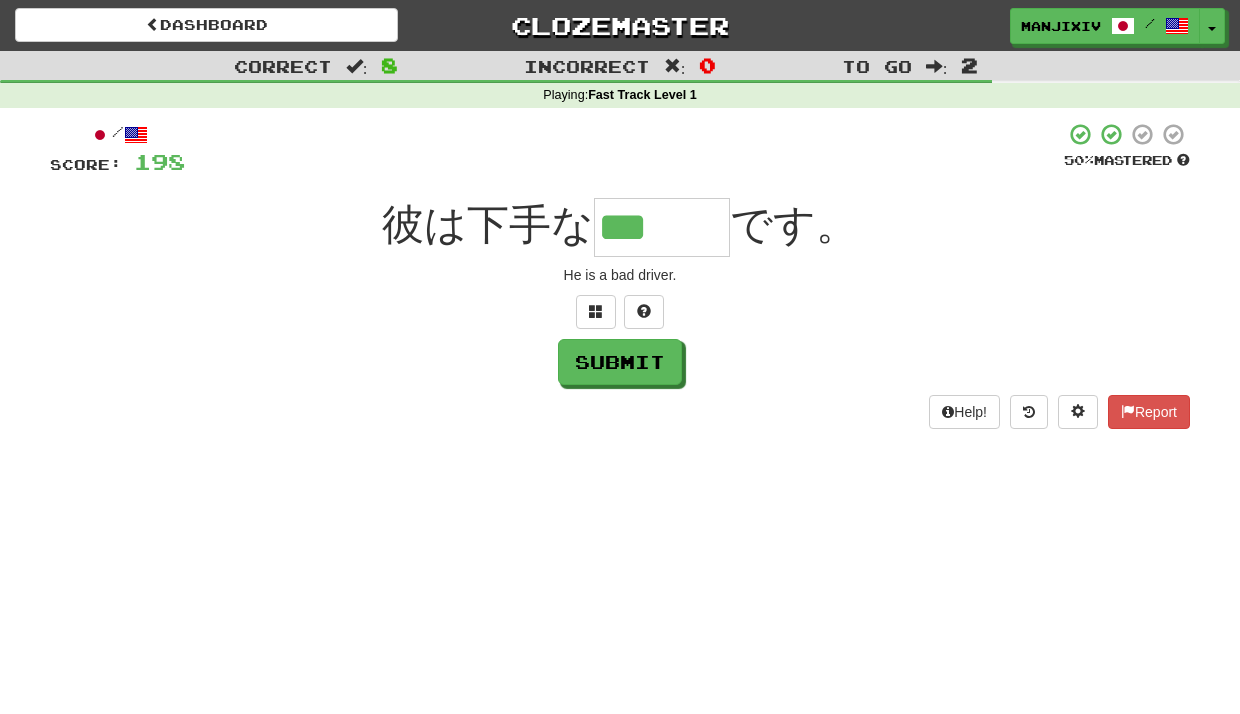 type on "***" 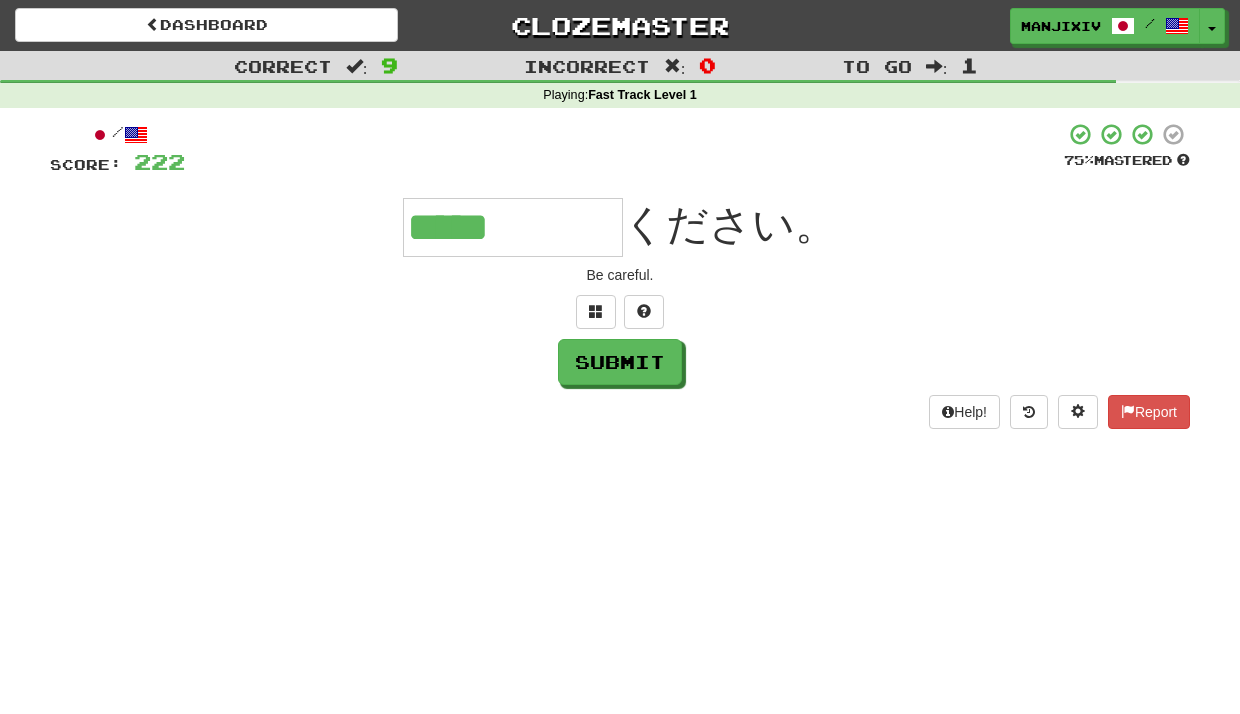 type on "*****" 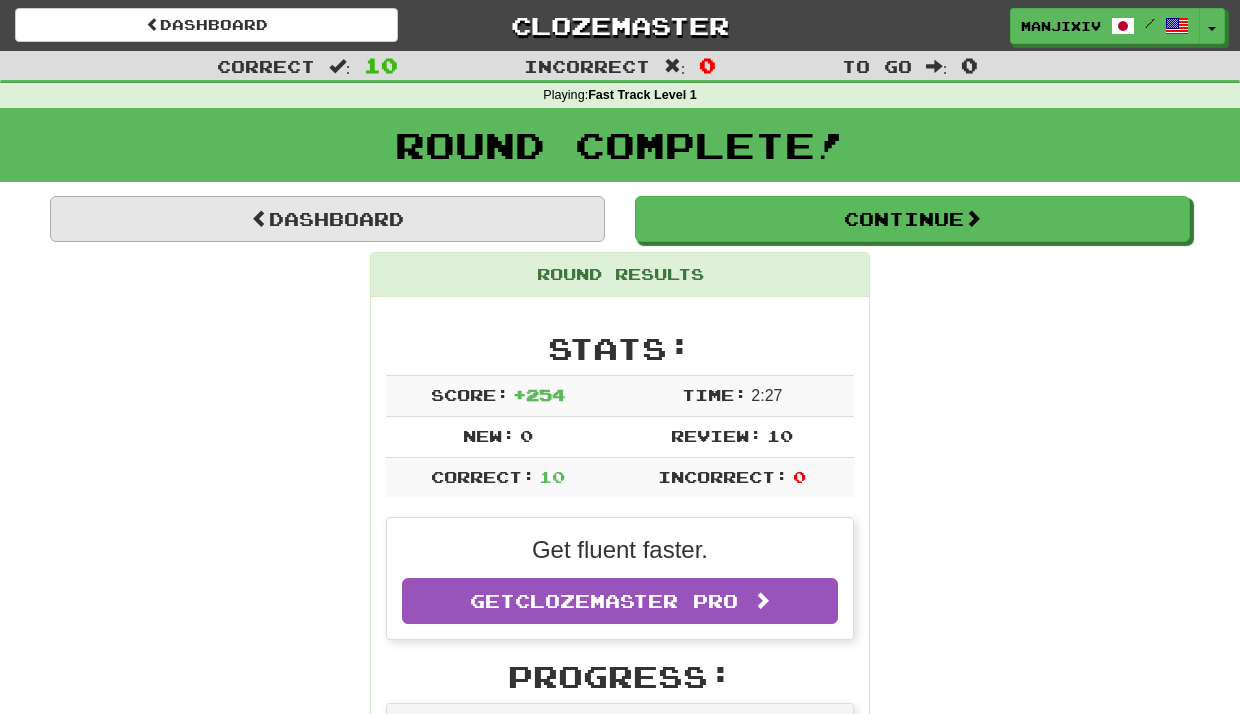 click on "Dashboard" at bounding box center (327, 219) 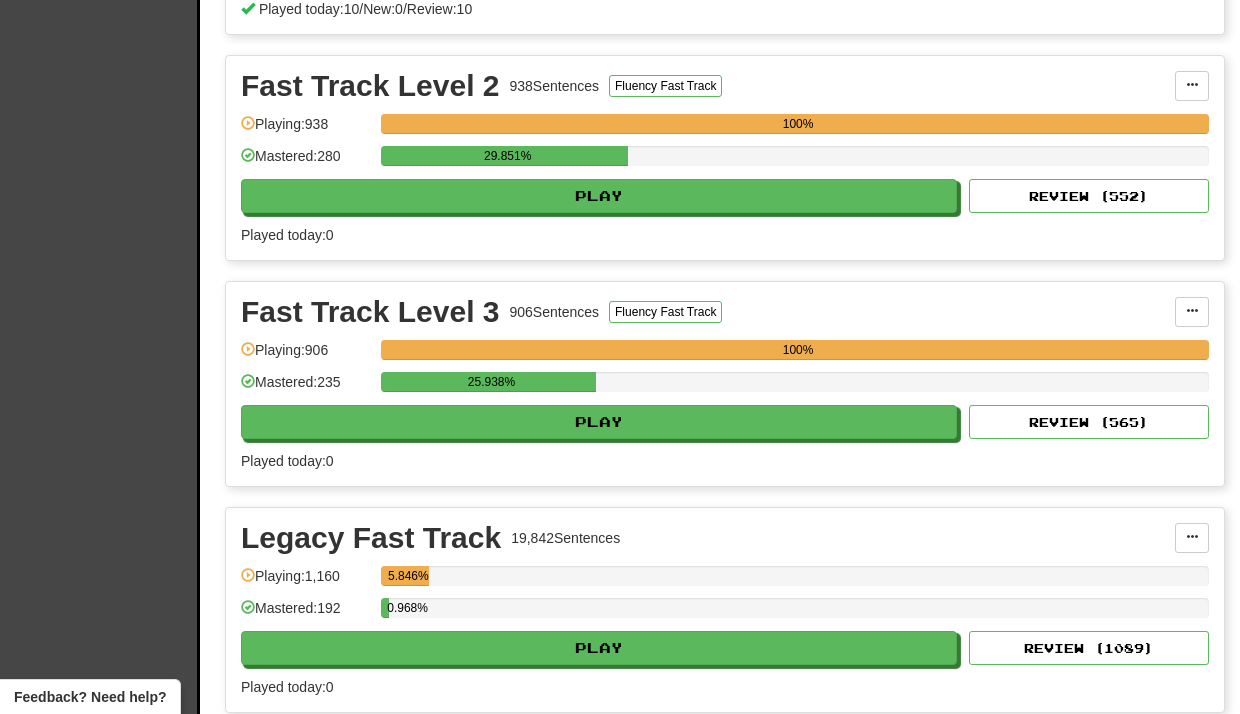scroll, scrollTop: 657, scrollLeft: 0, axis: vertical 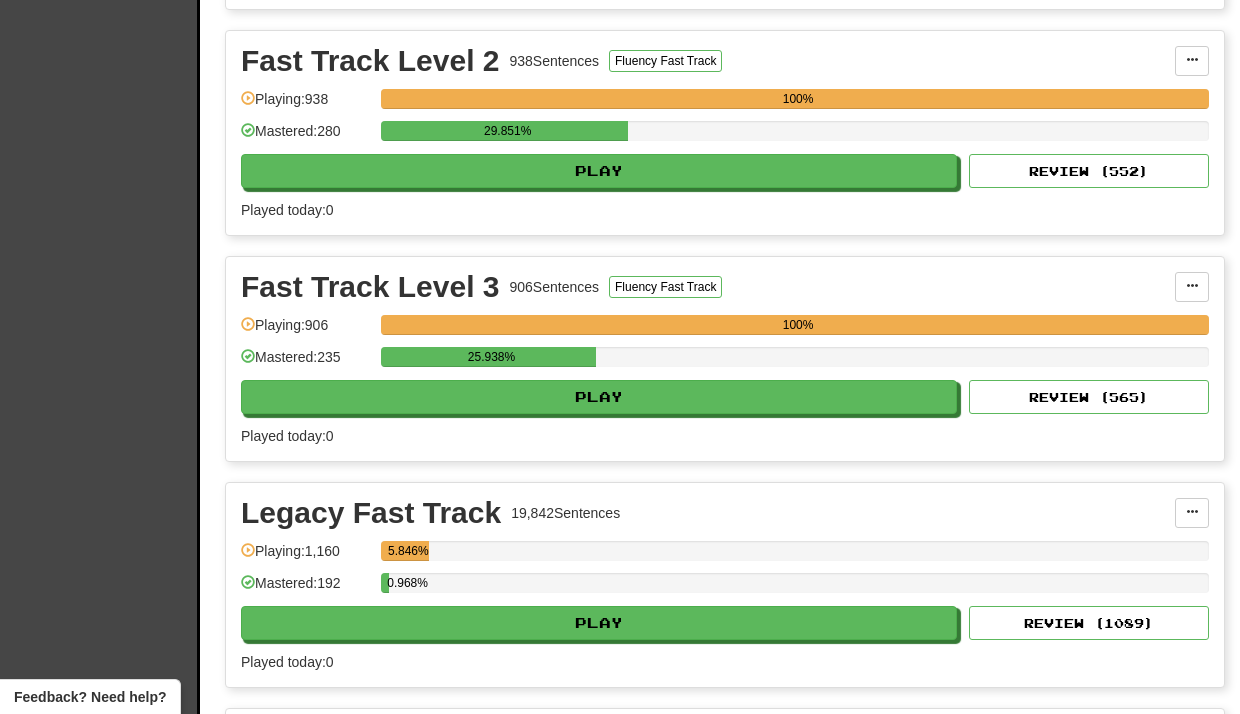 click on "25.938%" at bounding box center [795, 363] 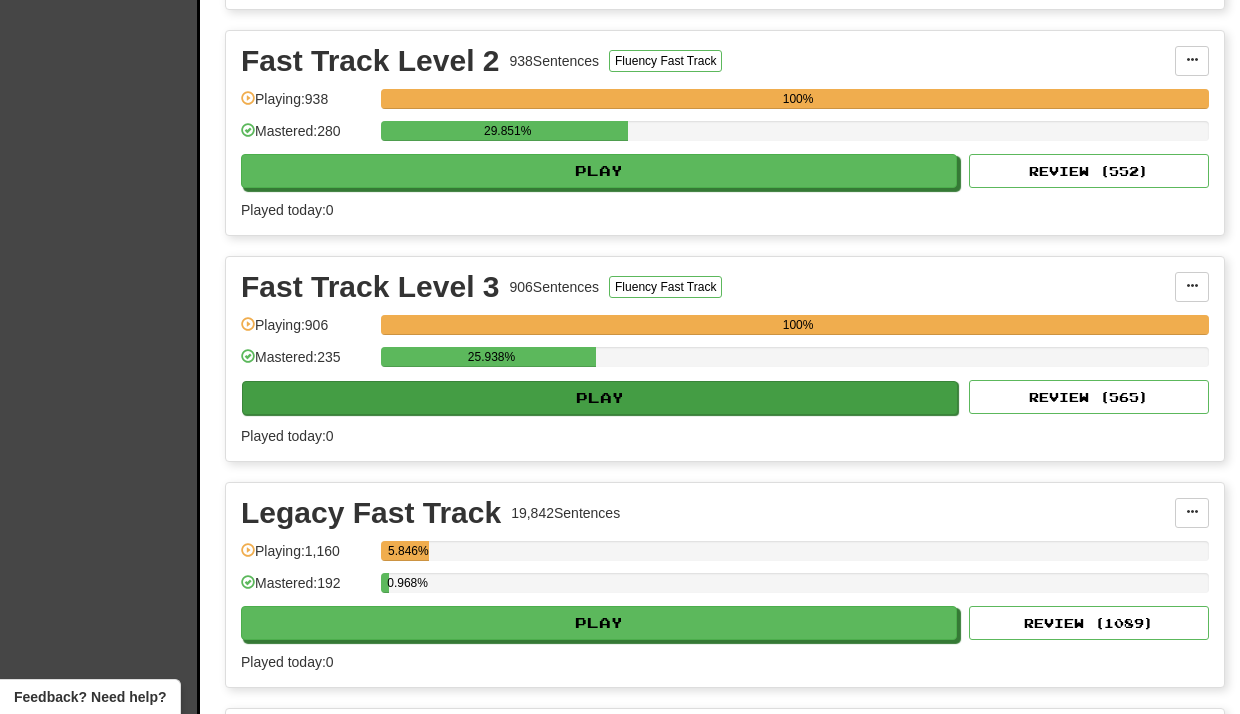 click on "Play" at bounding box center (600, 398) 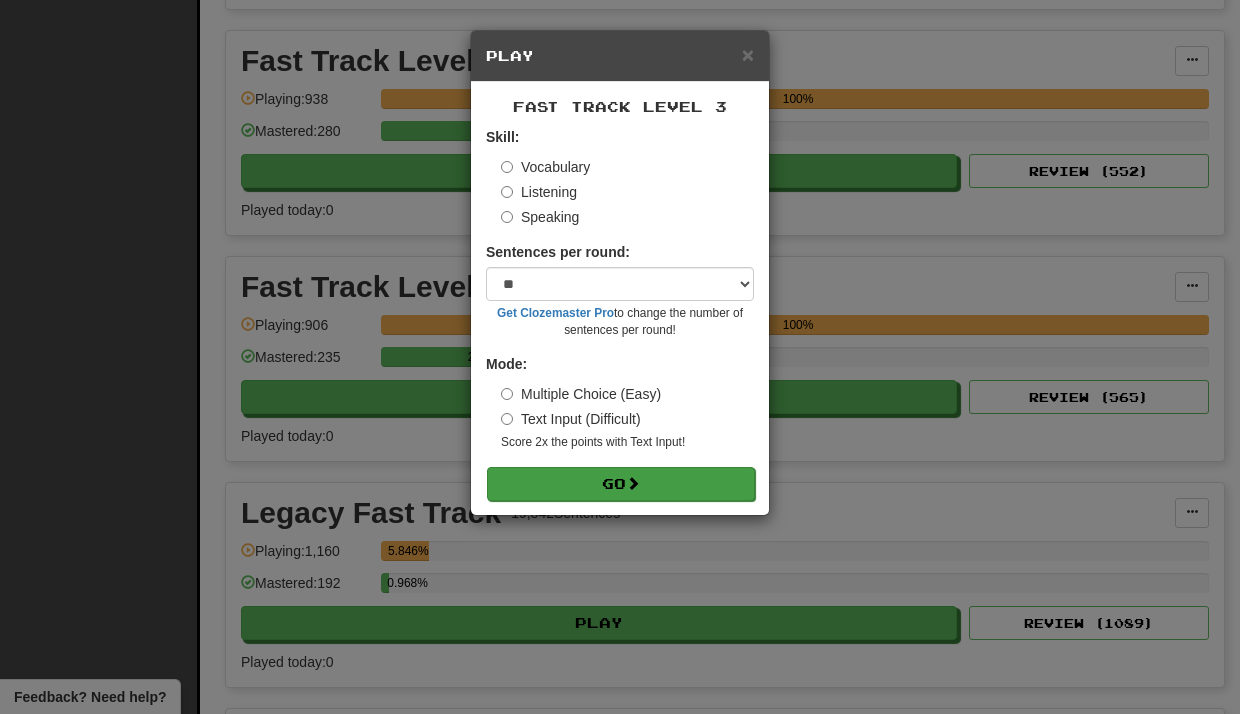 click on "Go" at bounding box center [621, 484] 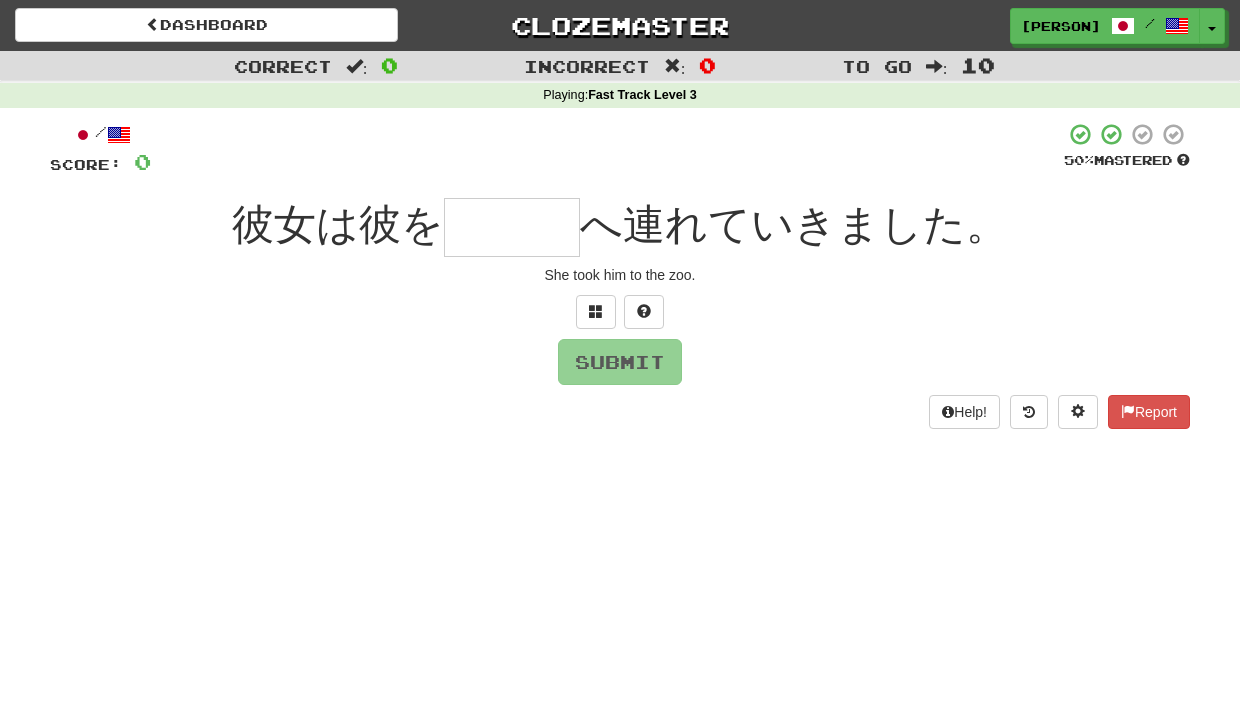 scroll, scrollTop: 0, scrollLeft: 0, axis: both 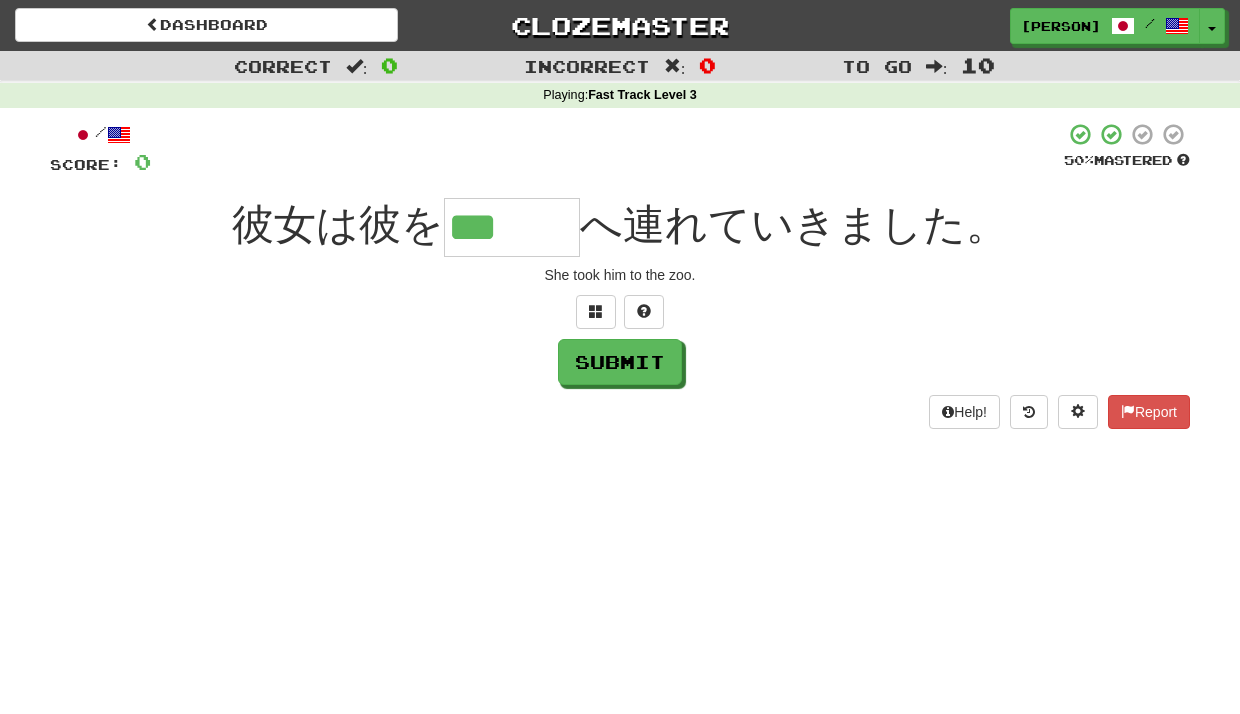 type on "***" 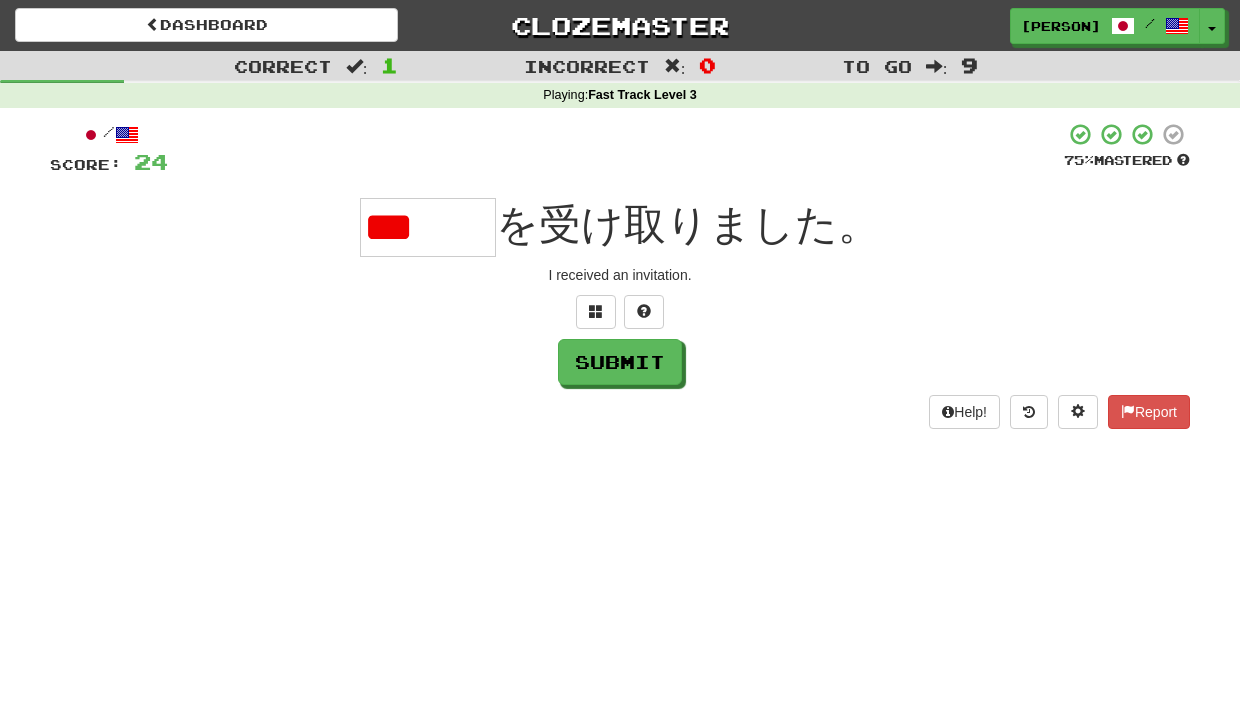 drag, startPoint x: 444, startPoint y: 240, endPoint x: 565, endPoint y: 229, distance: 121.49897 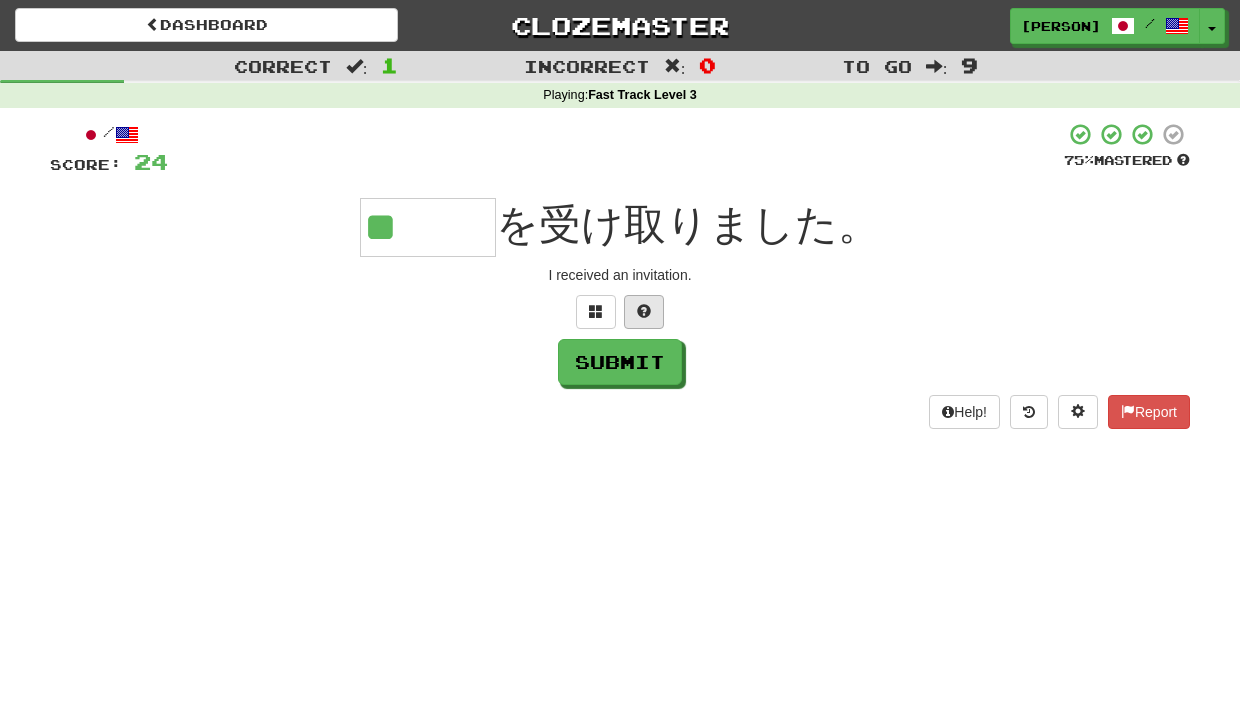 click at bounding box center [644, 312] 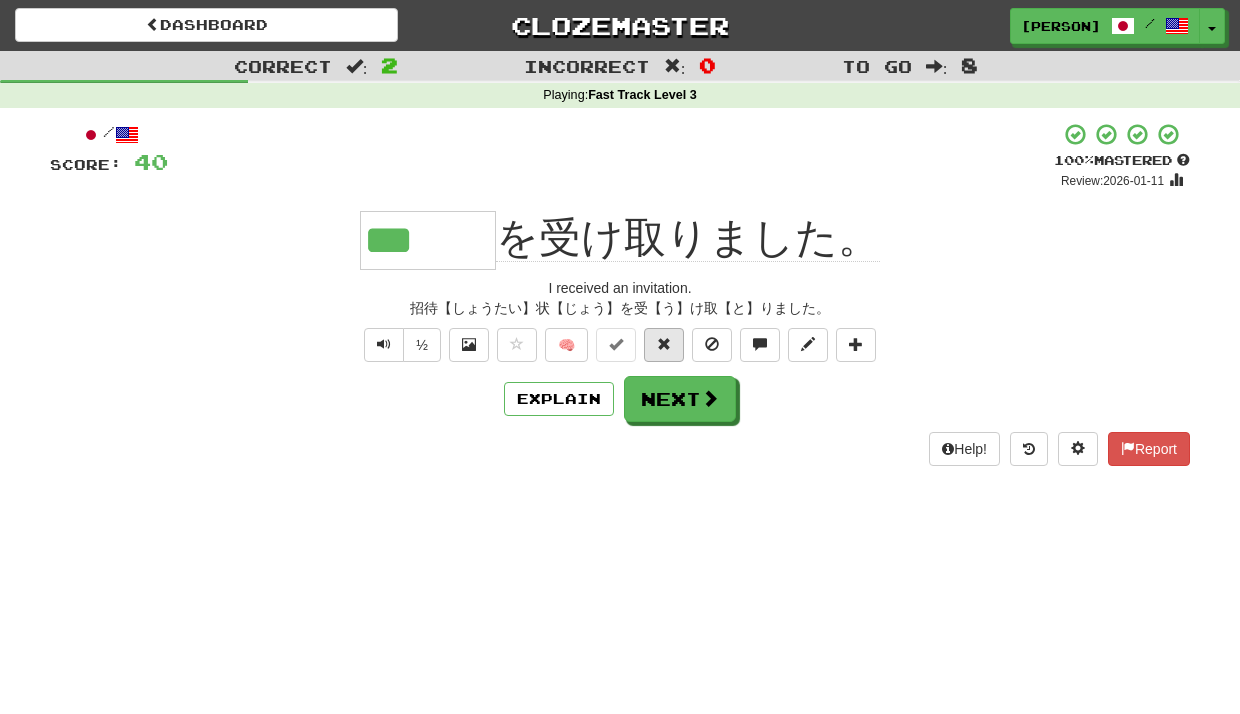 click at bounding box center (664, 345) 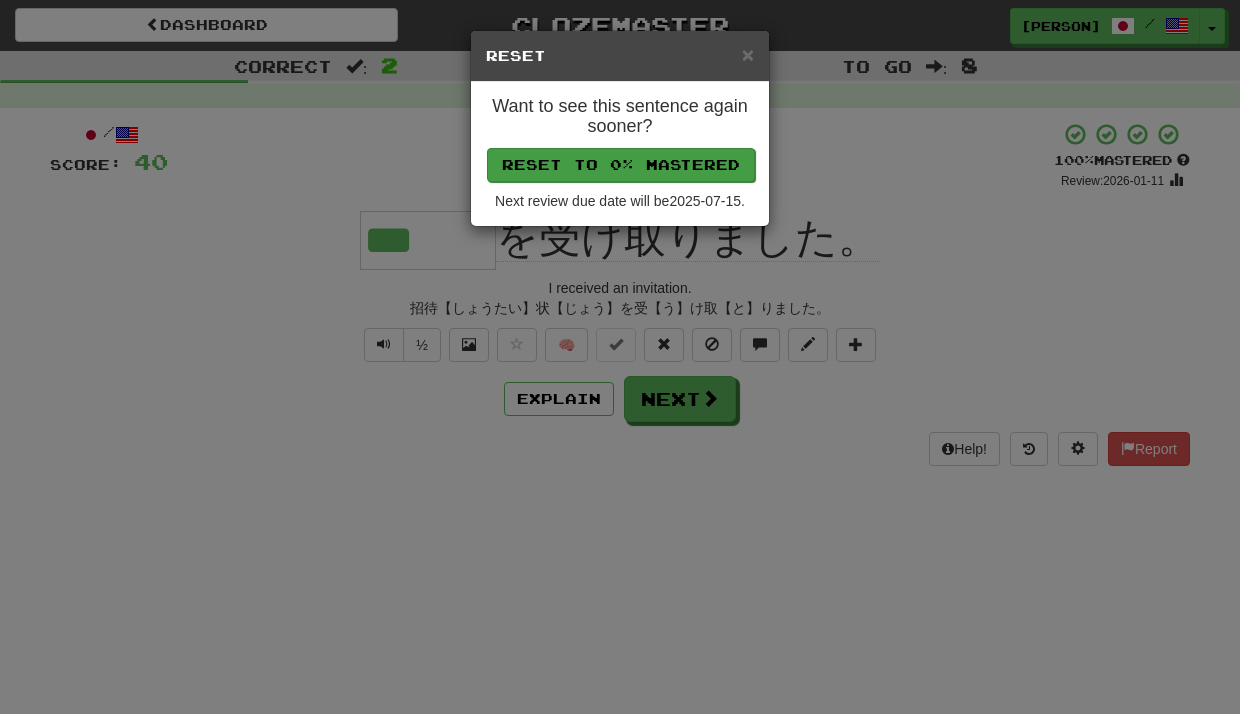 click on "Reset to 0% Mastered" at bounding box center [621, 165] 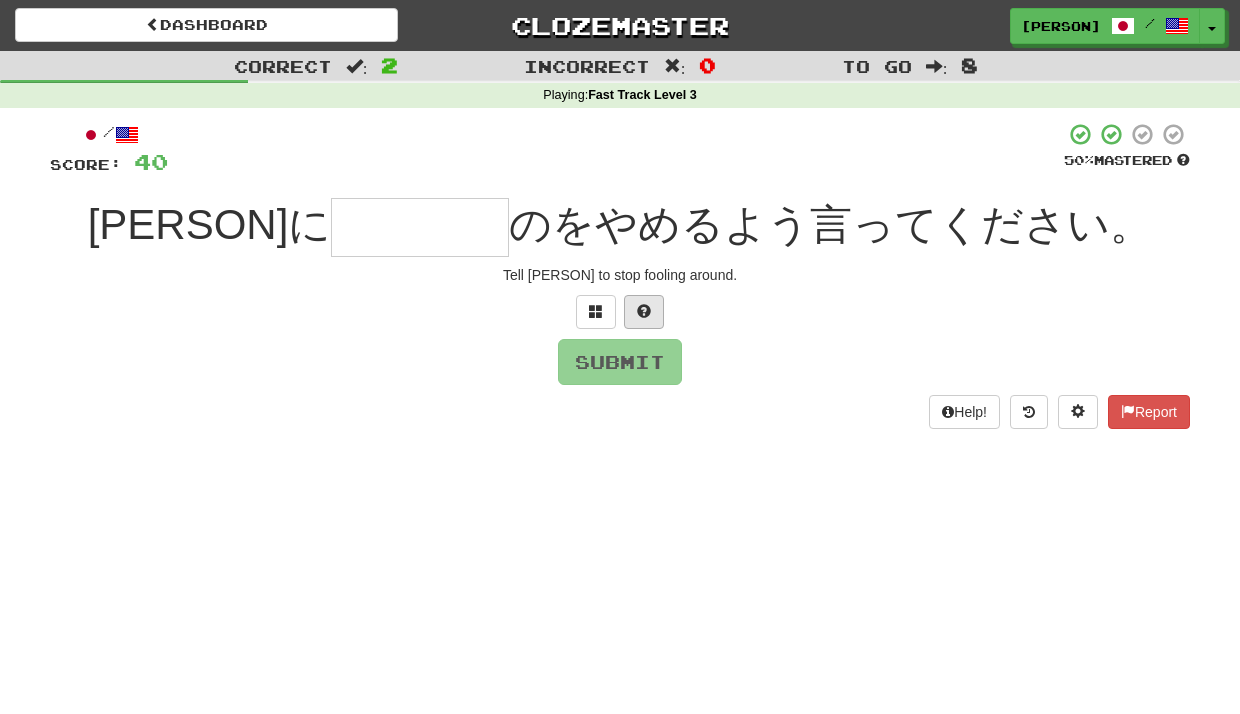 click at bounding box center (644, 312) 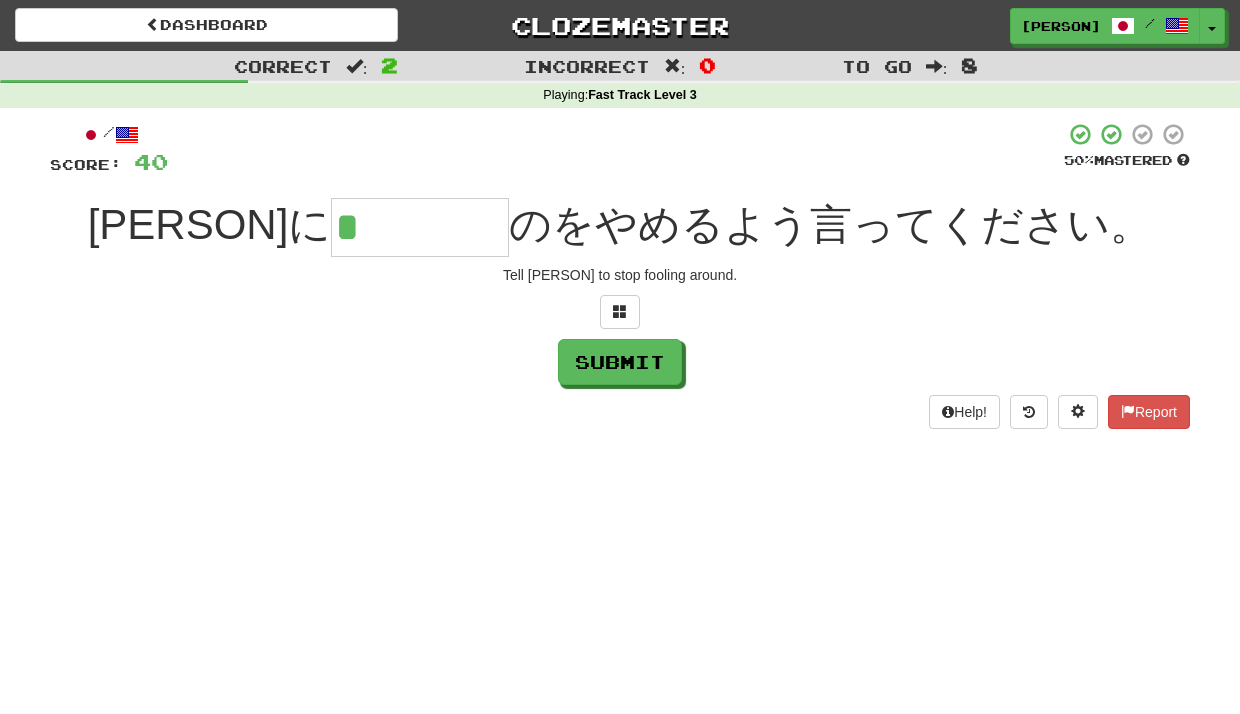 click on "*" at bounding box center (420, 227) 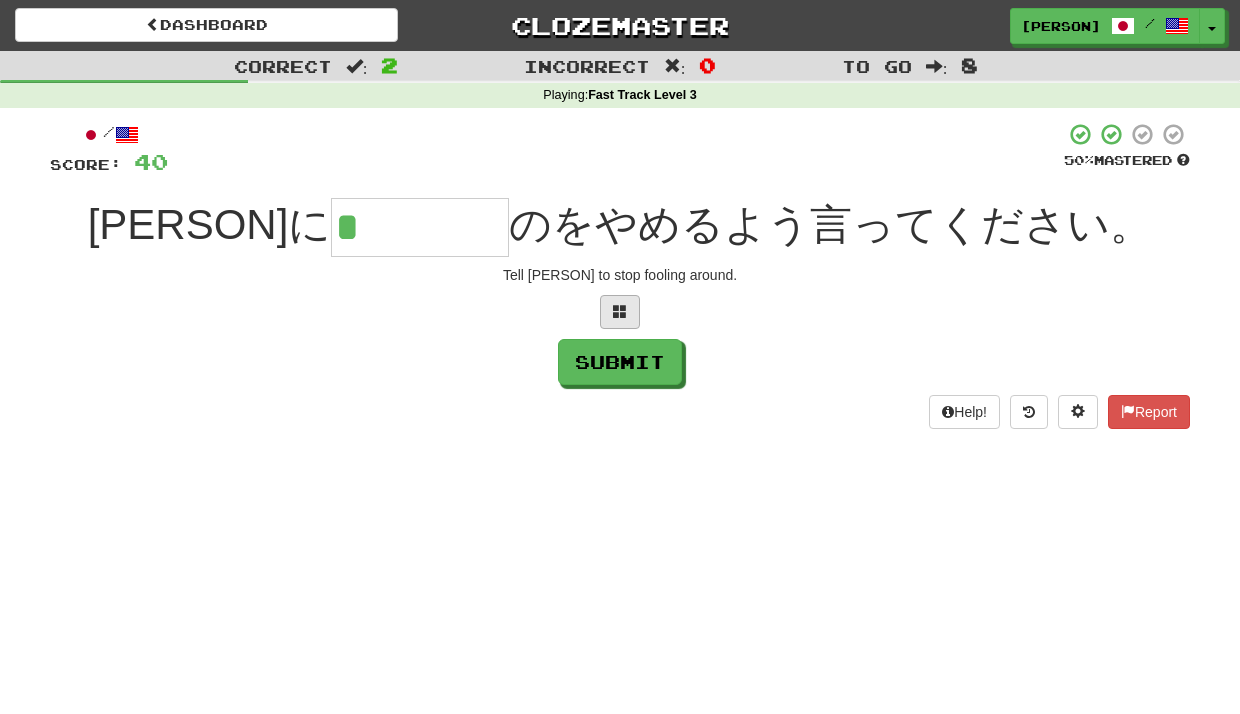 click at bounding box center [620, 311] 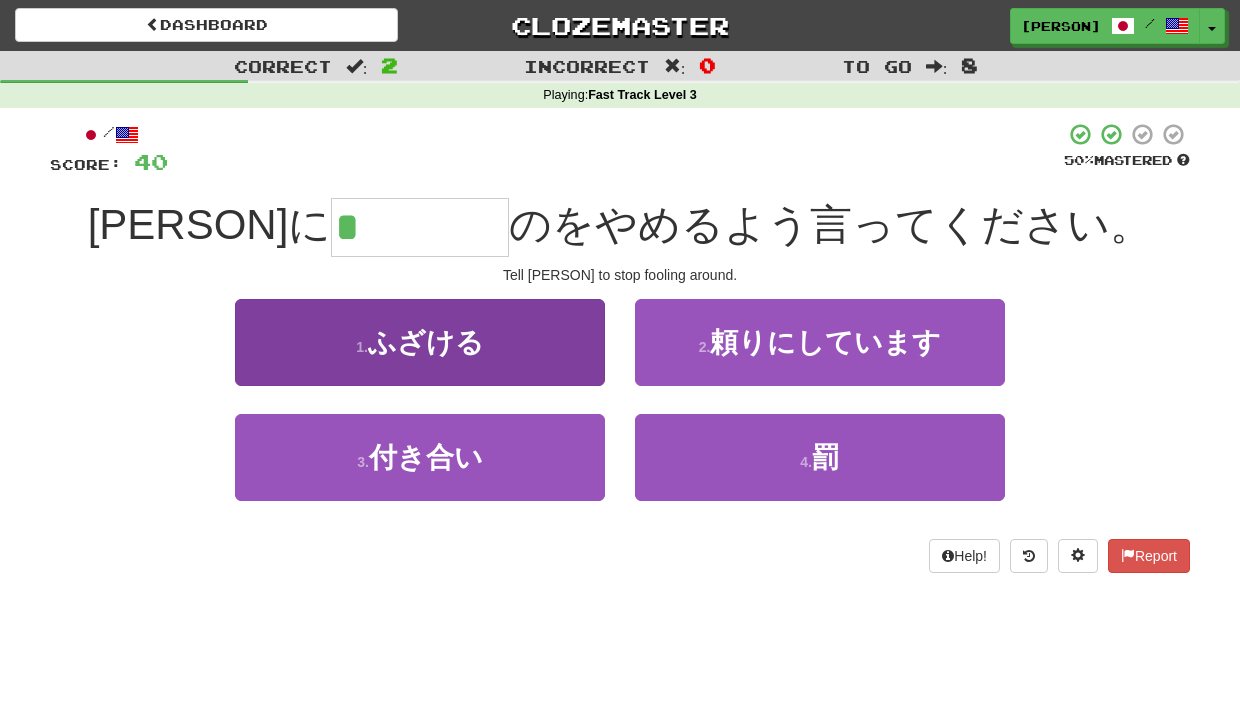 click on "ふざける" at bounding box center [426, 342] 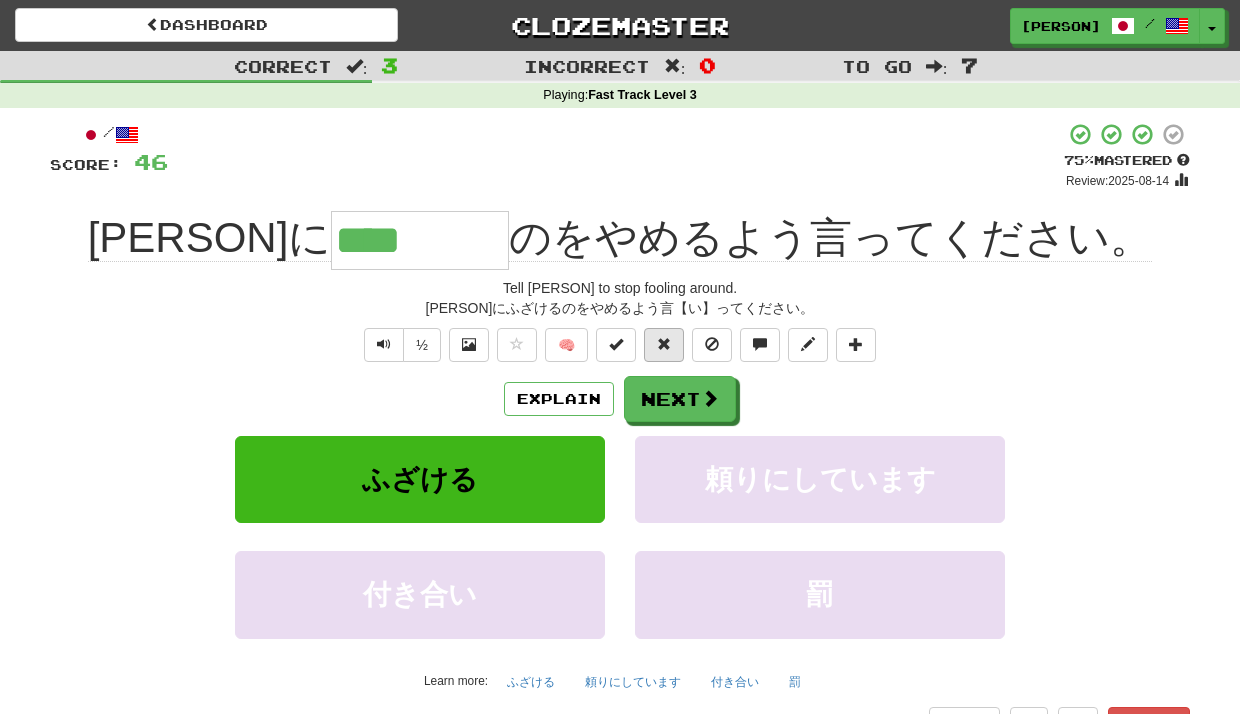 click at bounding box center [664, 344] 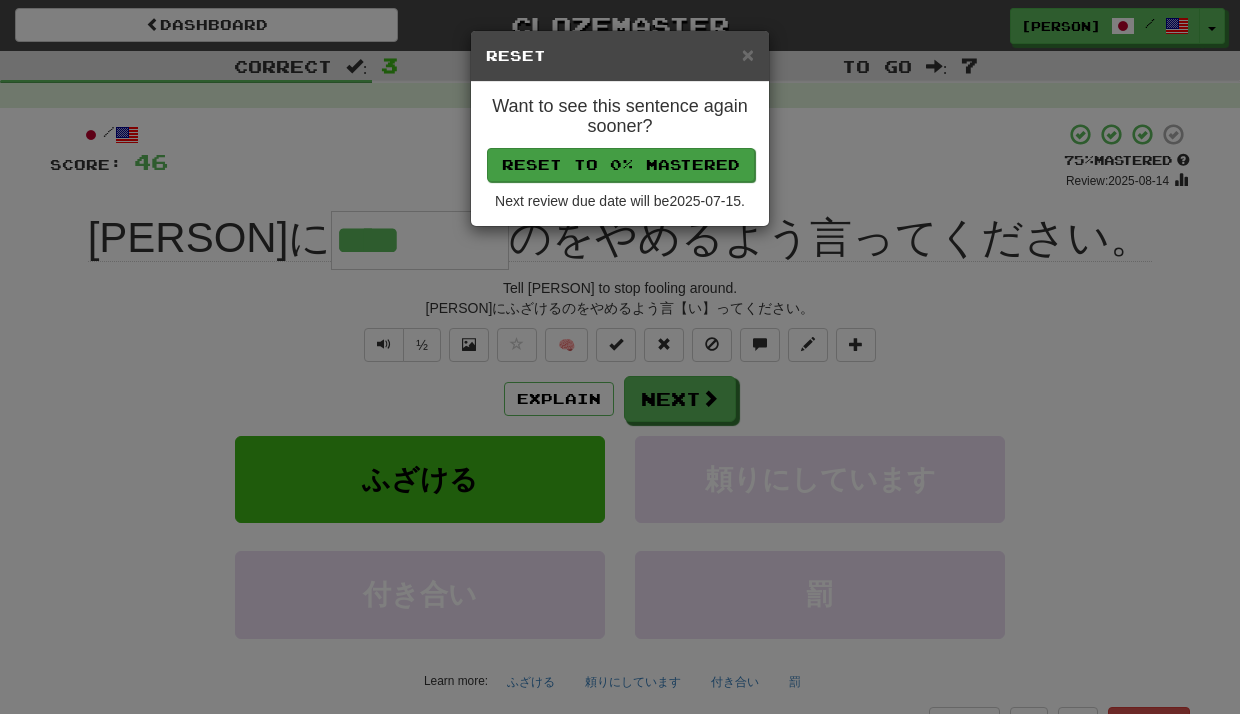 click on "Reset to 0% Mastered" at bounding box center [621, 165] 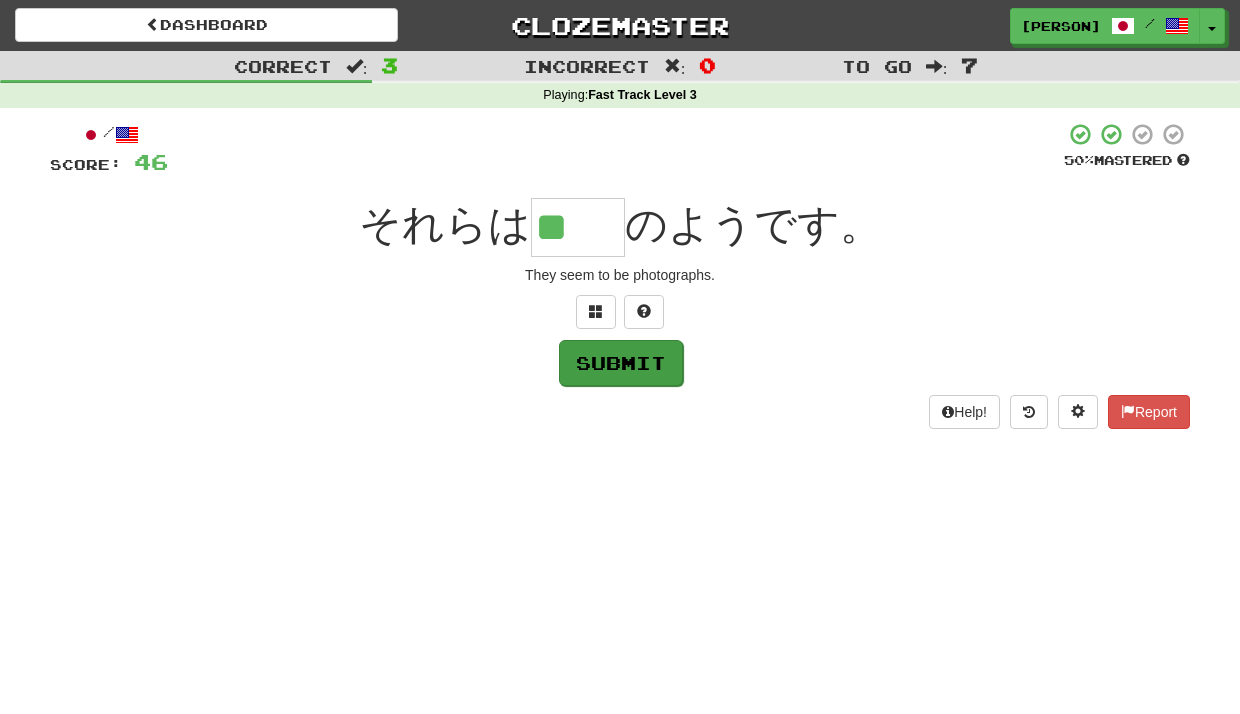 type on "**" 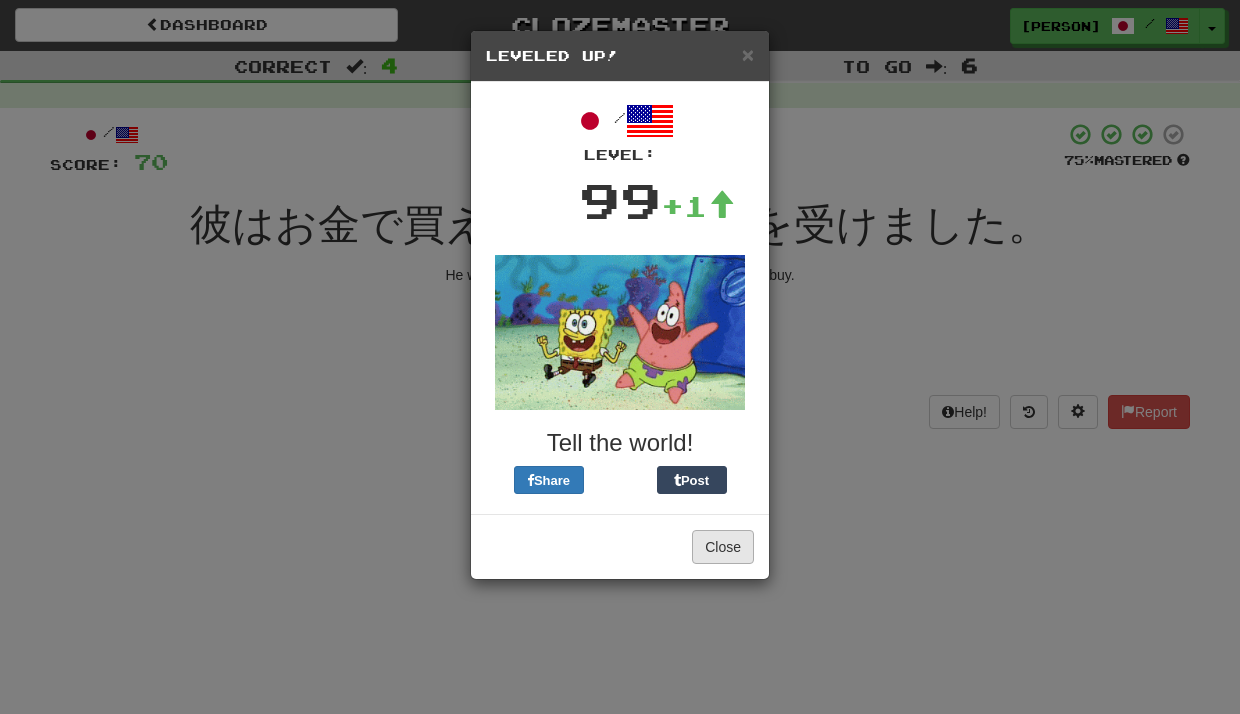 click on "Close" at bounding box center [723, 547] 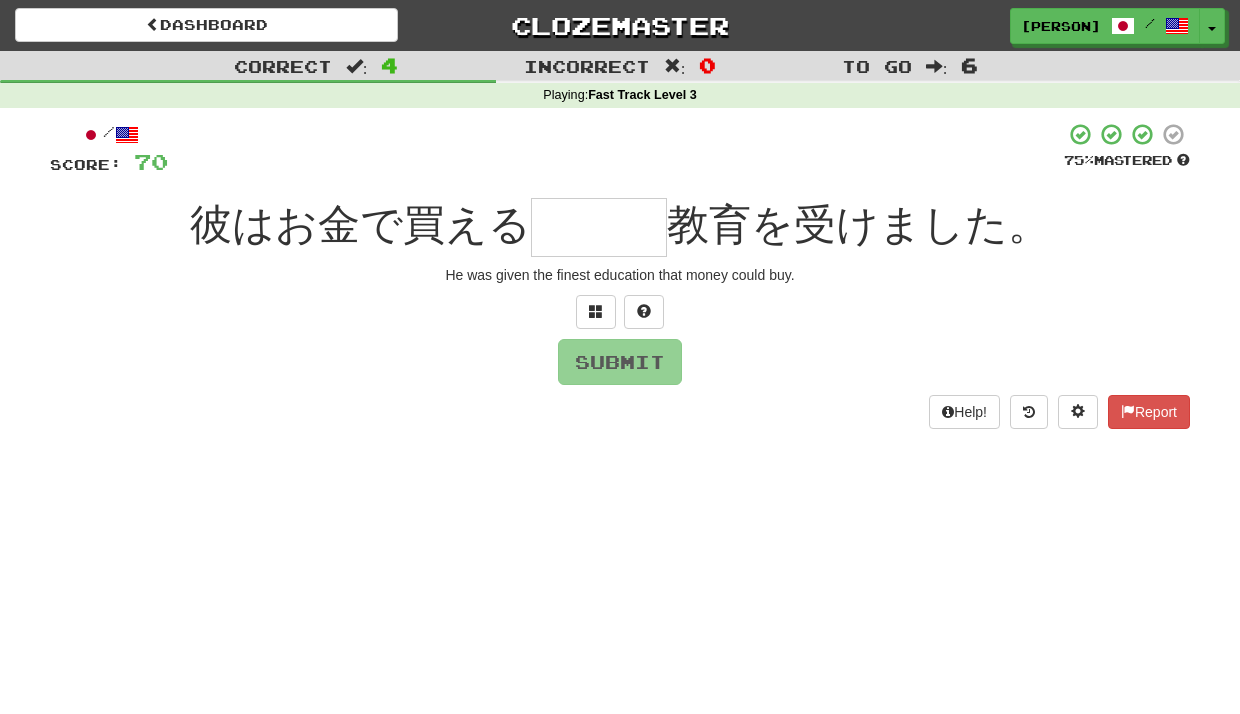 click at bounding box center (599, 227) 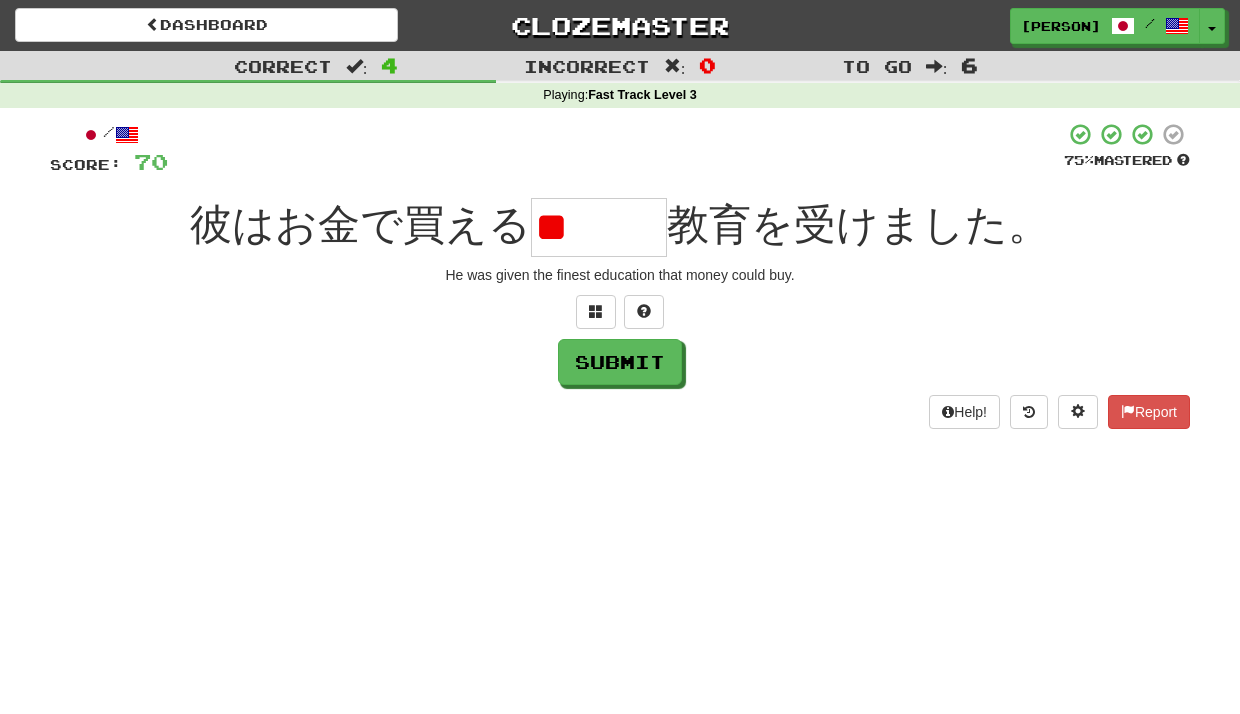 type on "*" 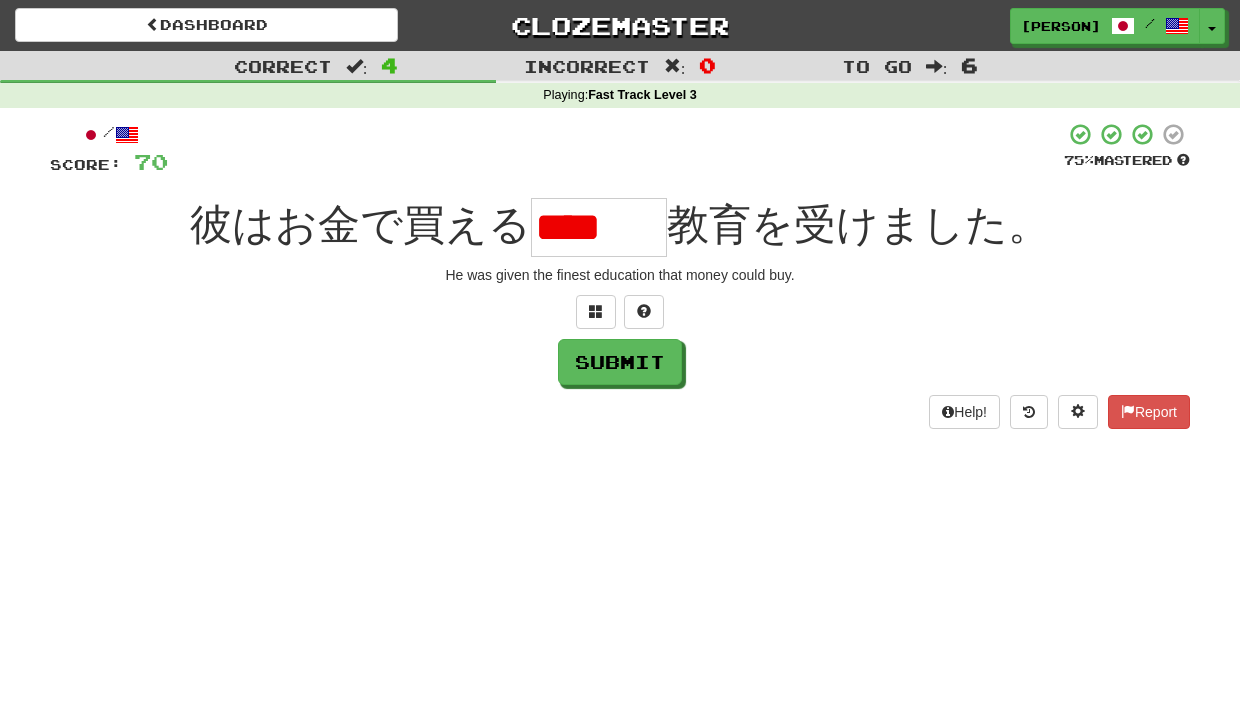 click on "Submit" at bounding box center [620, 362] 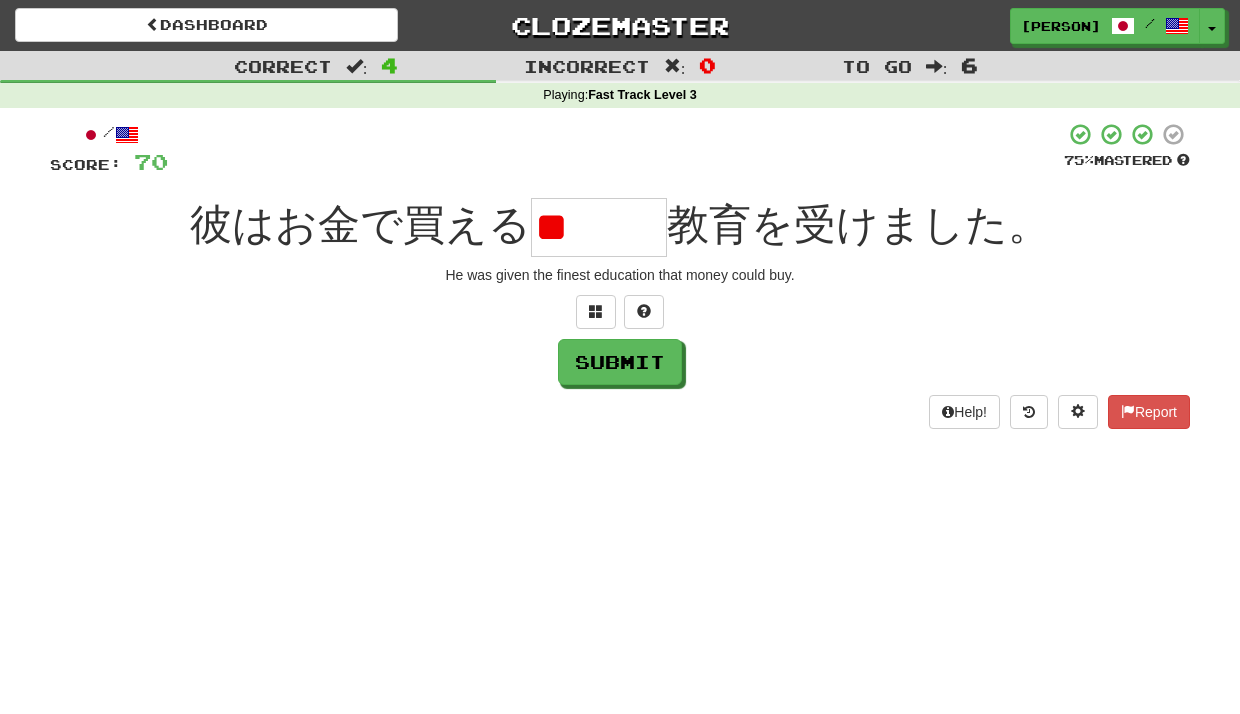 type on "*" 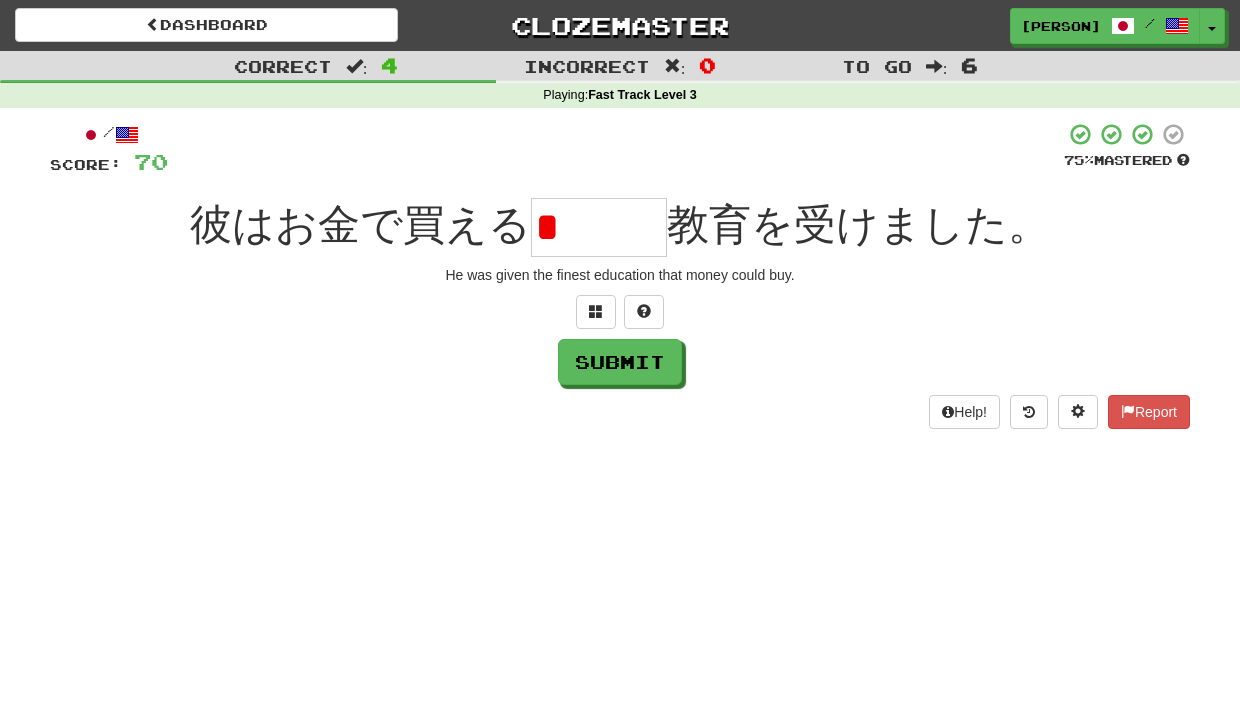 type on "*" 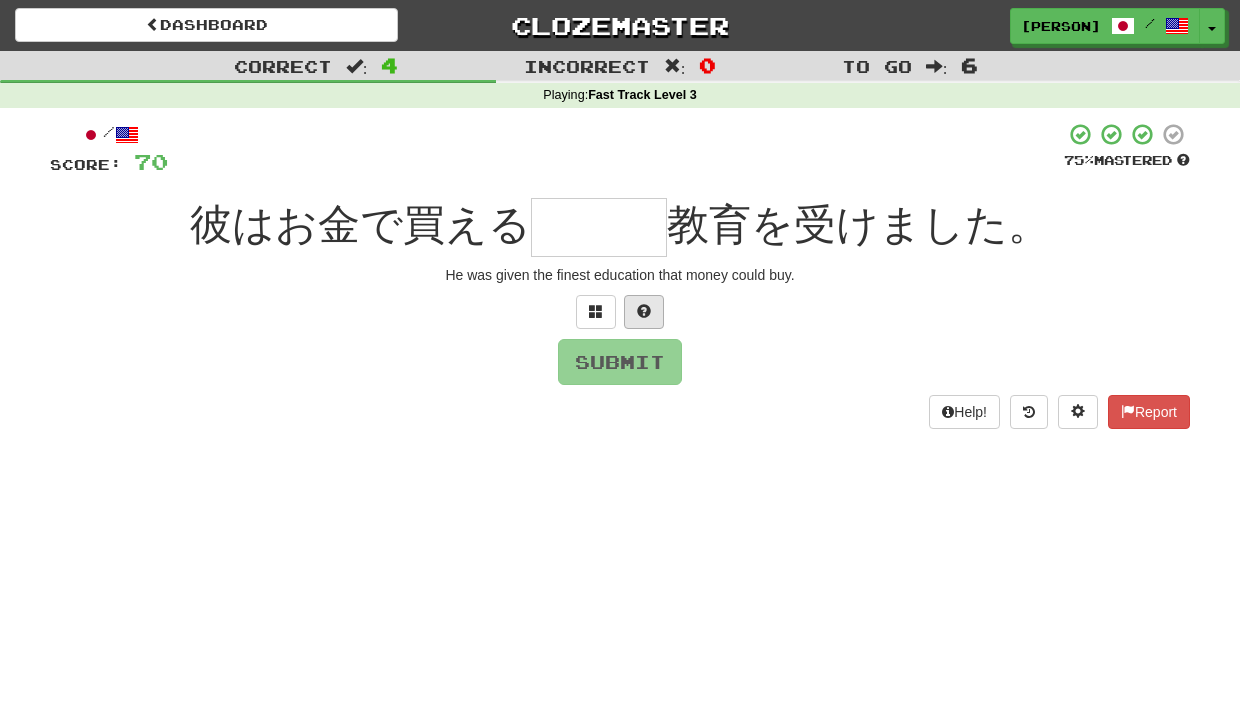 click at bounding box center [644, 312] 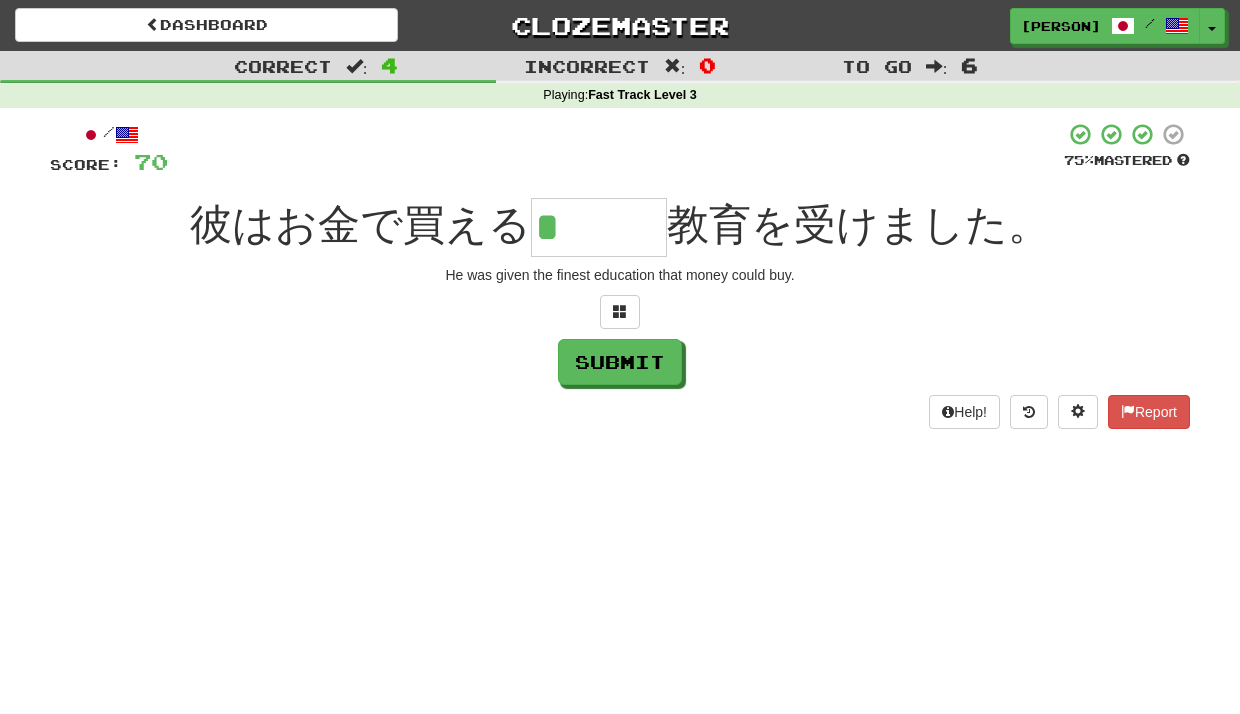 click on "*" at bounding box center [599, 227] 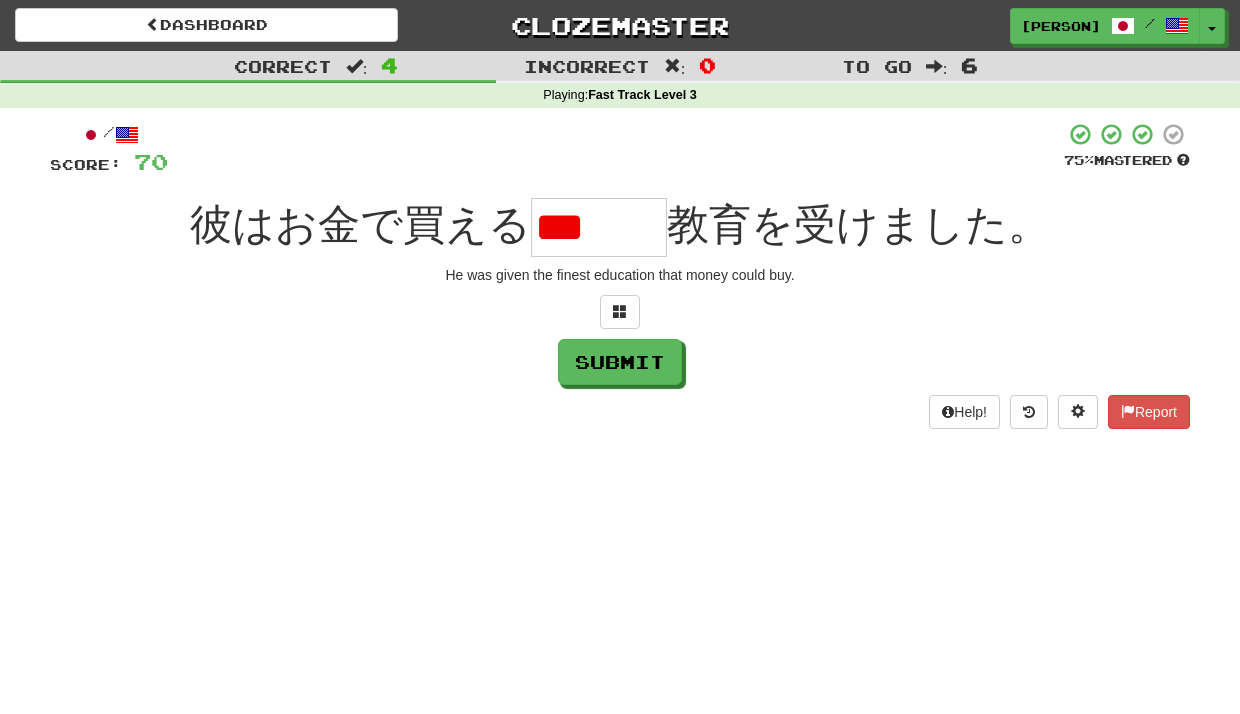 click at bounding box center [616, 149] 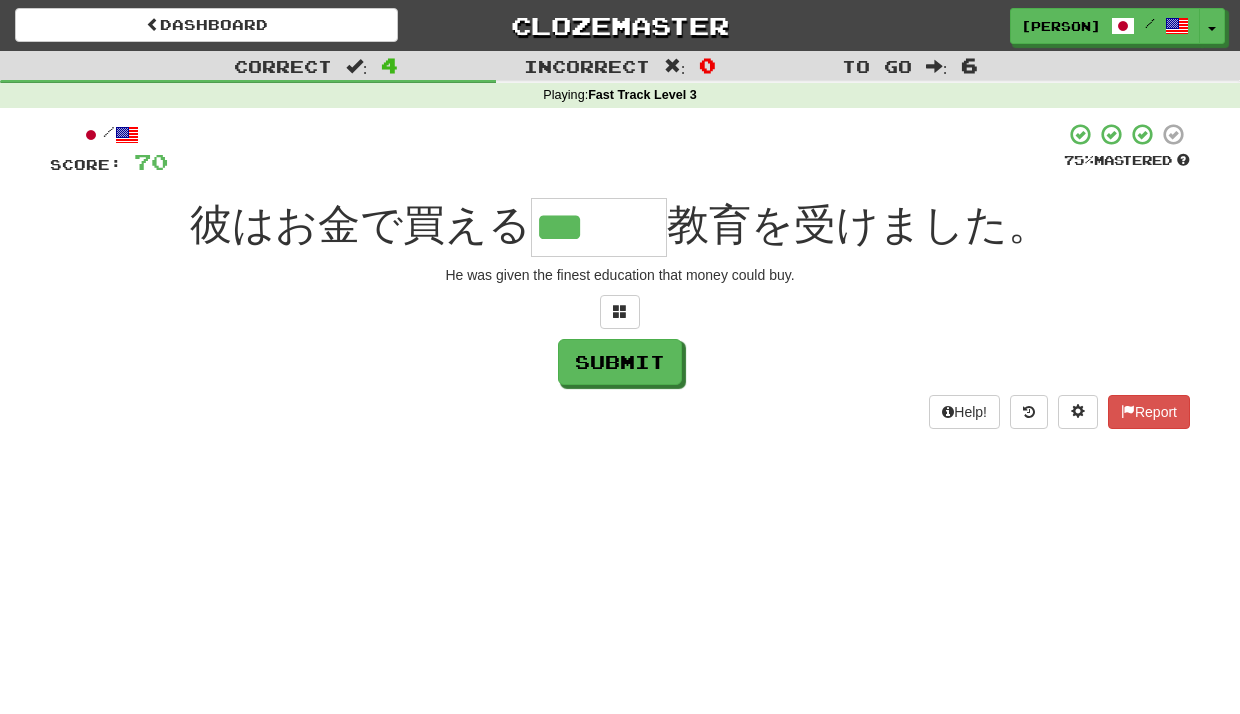type on "***" 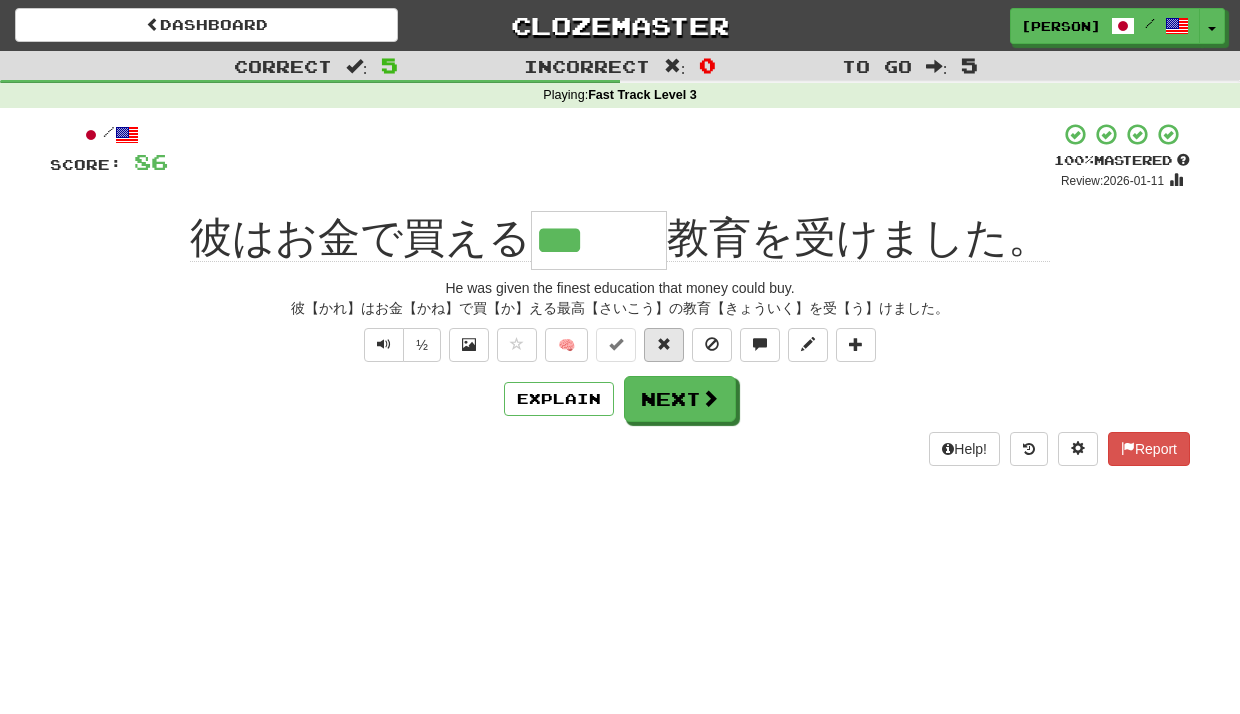 click at bounding box center (664, 344) 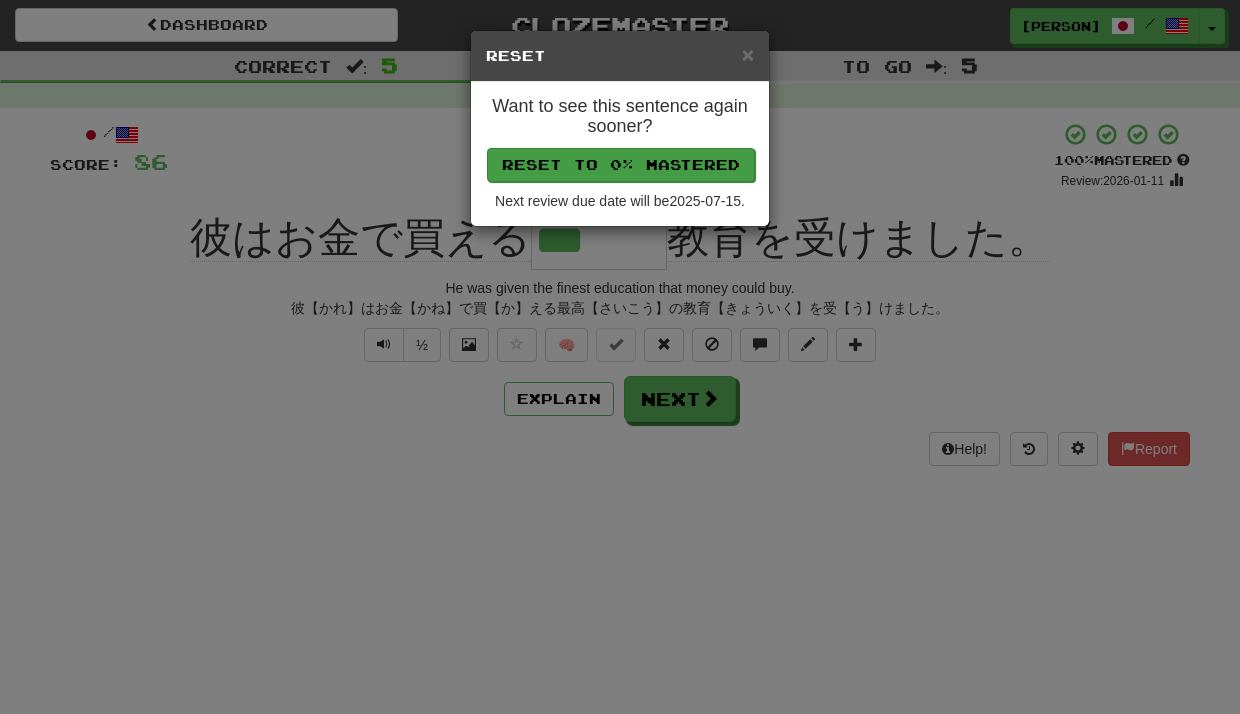 click on "Reset to 0% Mastered" at bounding box center [621, 165] 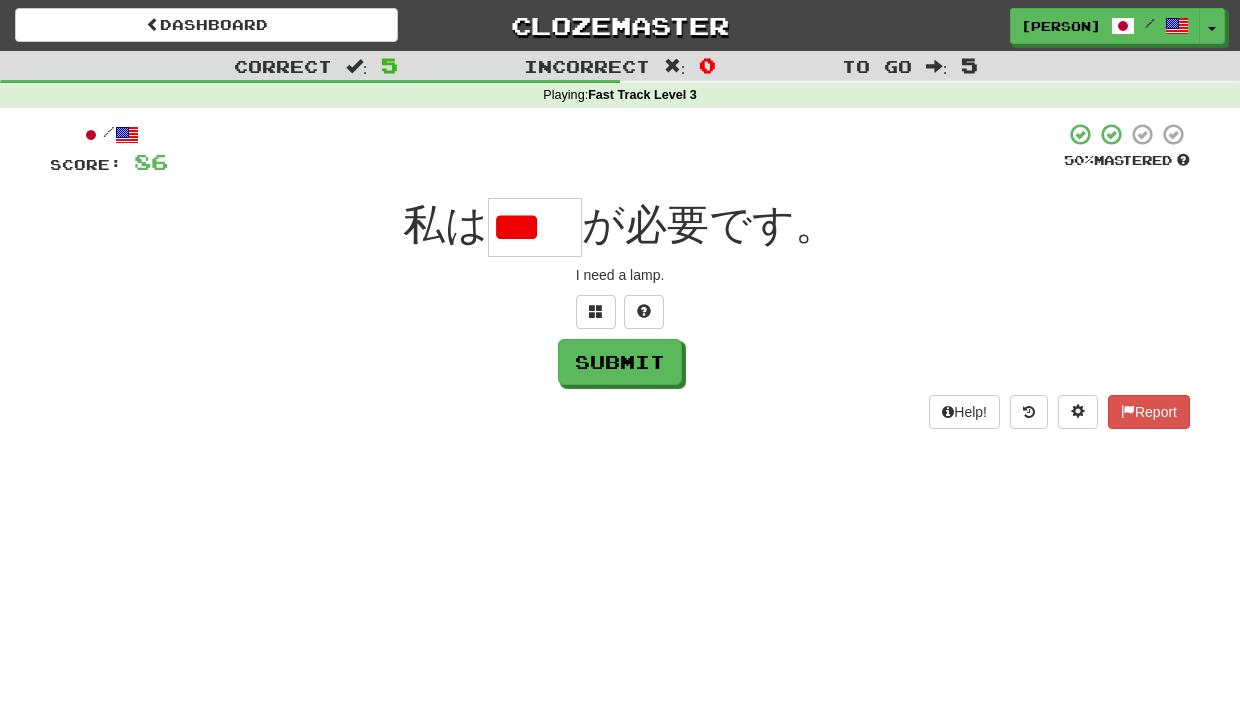 drag, startPoint x: 503, startPoint y: 202, endPoint x: 621, endPoint y: 287, distance: 145.42696 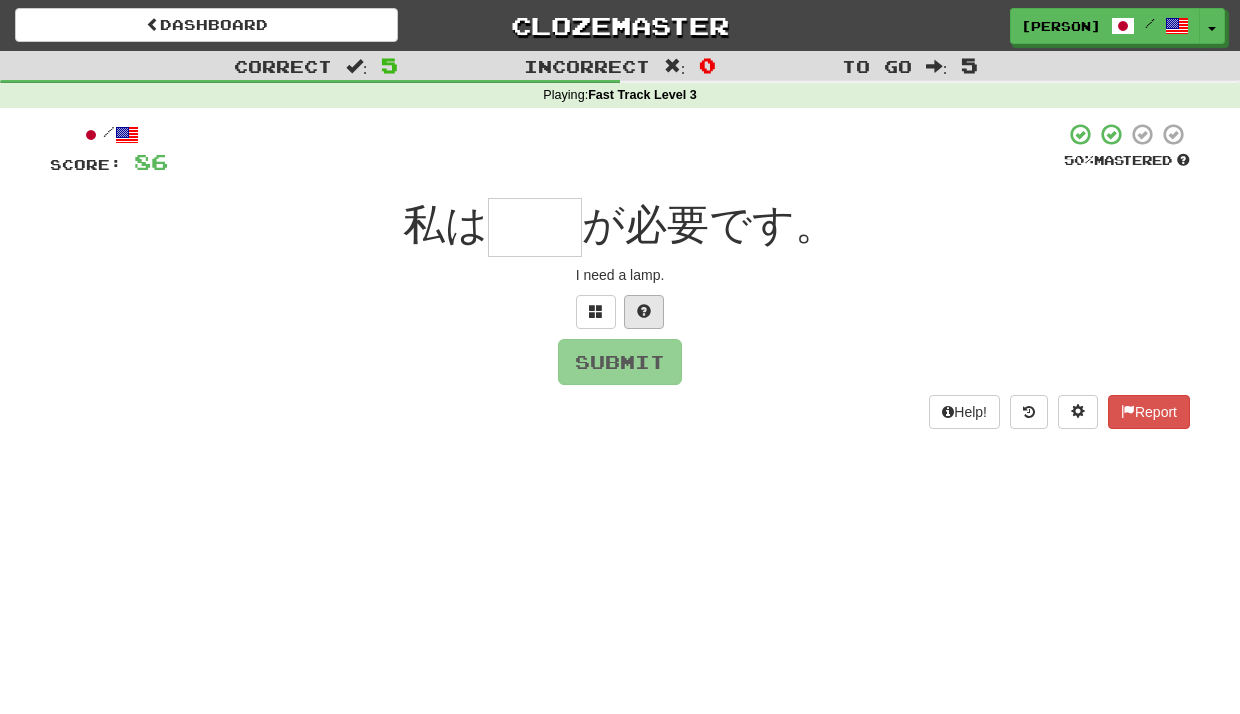 click at bounding box center [644, 312] 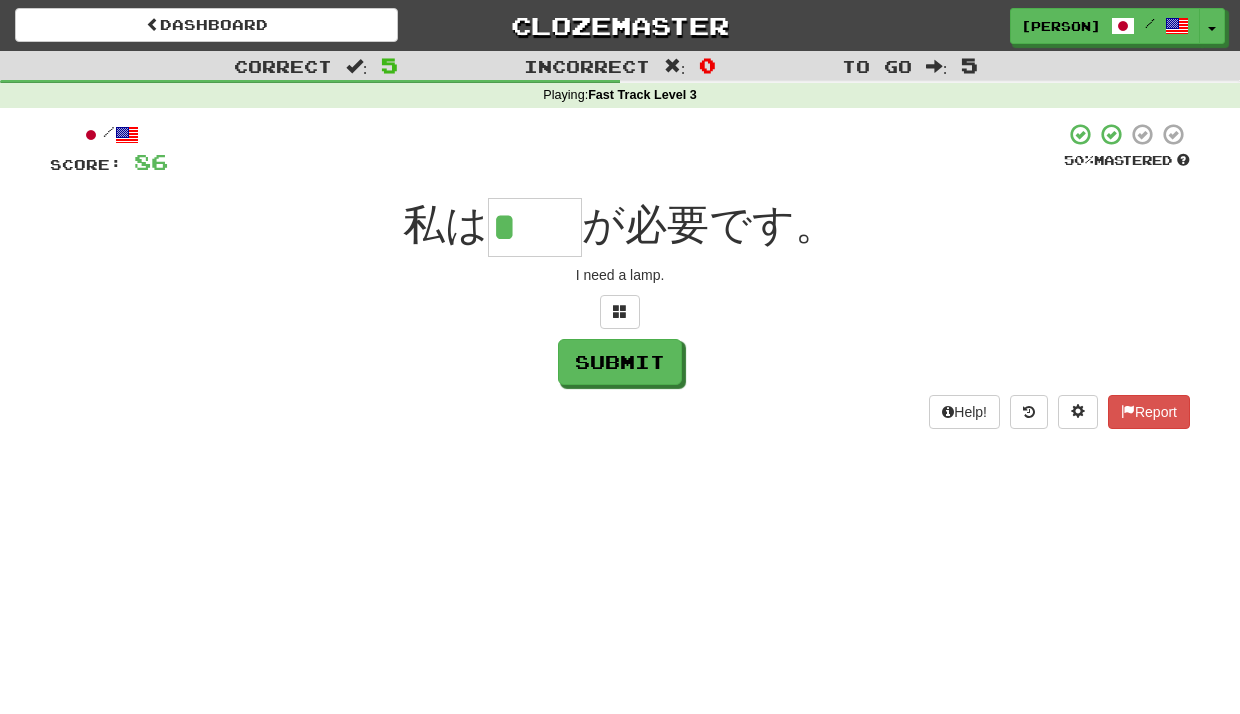 click on "*" at bounding box center (535, 227) 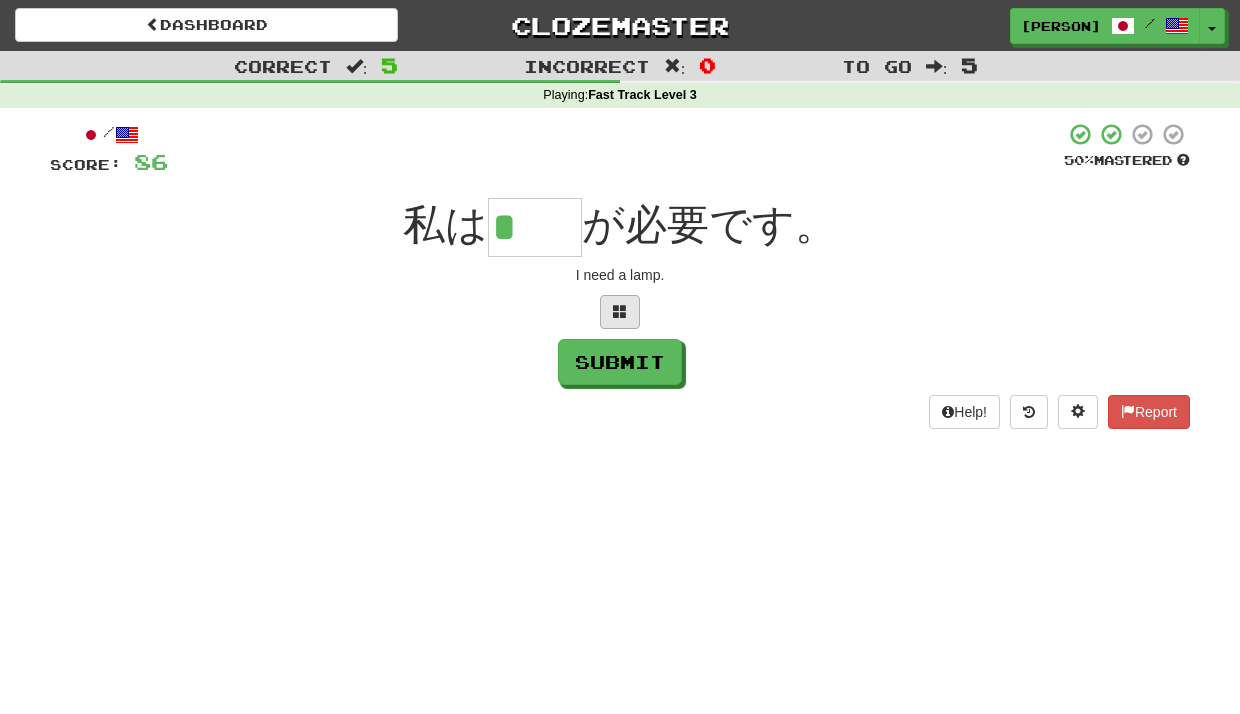 click at bounding box center [620, 312] 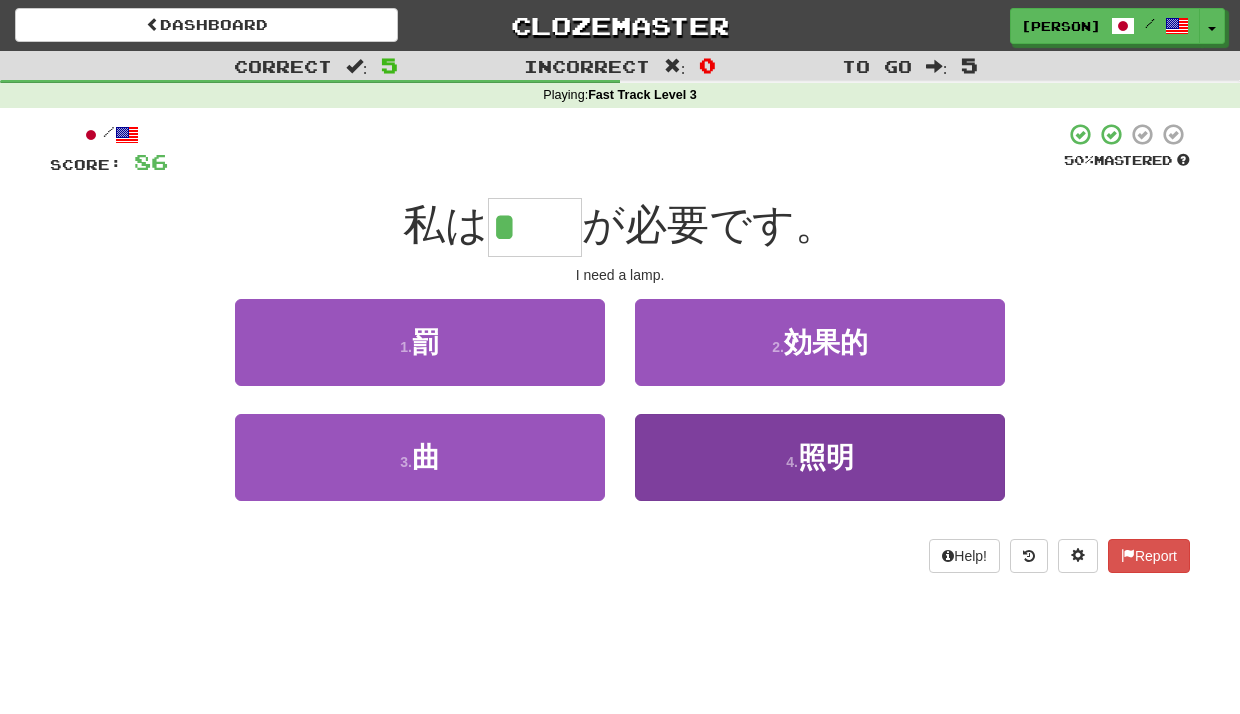 click on "照明" at bounding box center (826, 457) 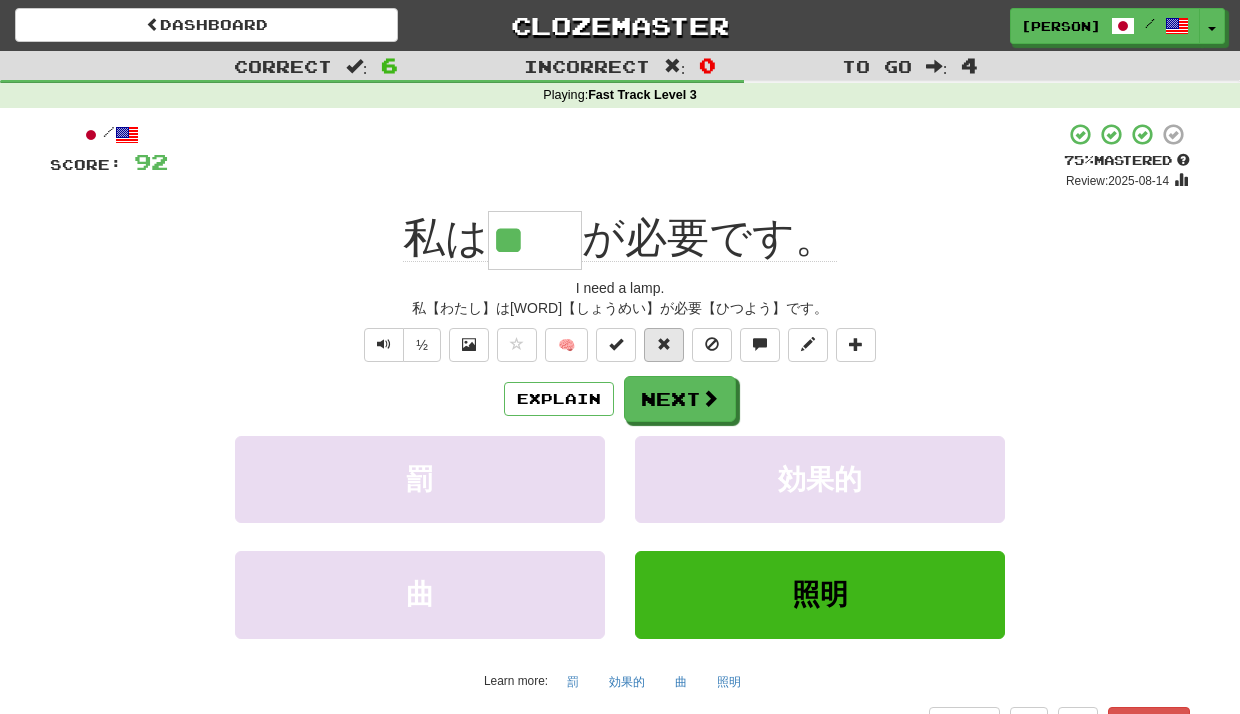 click at bounding box center [664, 345] 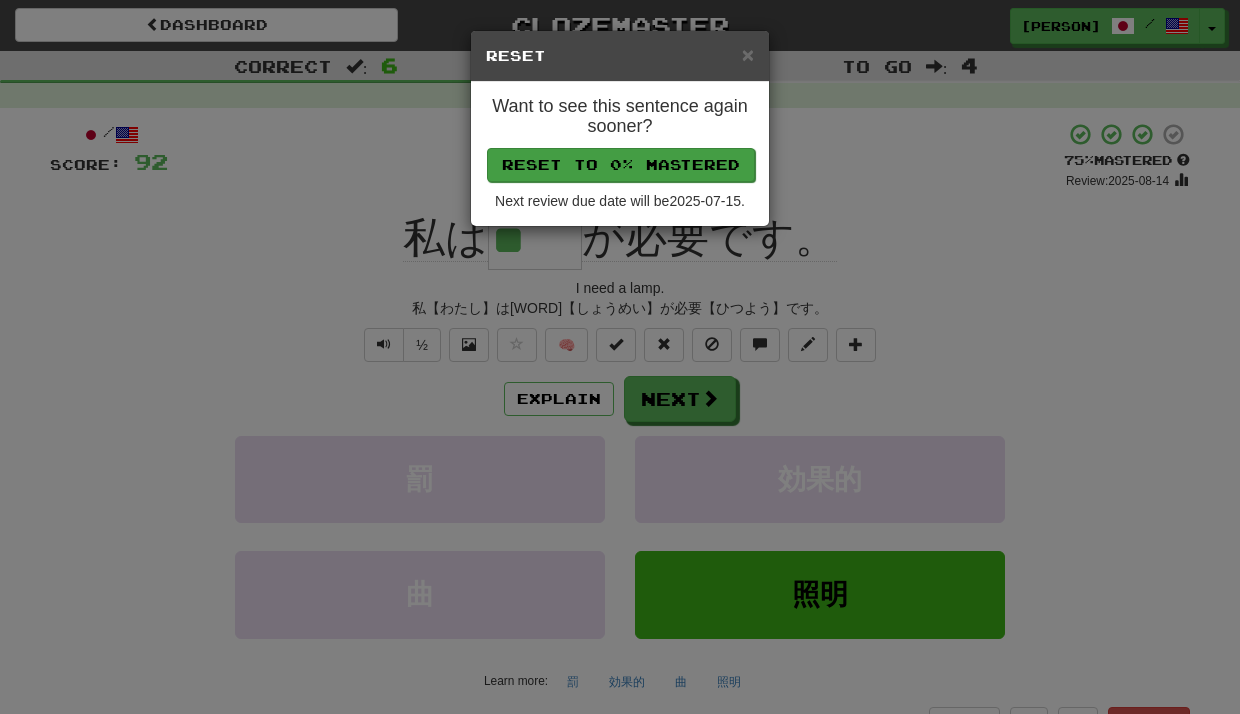 click on "Reset to 0% Mastered" at bounding box center (621, 165) 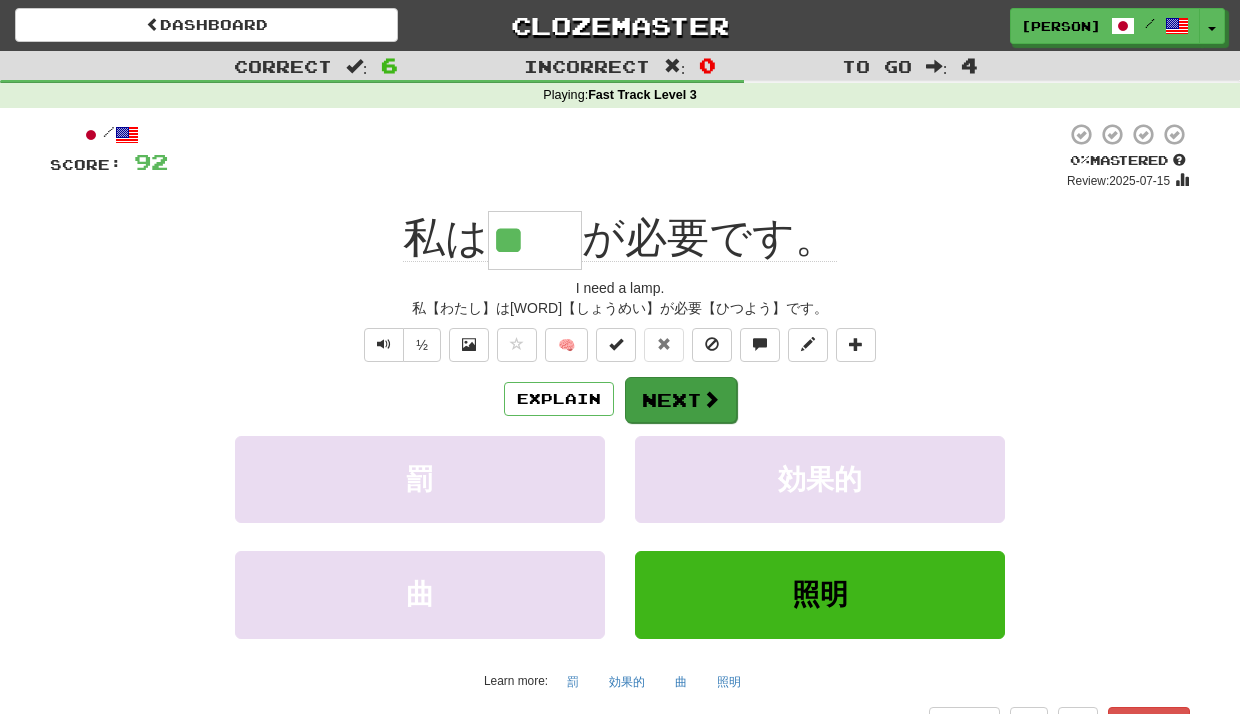 click on "Next" at bounding box center (681, 400) 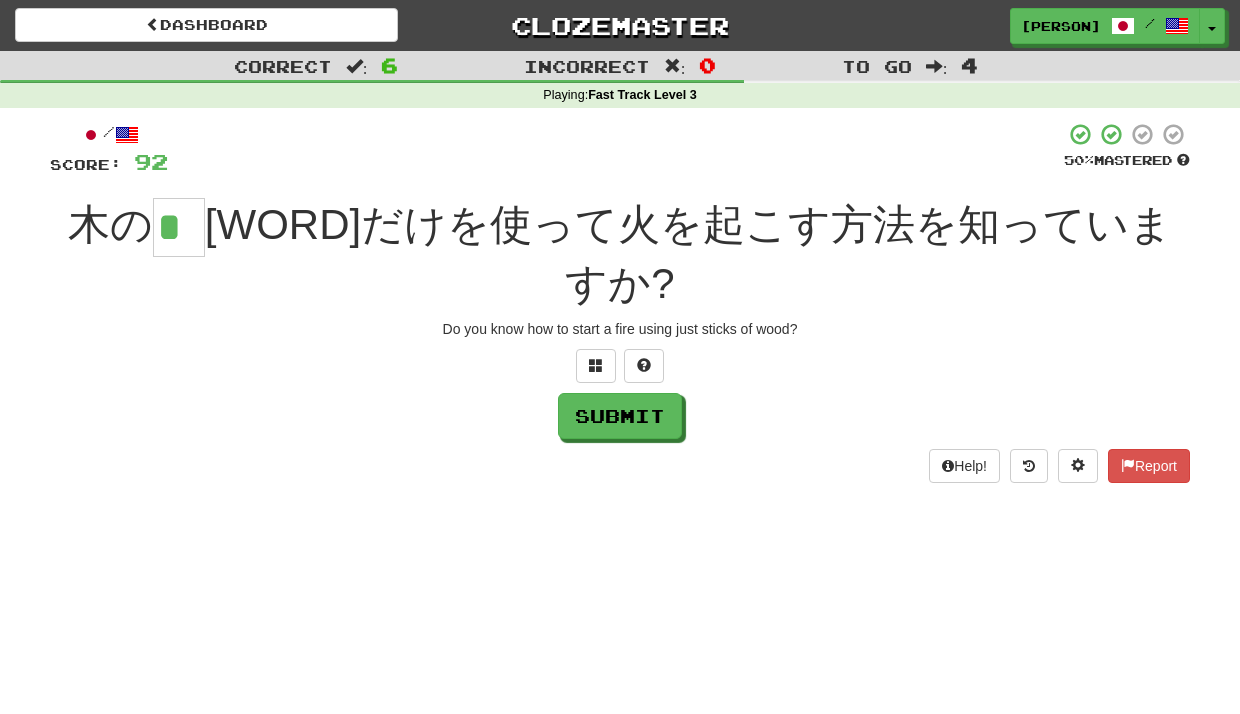 type on "*" 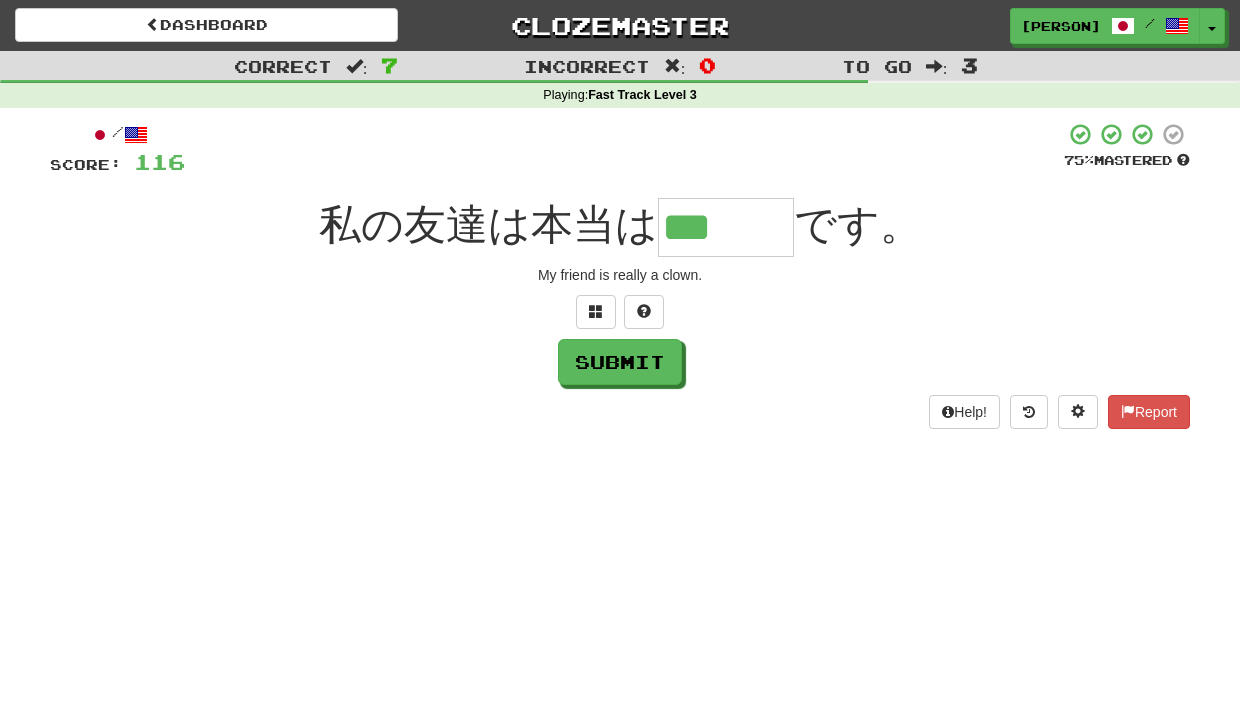 type on "***" 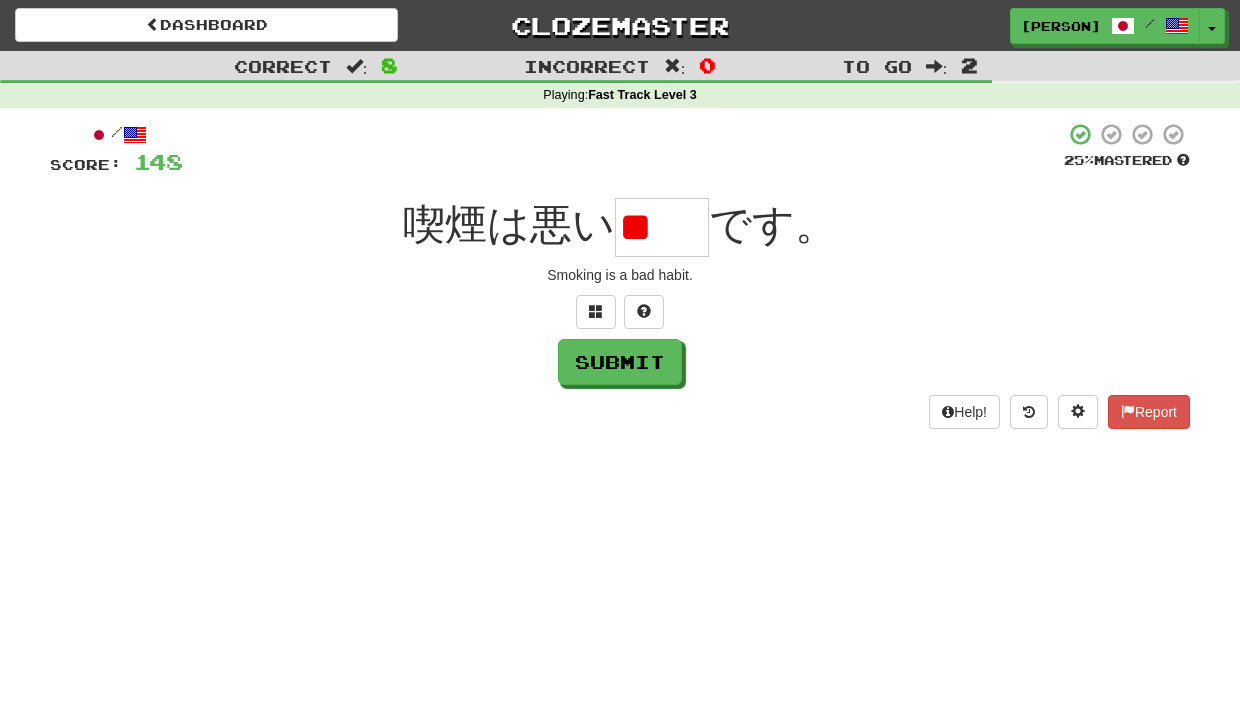 type on "*" 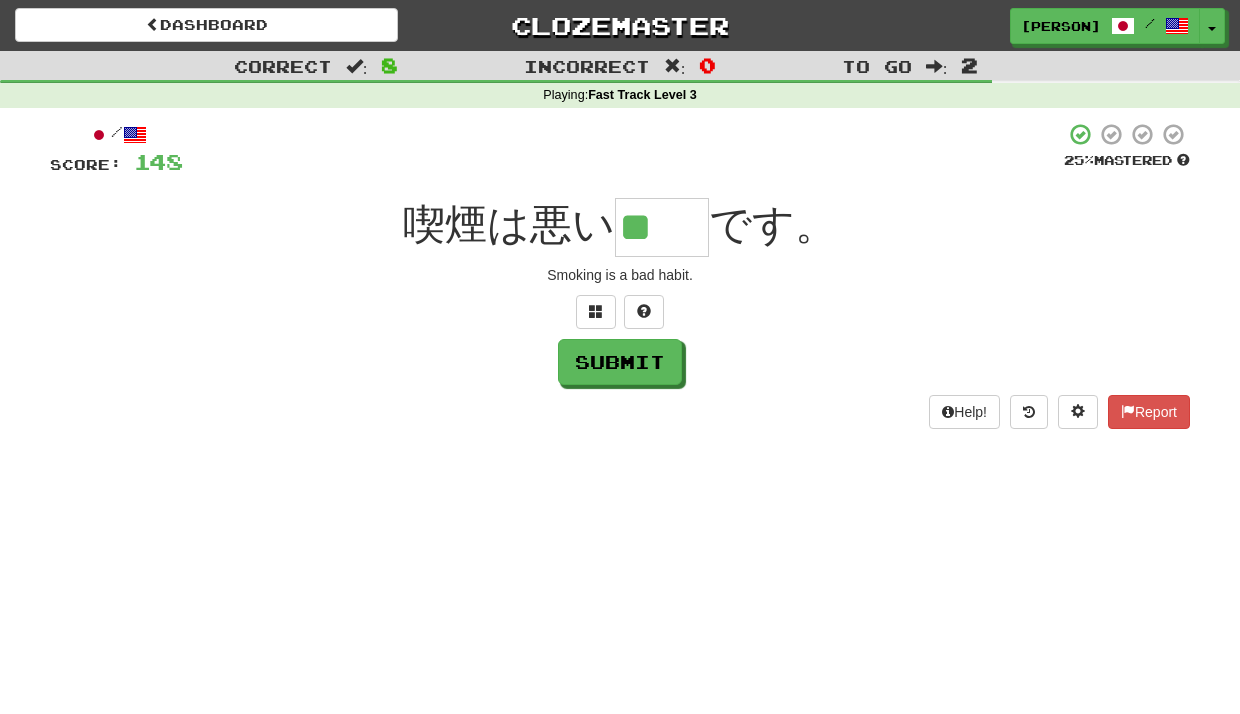 type on "**" 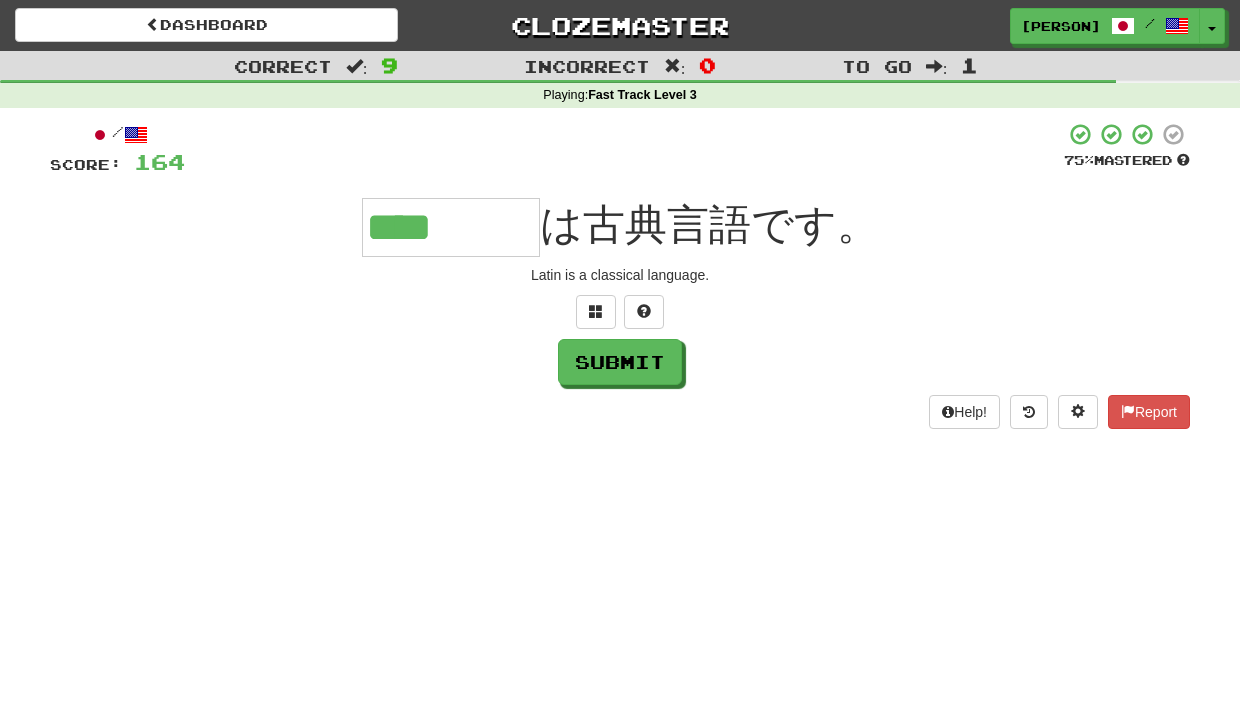 type on "****" 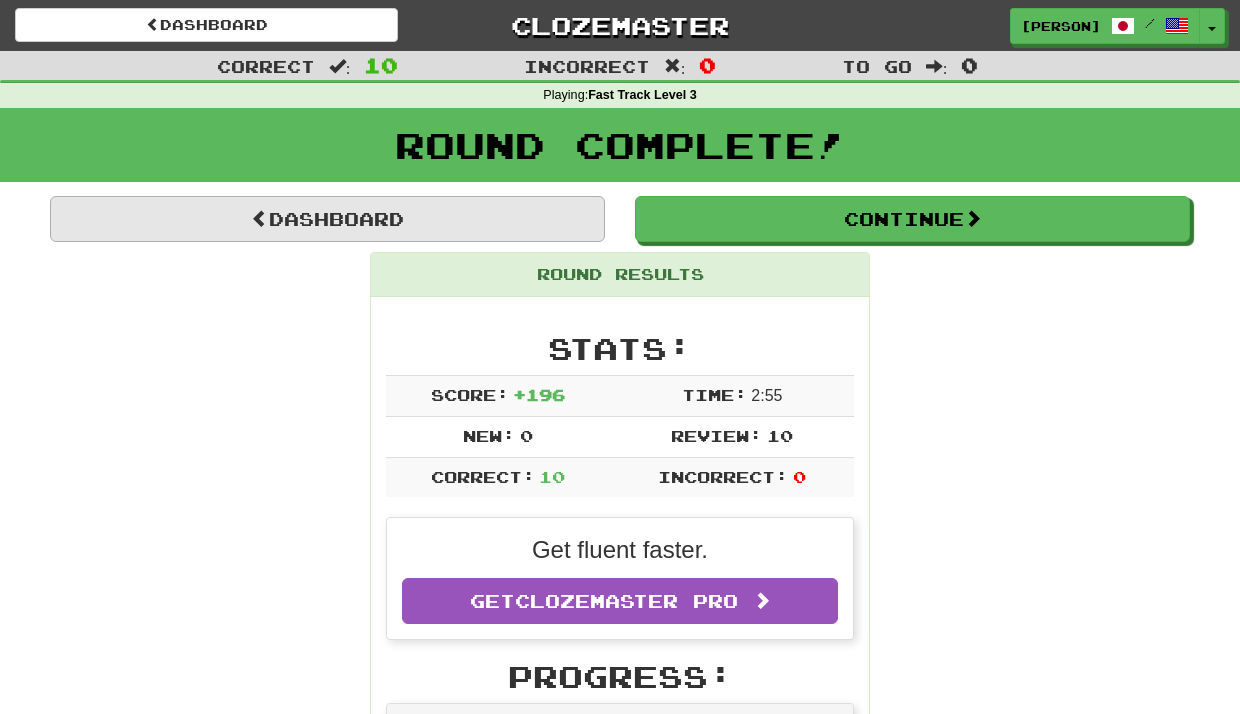 click on "Dashboard" at bounding box center (327, 219) 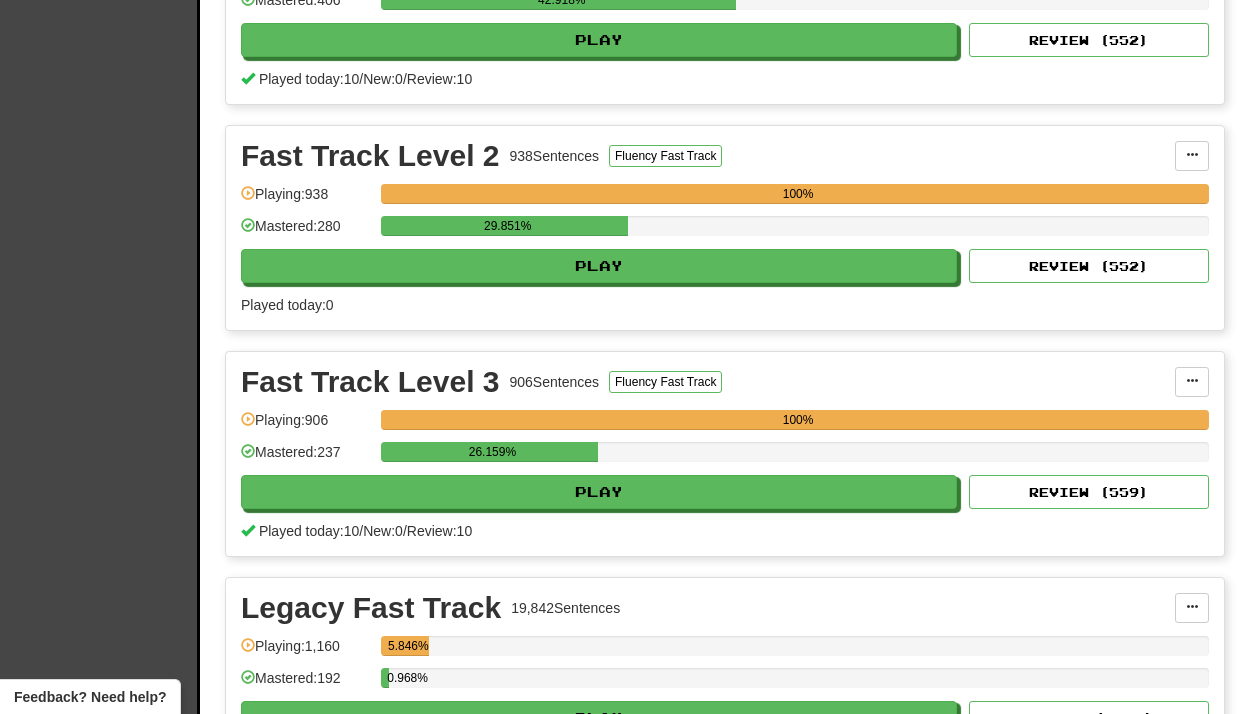 scroll, scrollTop: 608, scrollLeft: 0, axis: vertical 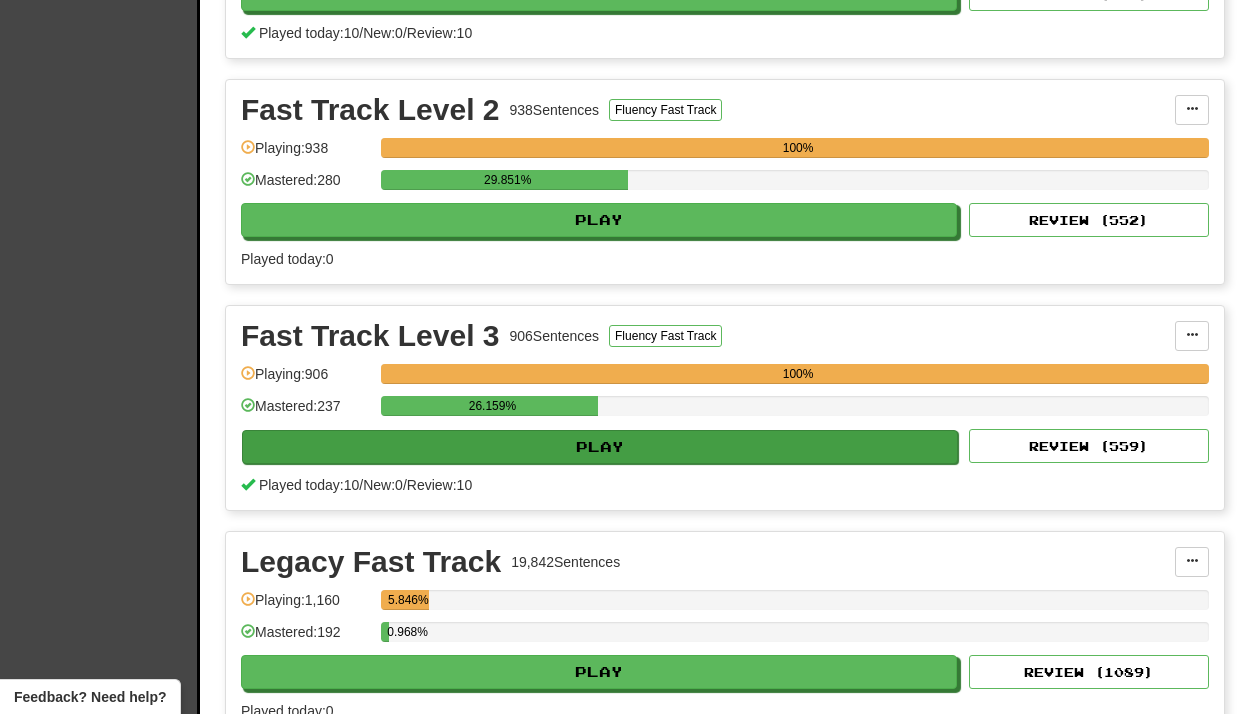 click on "Play" at bounding box center (600, 447) 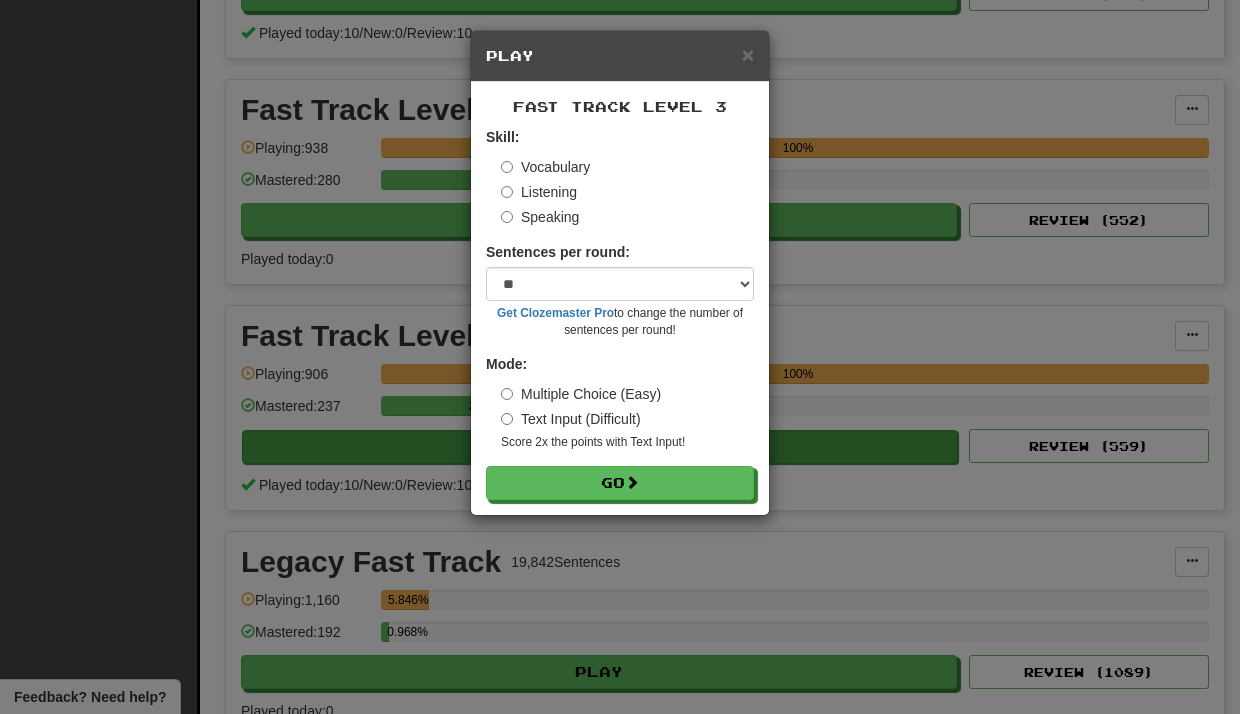 click on "Go" at bounding box center (620, 483) 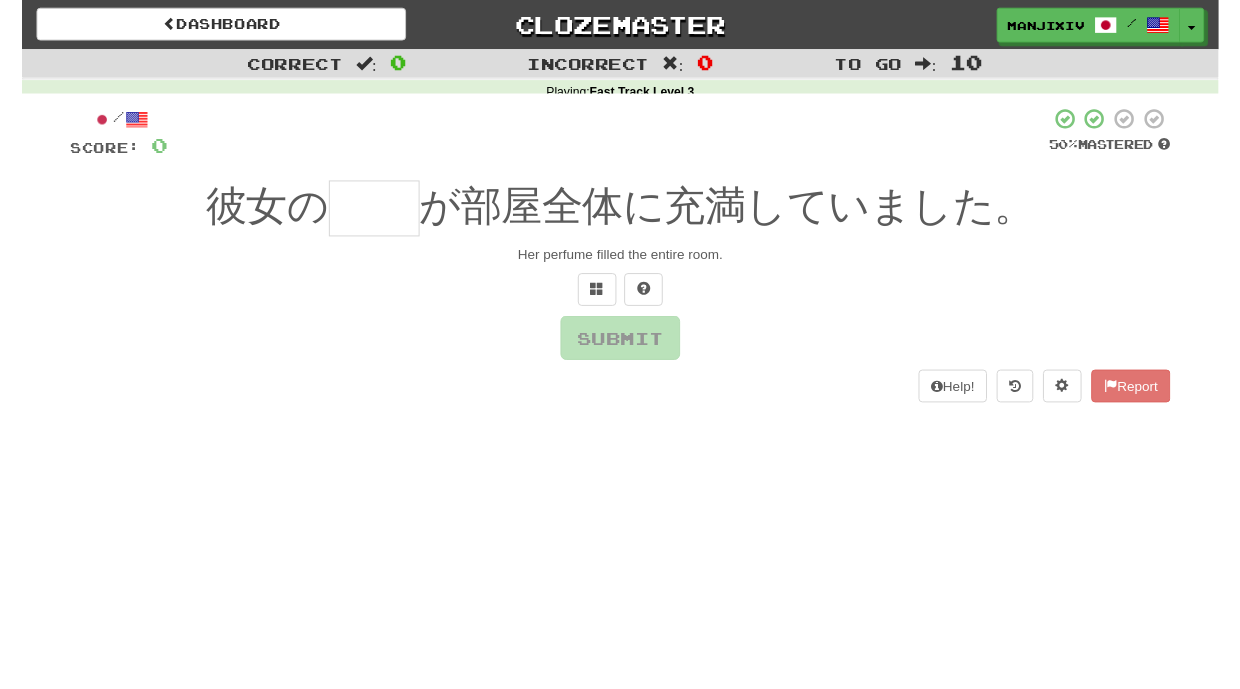 scroll, scrollTop: 0, scrollLeft: 0, axis: both 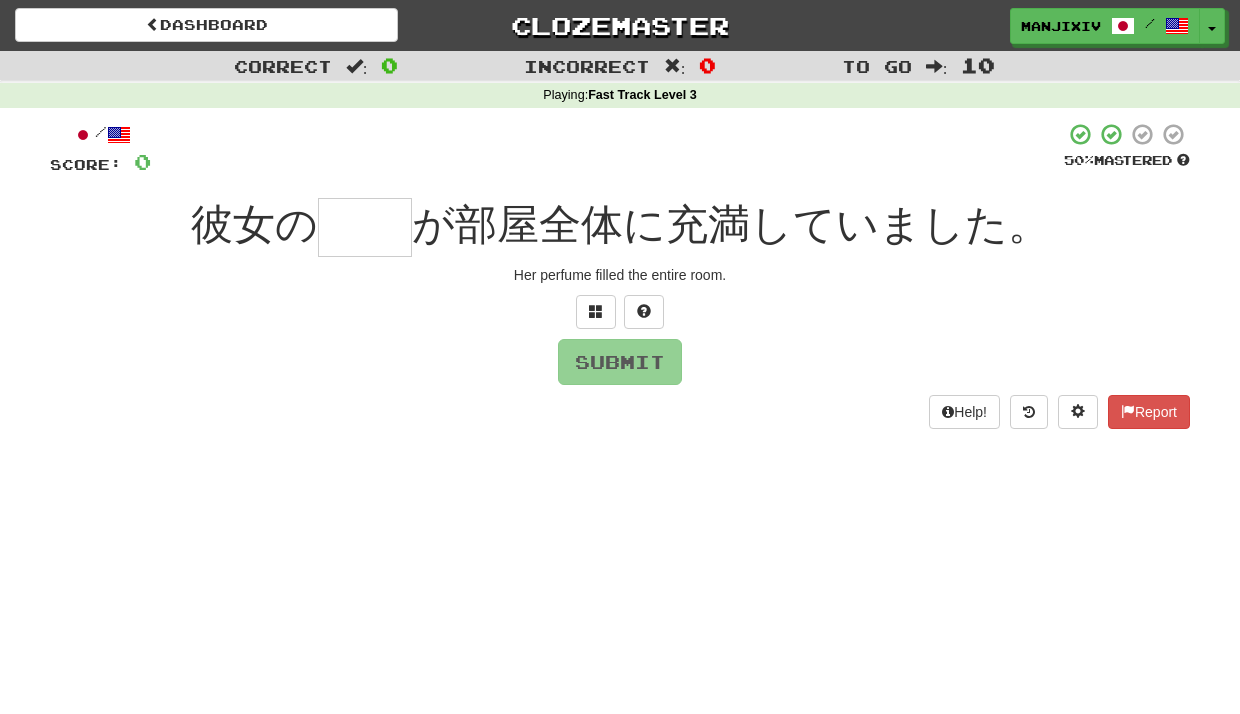 click at bounding box center [365, 227] 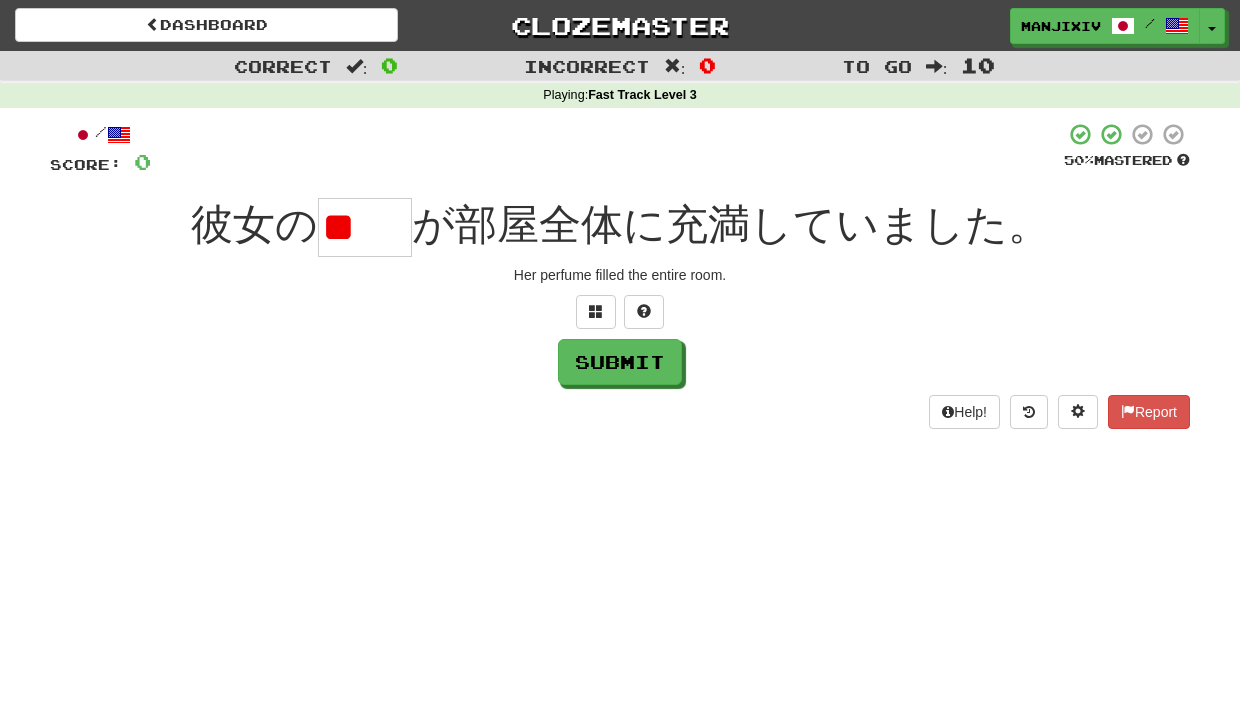 drag, startPoint x: 381, startPoint y: 232, endPoint x: 532, endPoint y: 251, distance: 152.19067 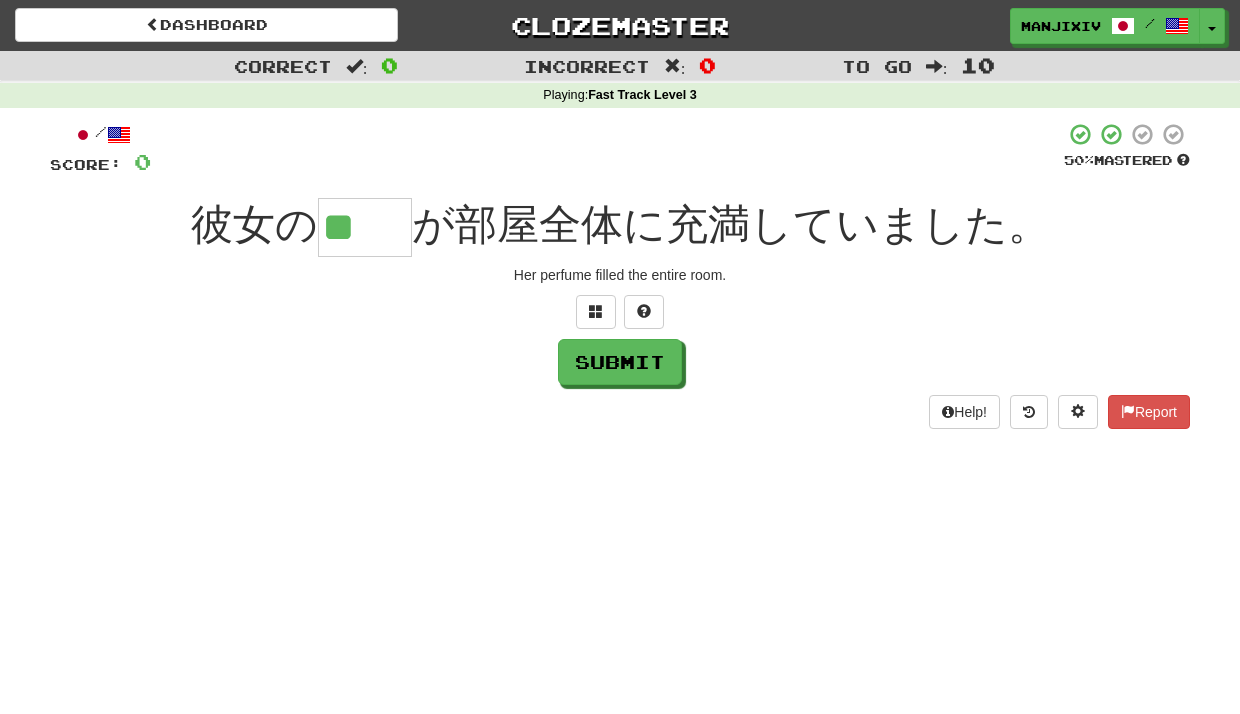 type on "**" 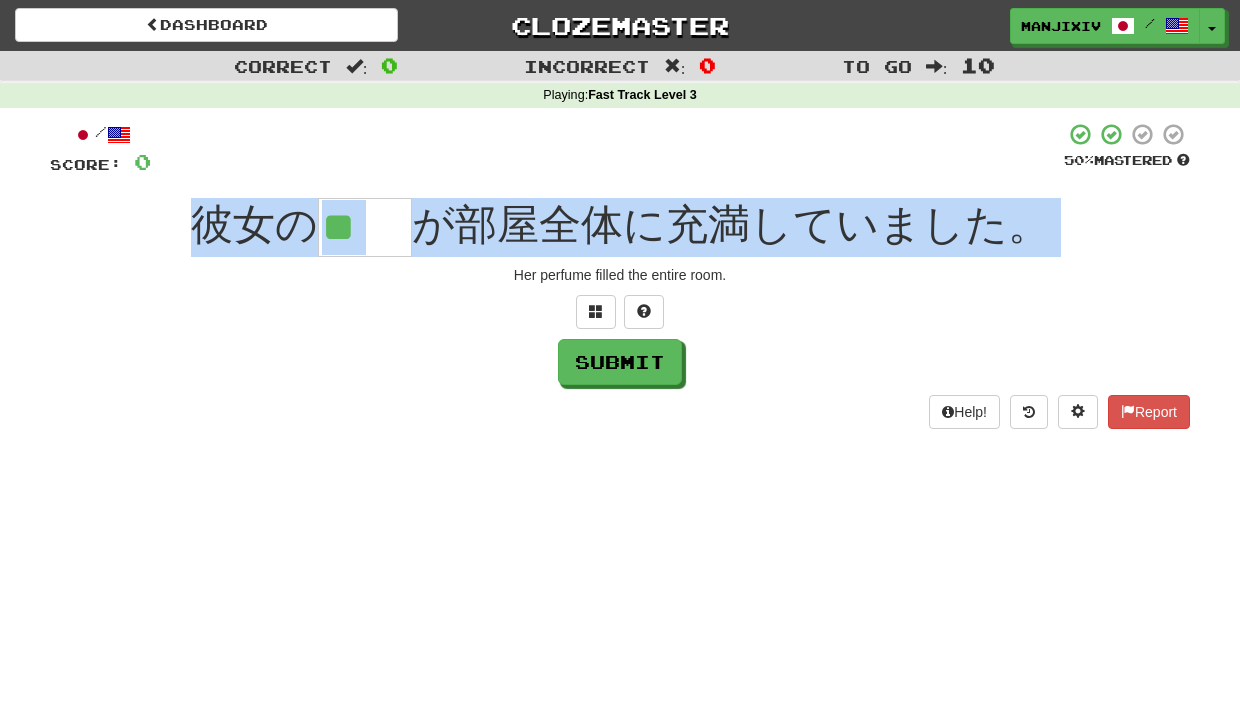 drag, startPoint x: 318, startPoint y: 231, endPoint x: 463, endPoint y: 266, distance: 149.16434 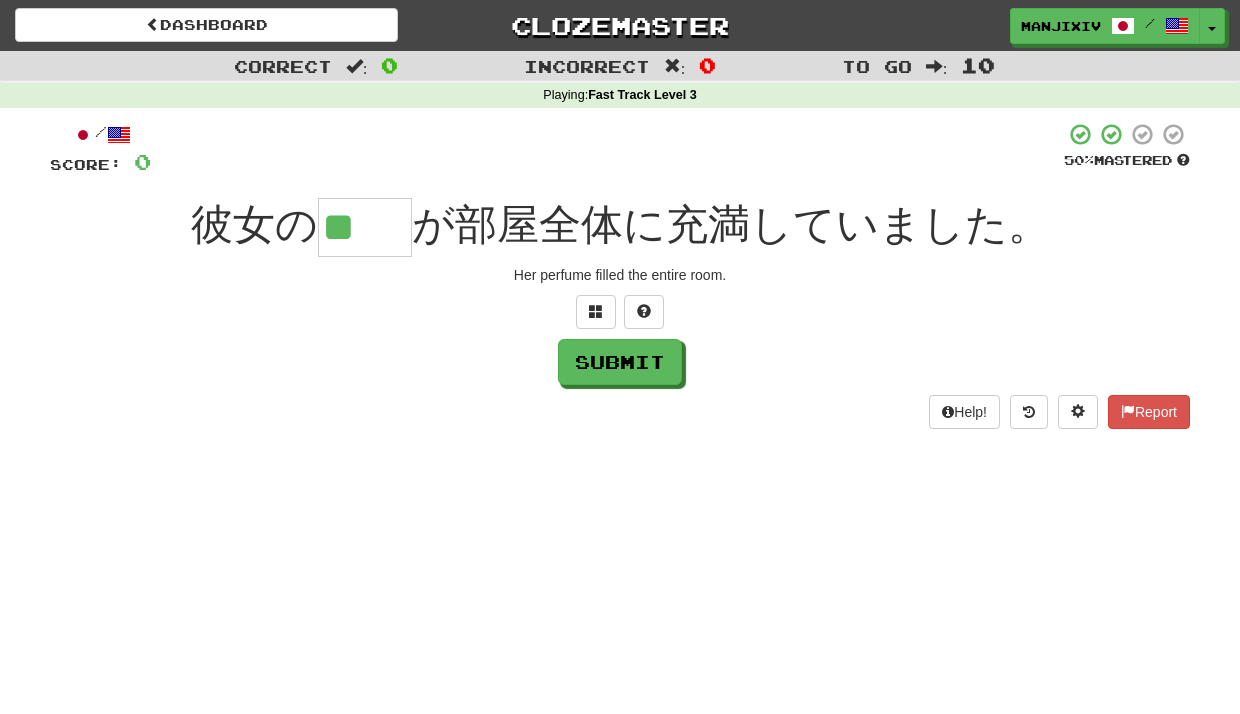 click on "**" at bounding box center (365, 227) 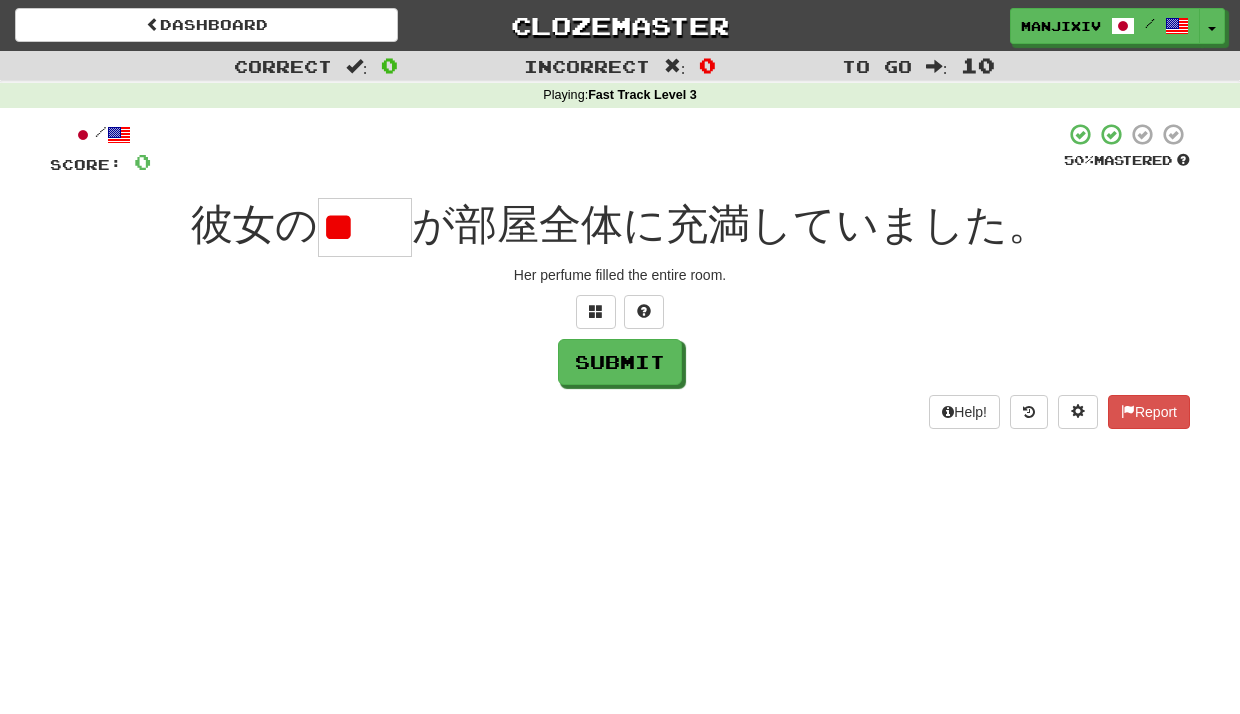 type on "*" 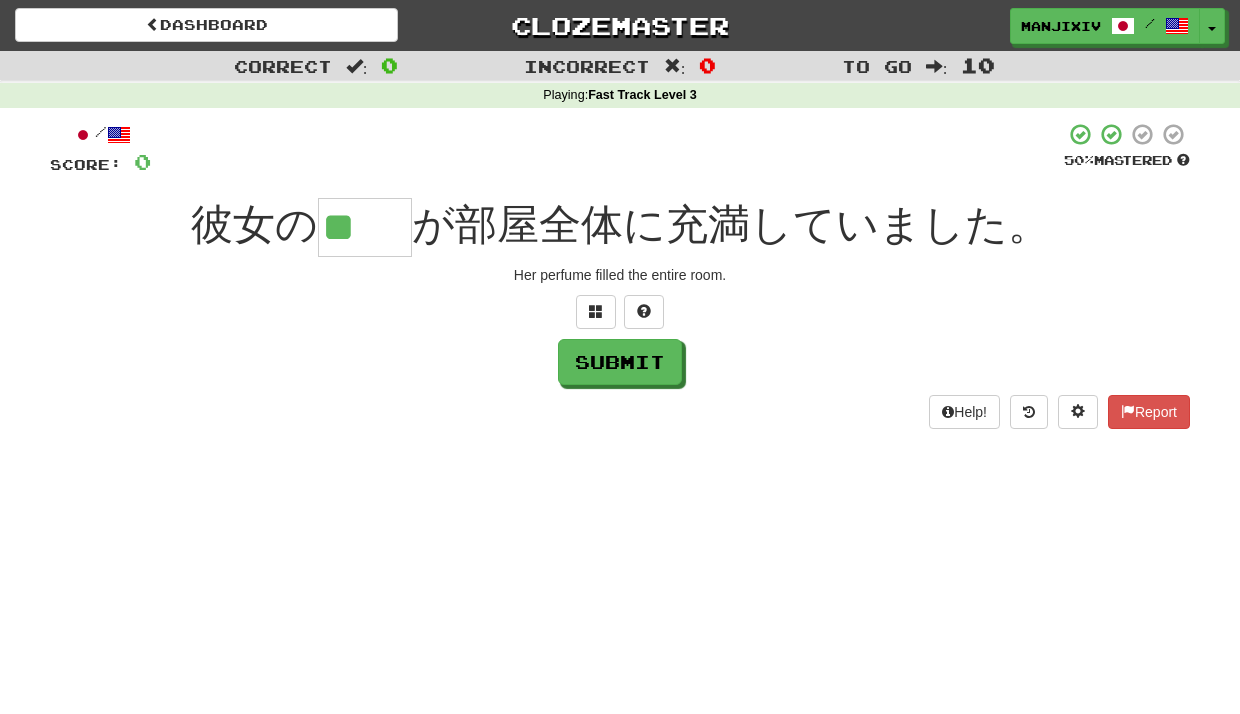 type on "**" 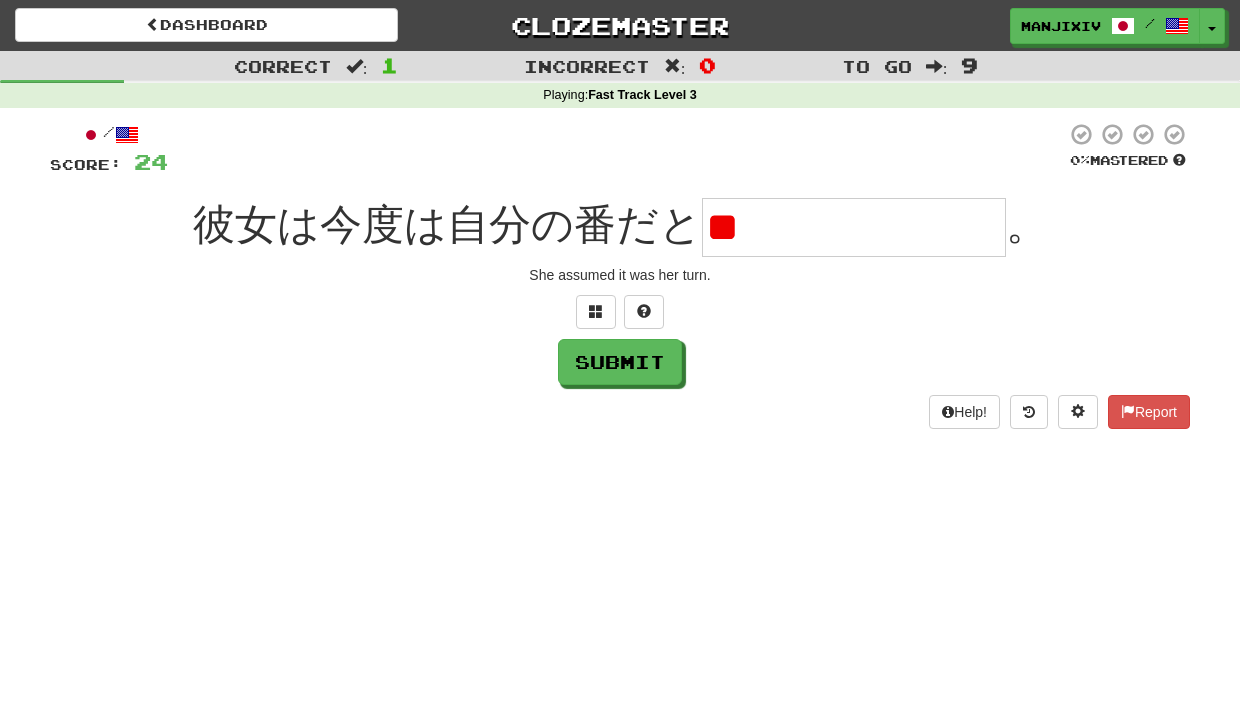 type on "*" 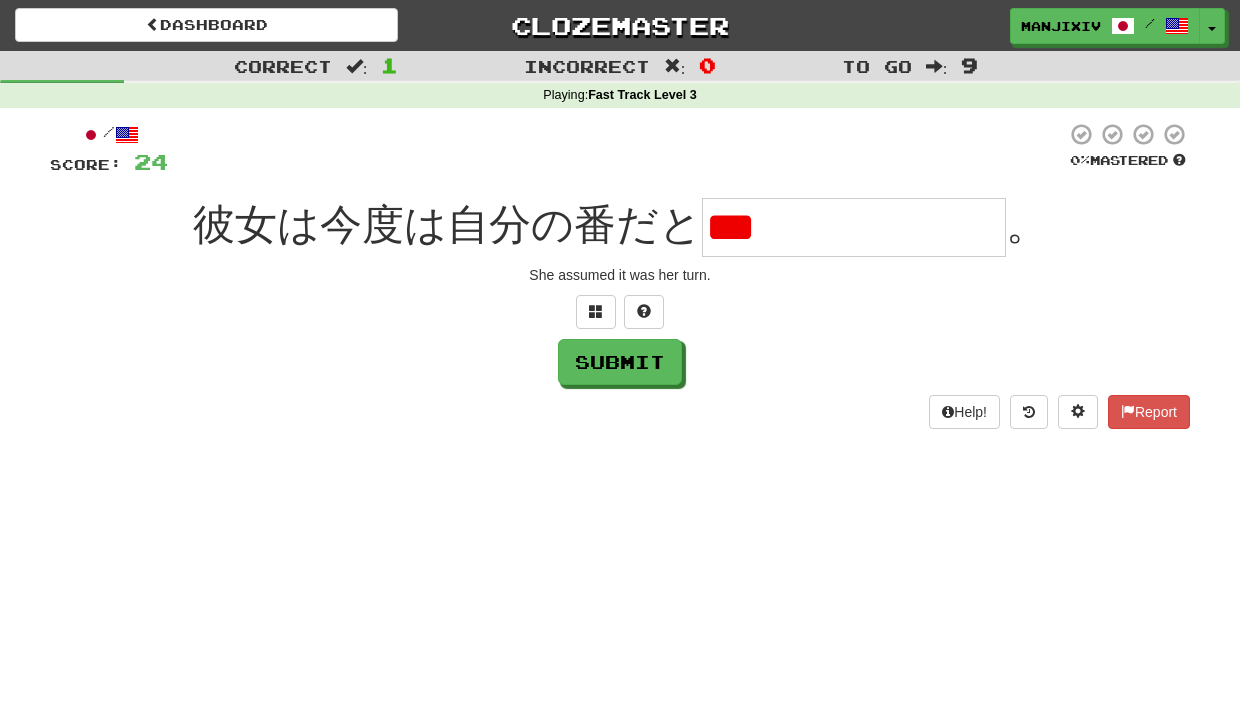 drag, startPoint x: 750, startPoint y: 230, endPoint x: 889, endPoint y: 352, distance: 184.94594 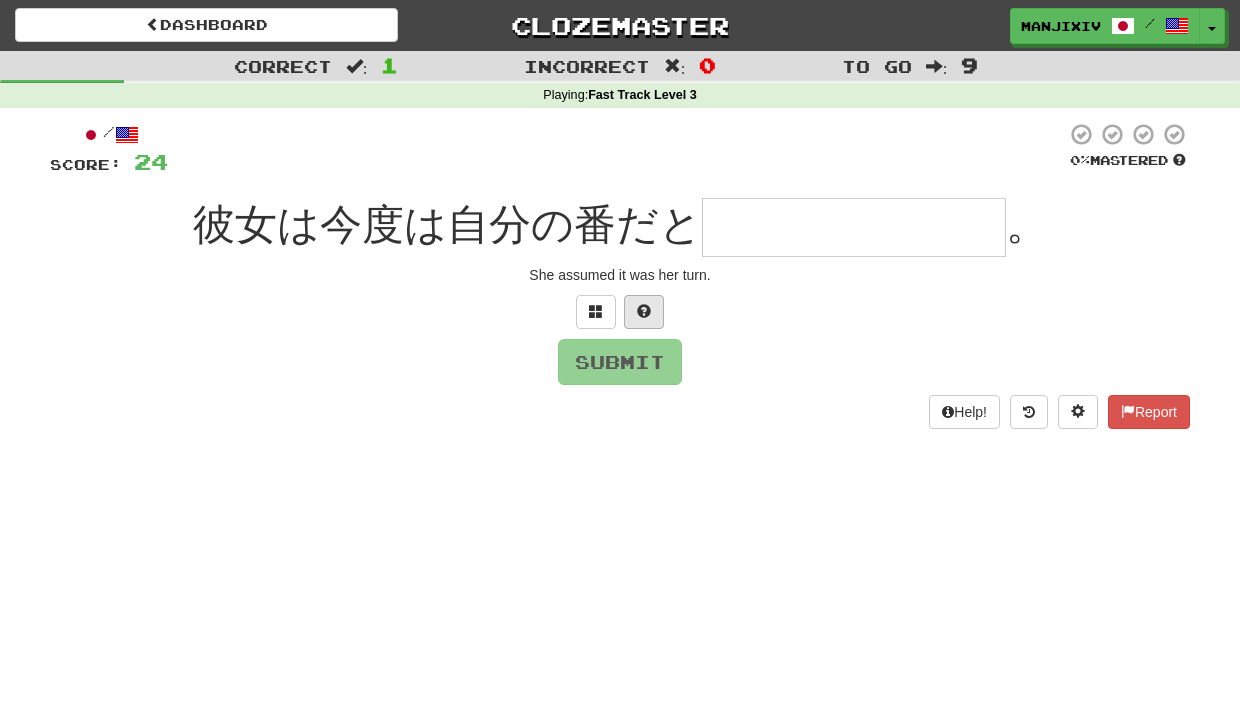 click at bounding box center (644, 311) 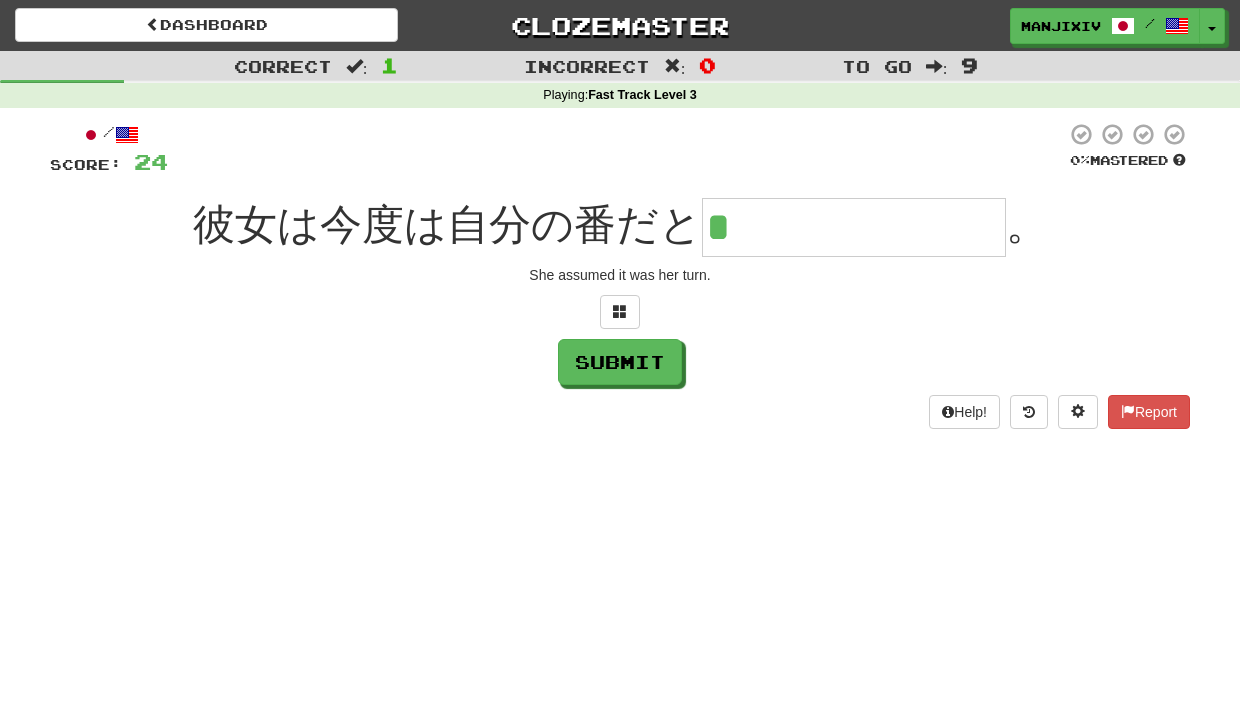 click on "*" at bounding box center [854, 227] 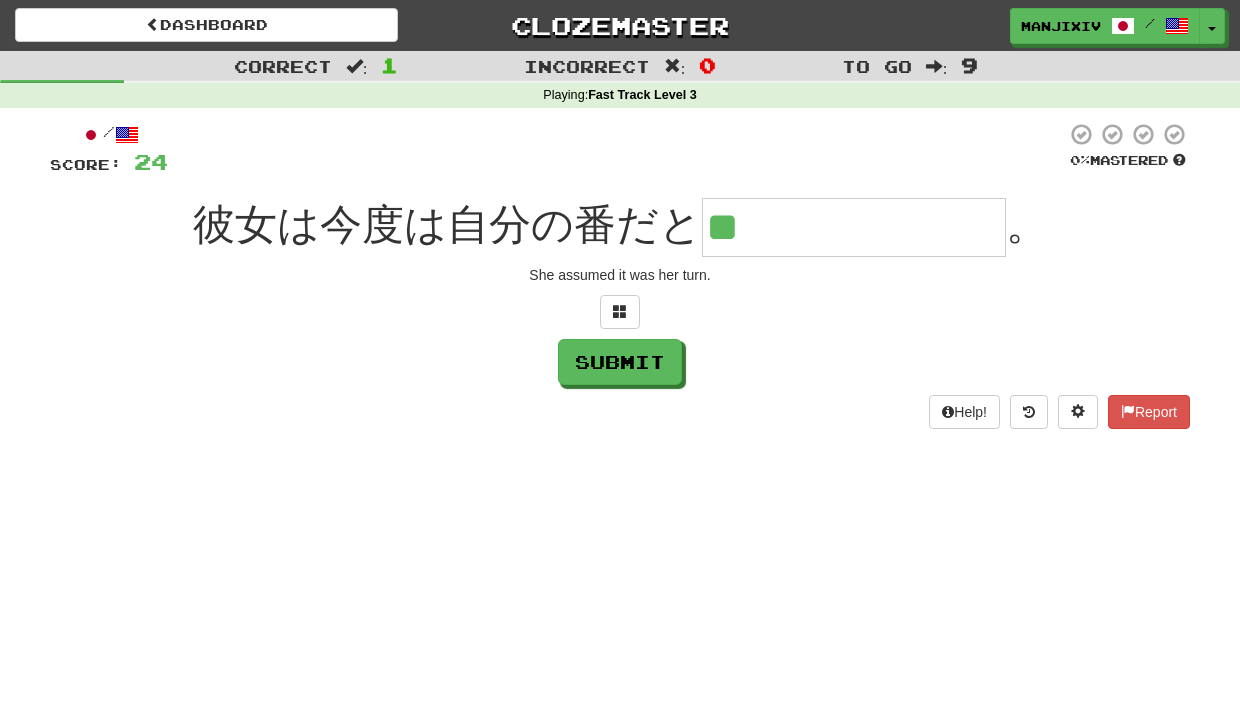 click at bounding box center [617, 149] 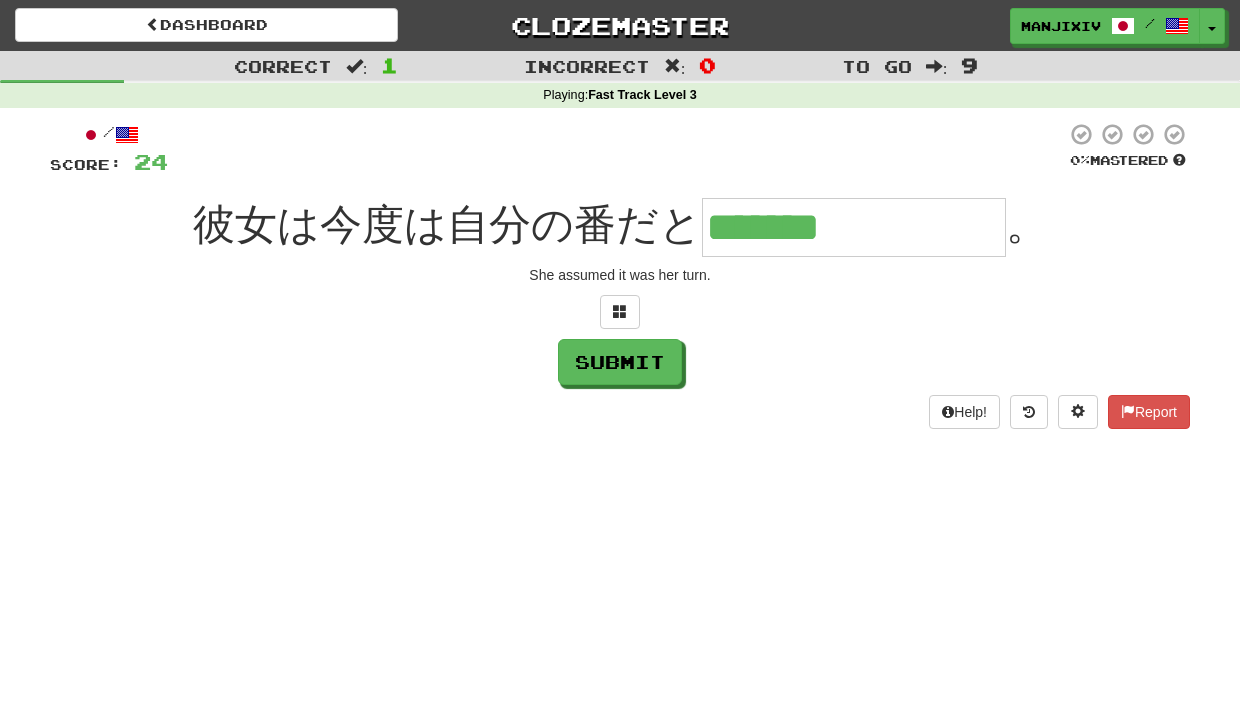 type on "*******" 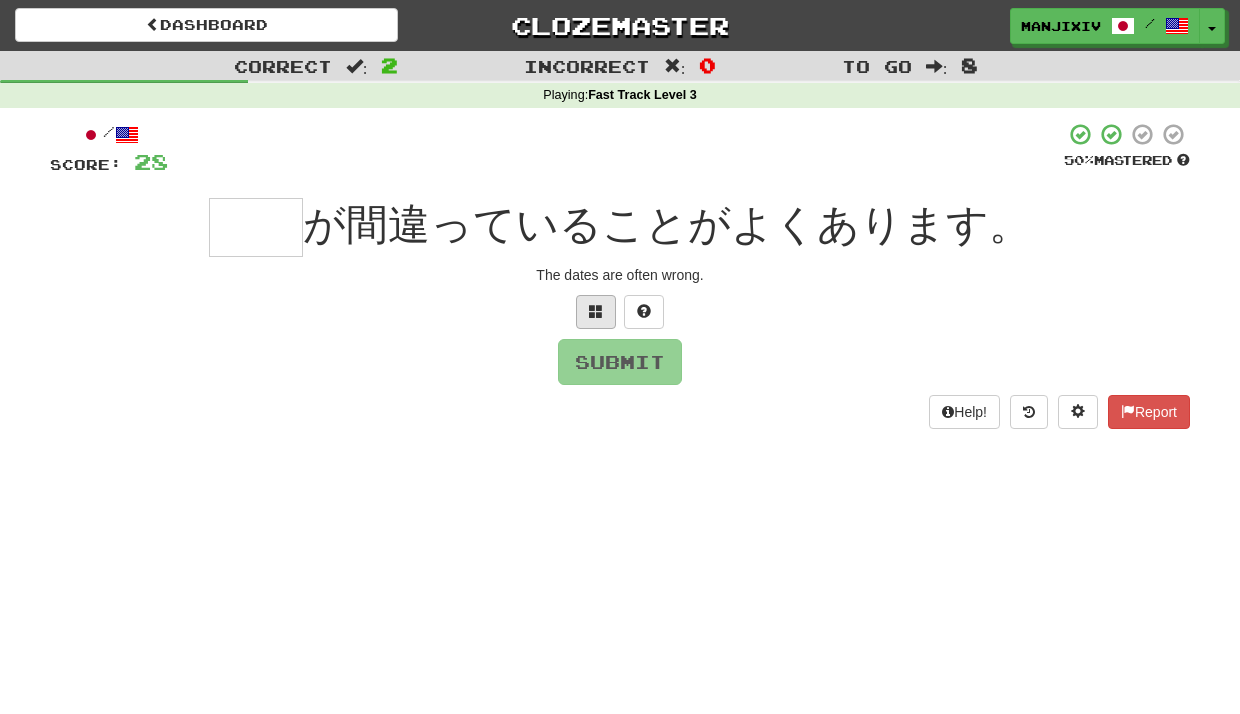 click at bounding box center [596, 311] 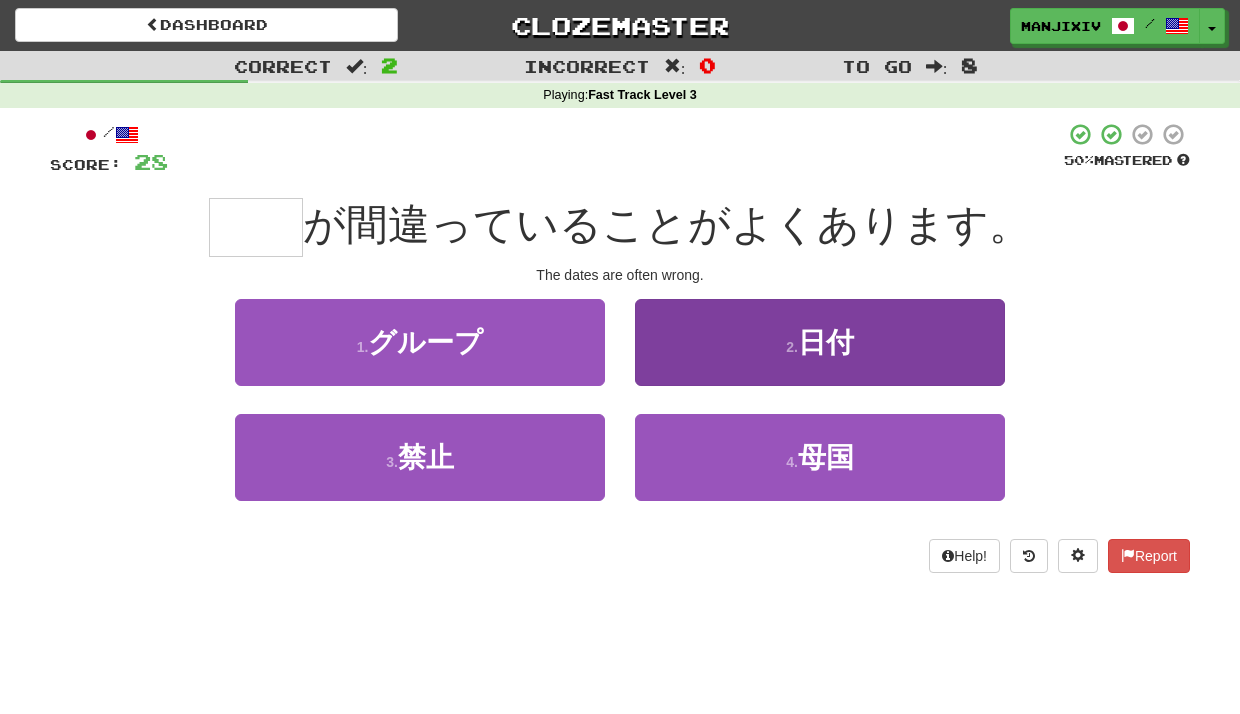 click on "日付" at bounding box center (826, 342) 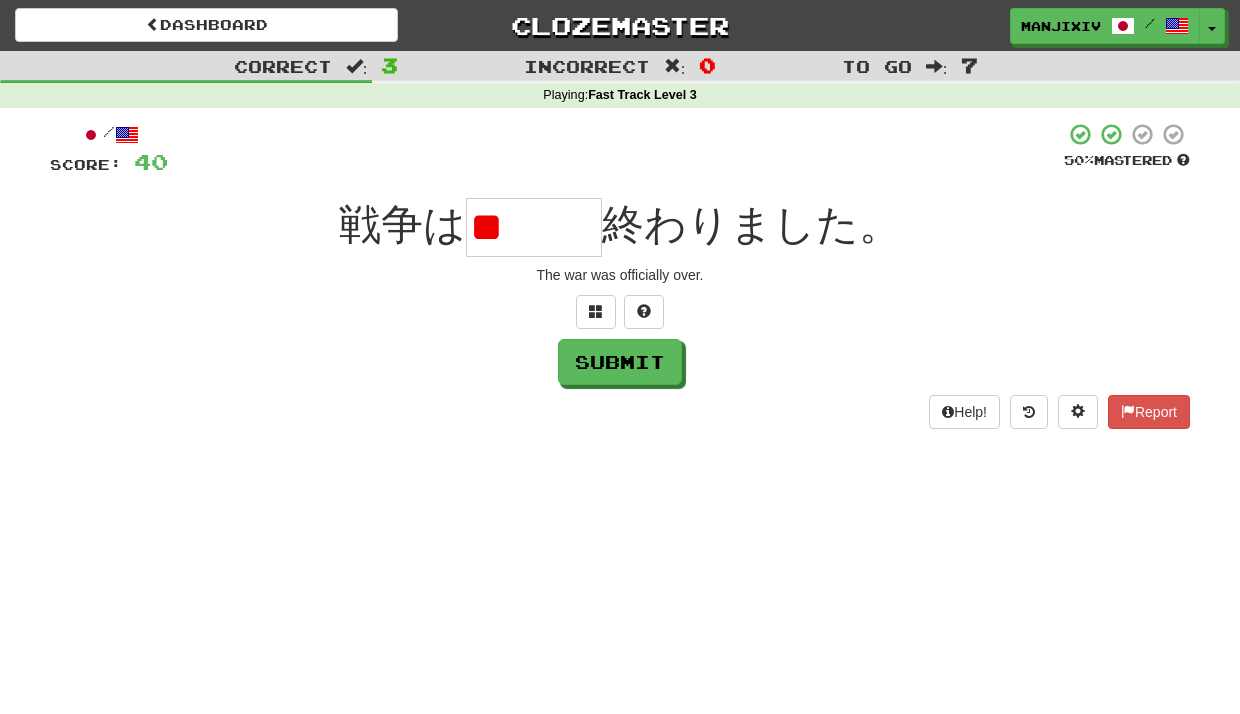 type on "*" 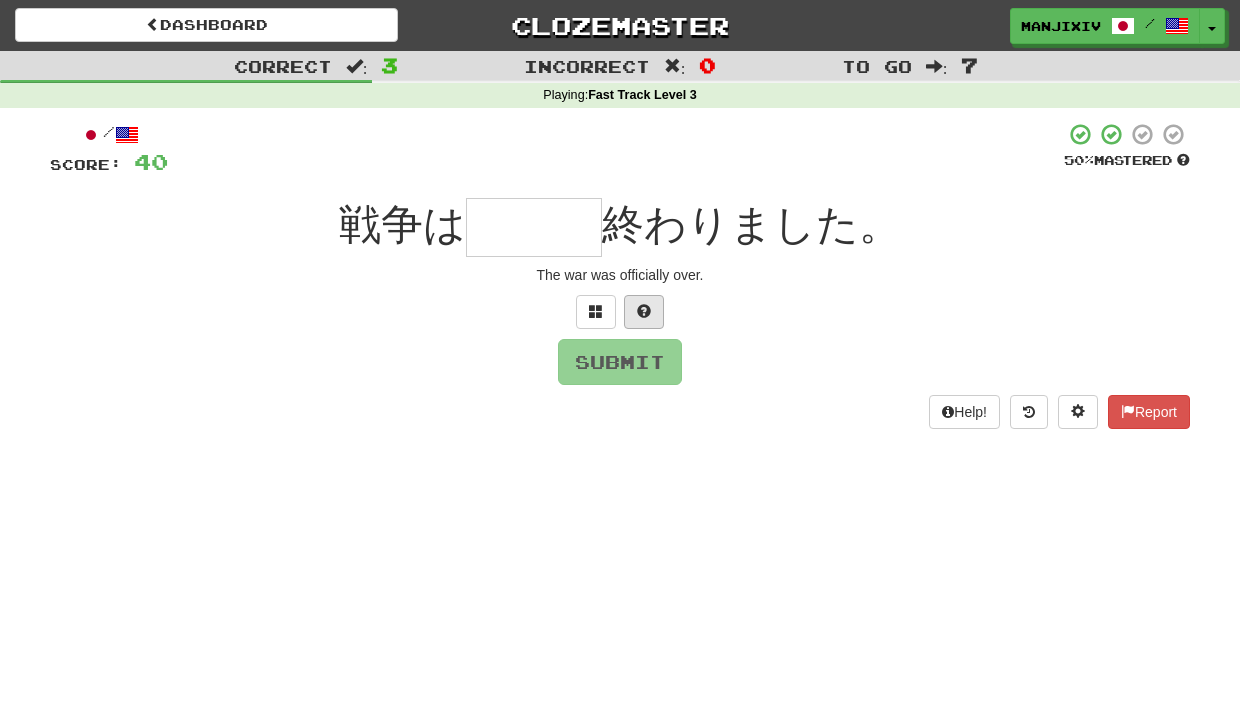 click at bounding box center (644, 312) 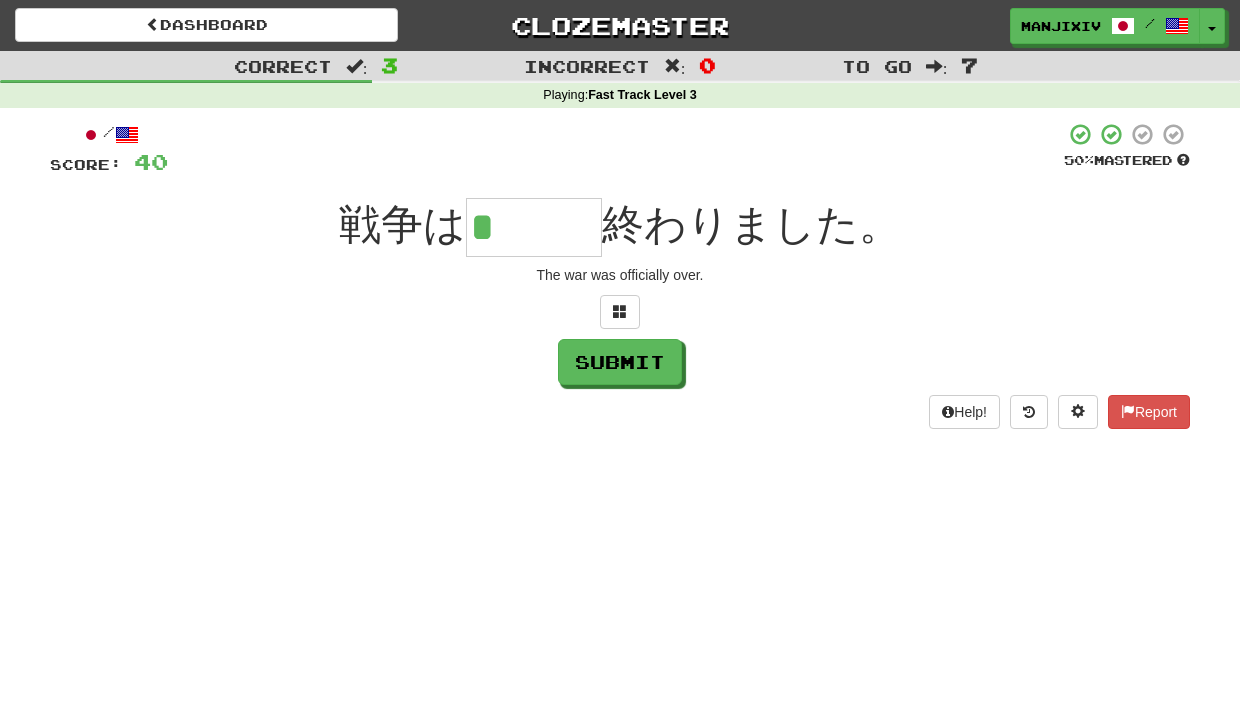 click on "*" at bounding box center [534, 227] 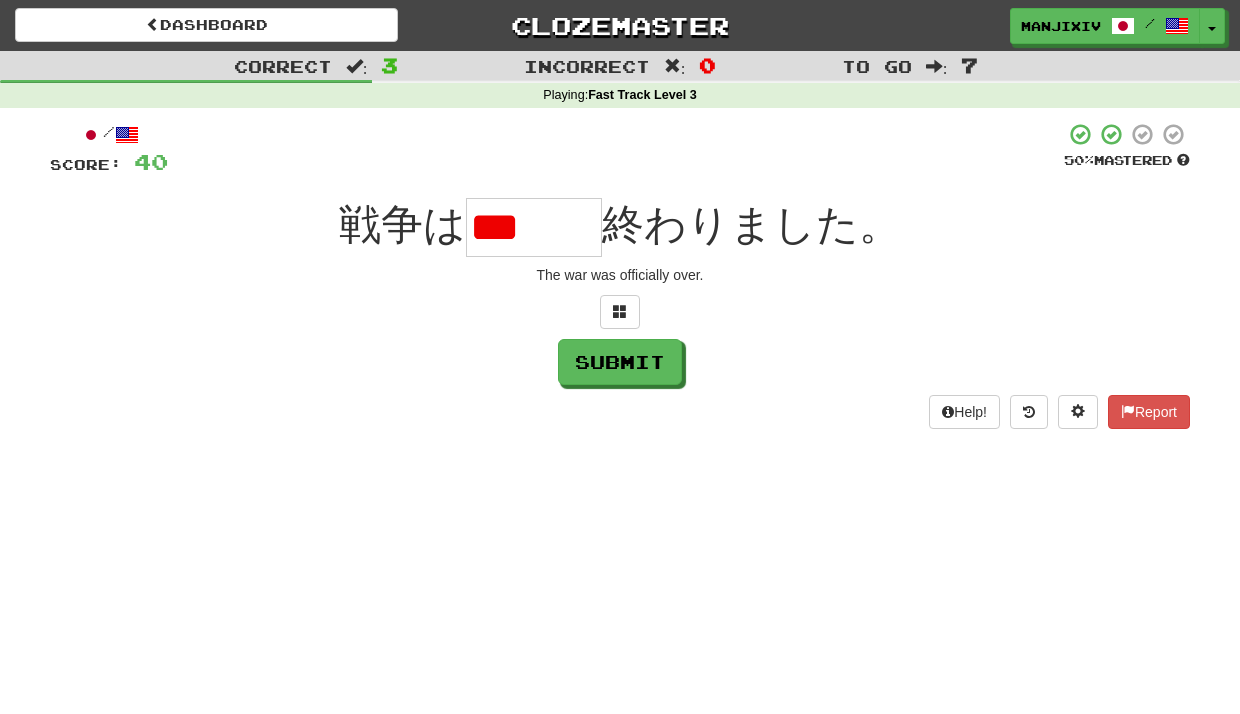 click at bounding box center (620, 312) 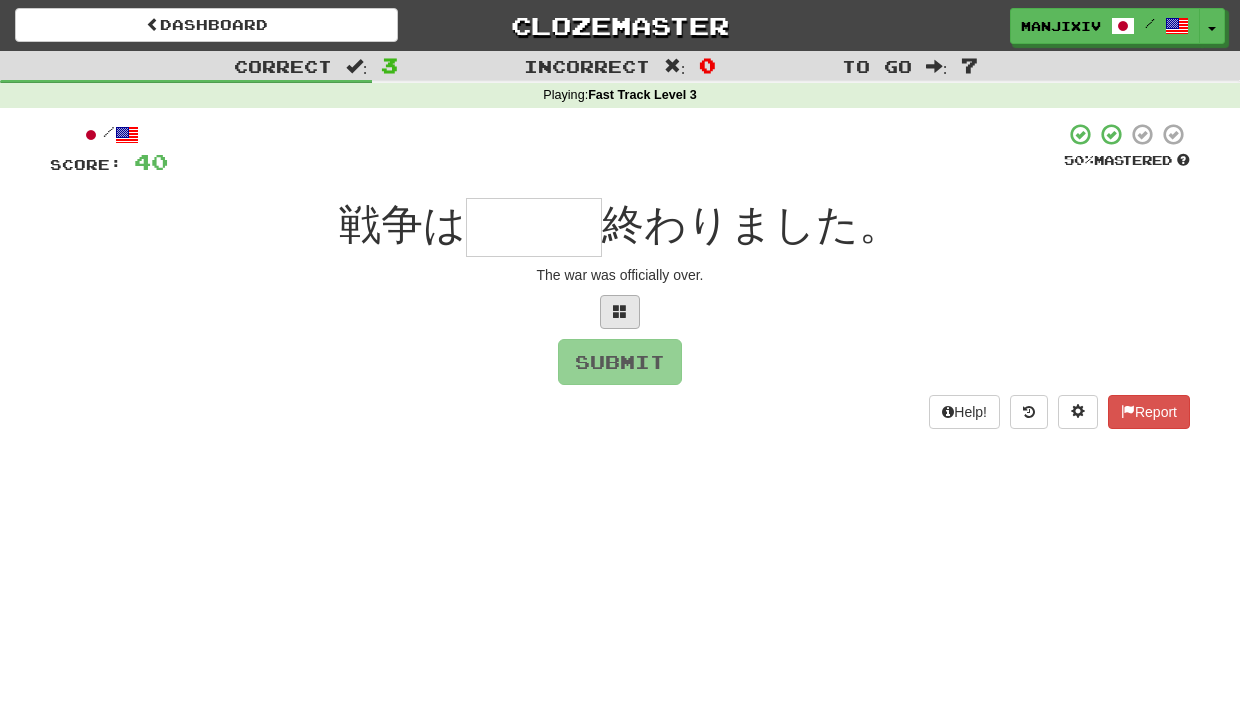 click at bounding box center [620, 311] 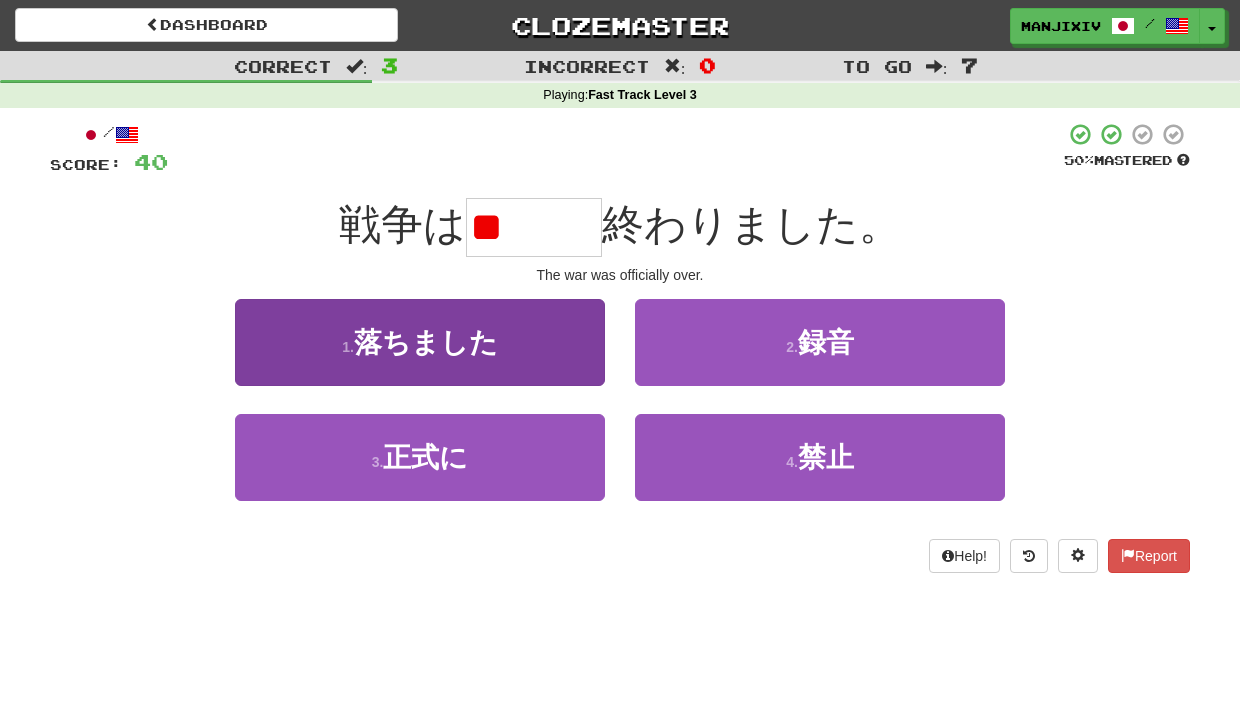 type on "*" 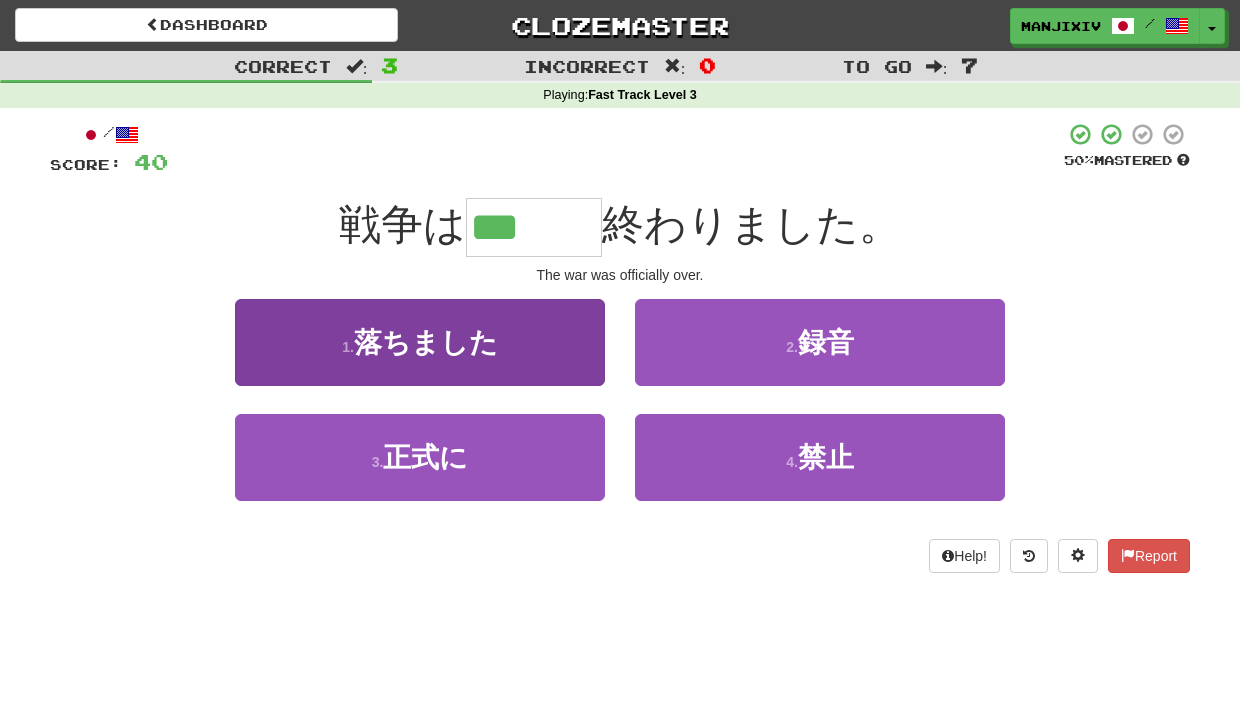 type on "***" 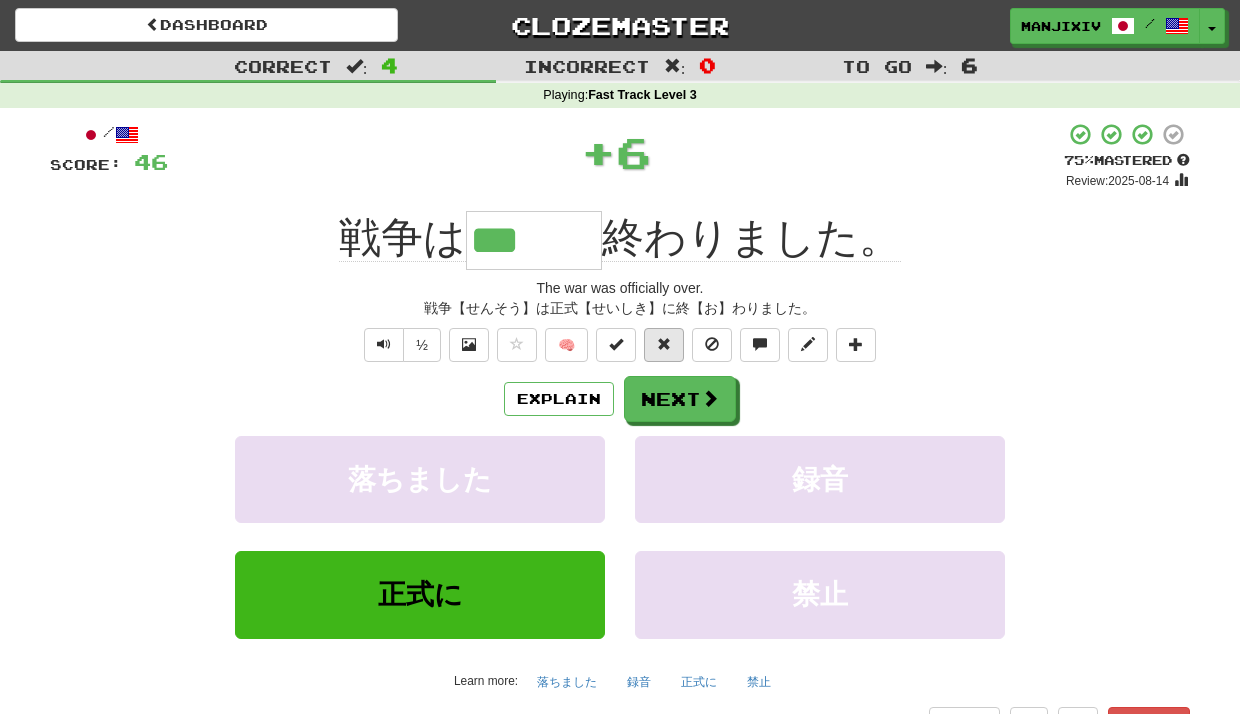 click at bounding box center (664, 345) 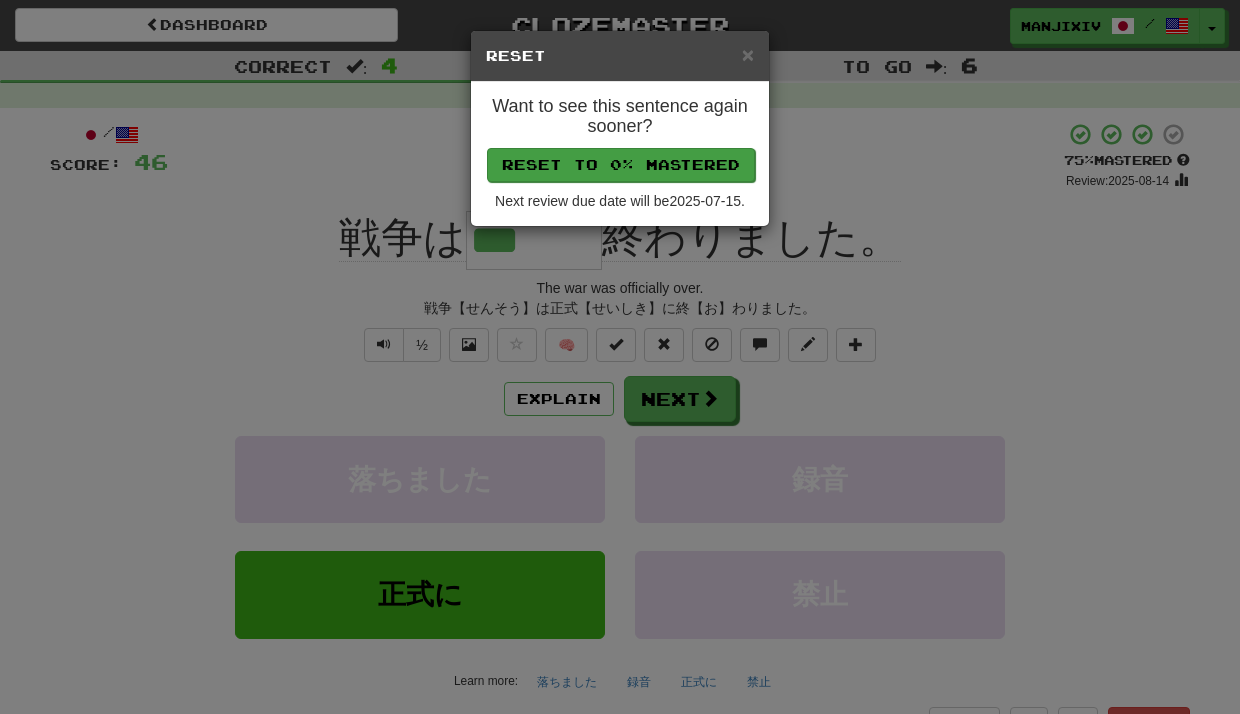 click on "Reset to 0% Mastered" at bounding box center [621, 165] 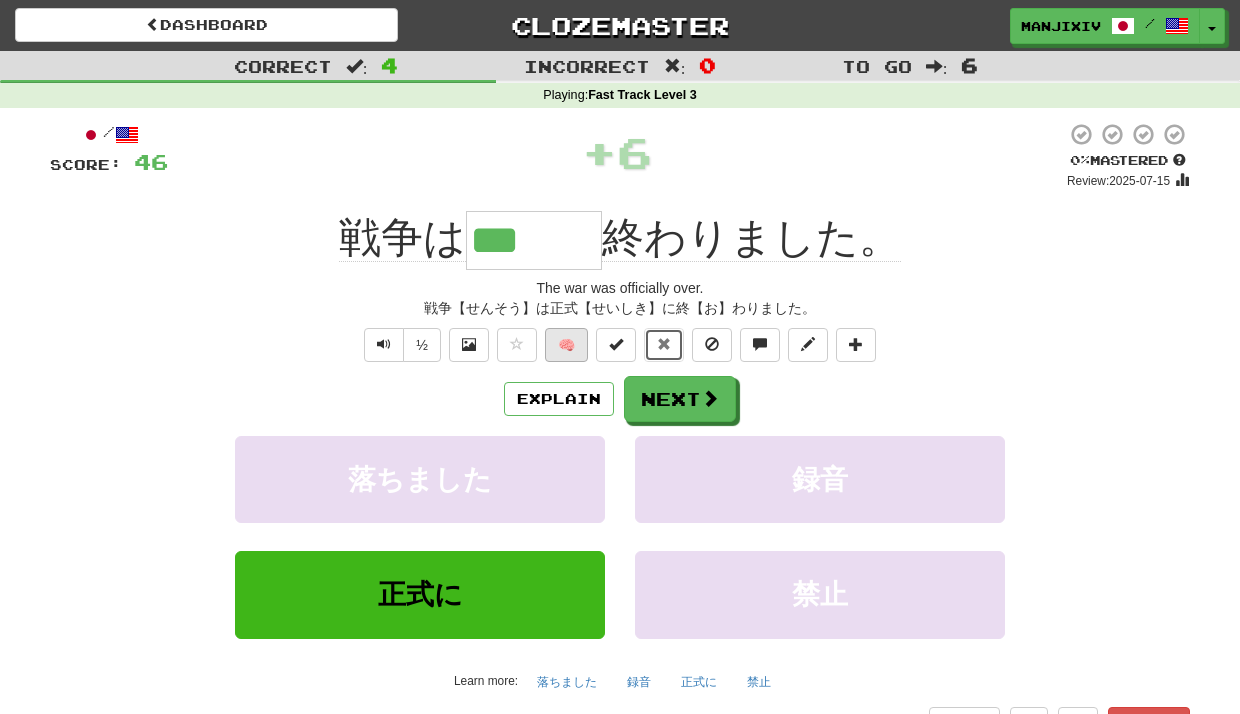 type 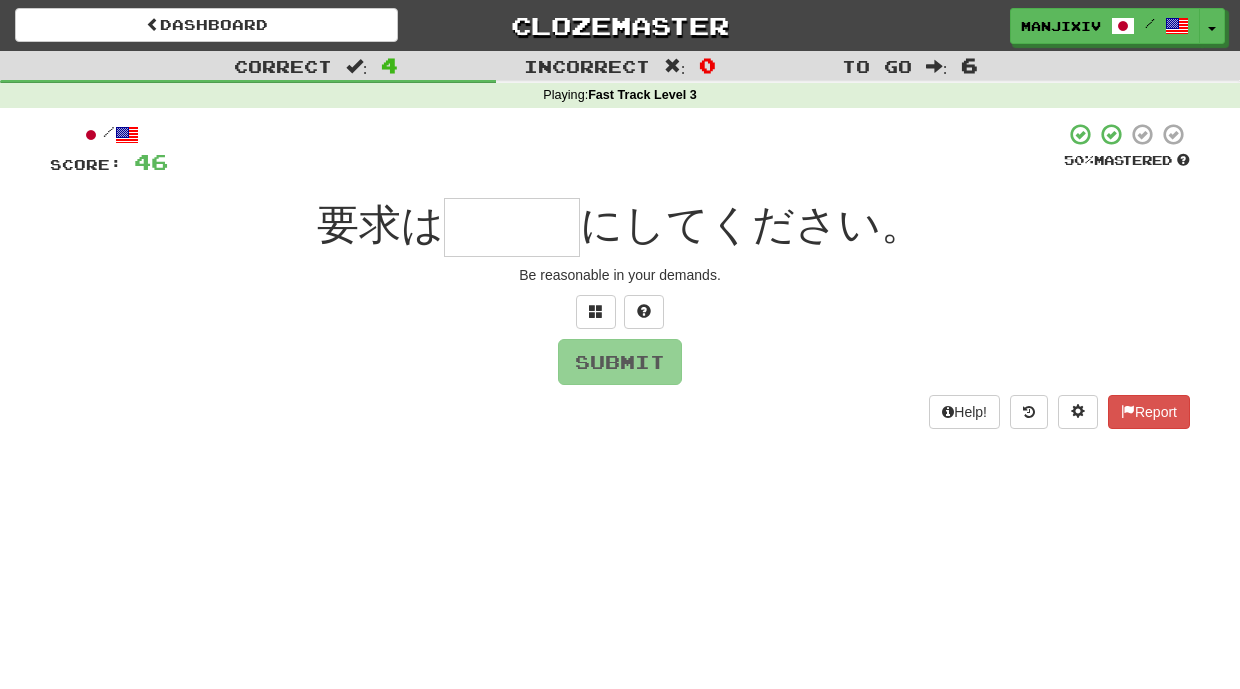 click at bounding box center [512, 227] 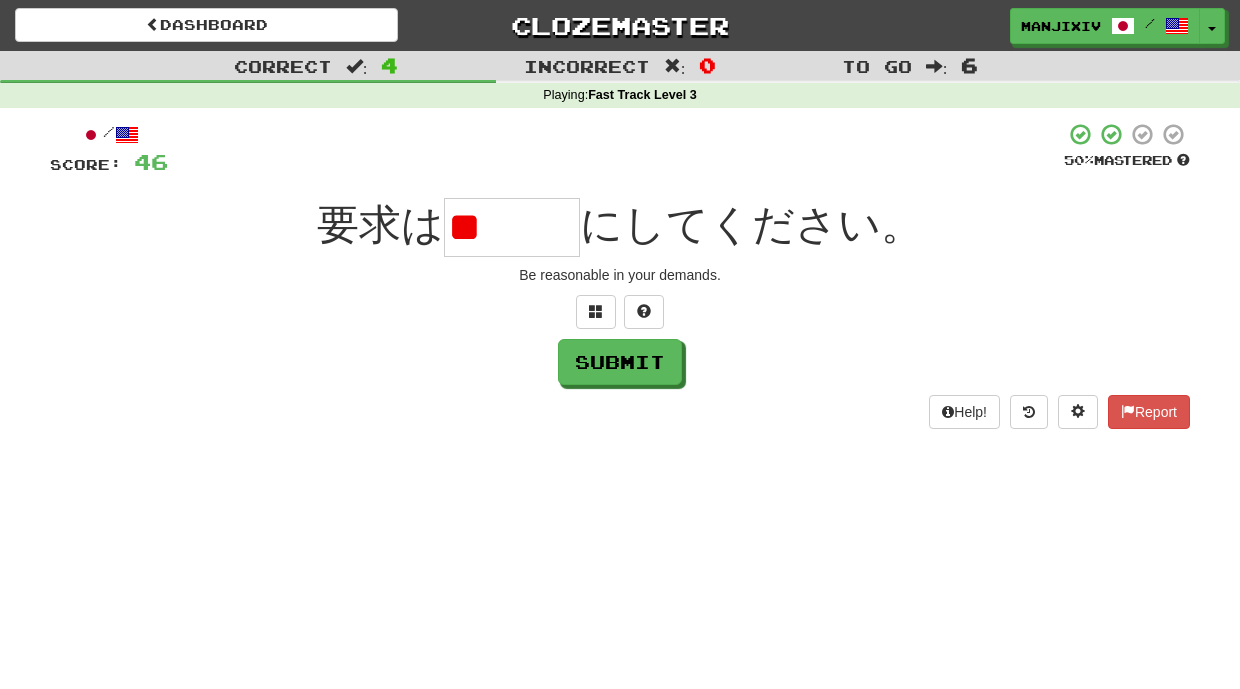 click on "Help!  Report" at bounding box center (620, 412) 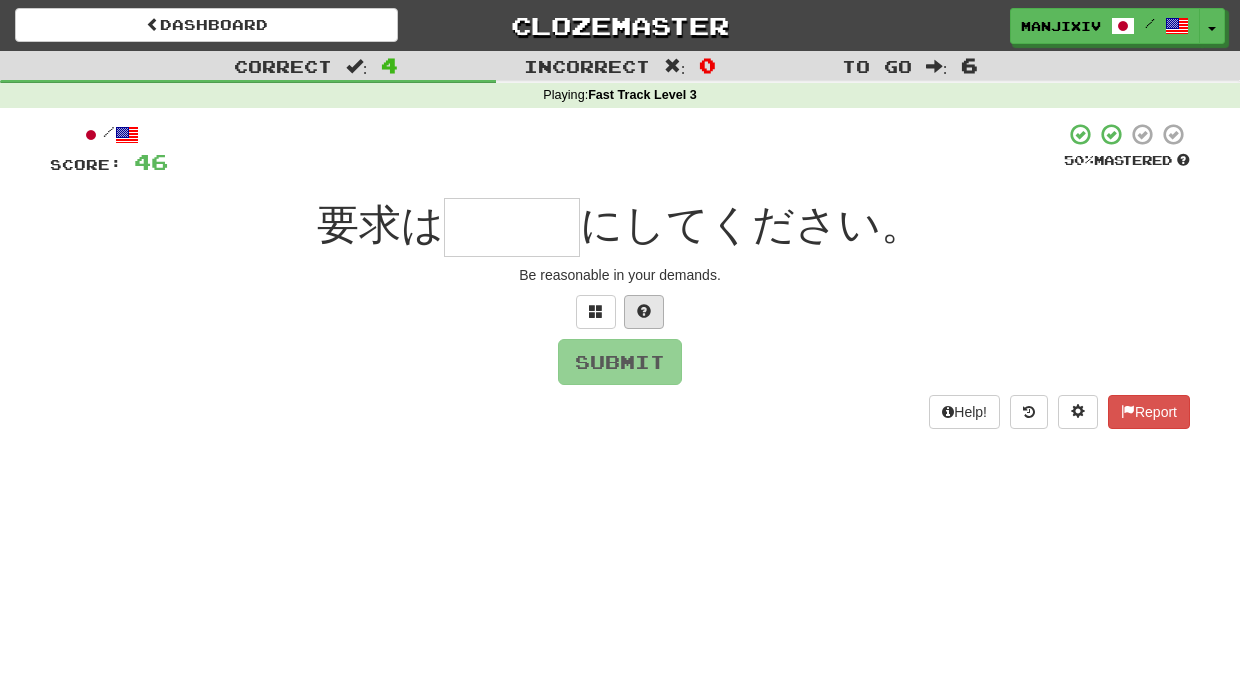 click at bounding box center (644, 312) 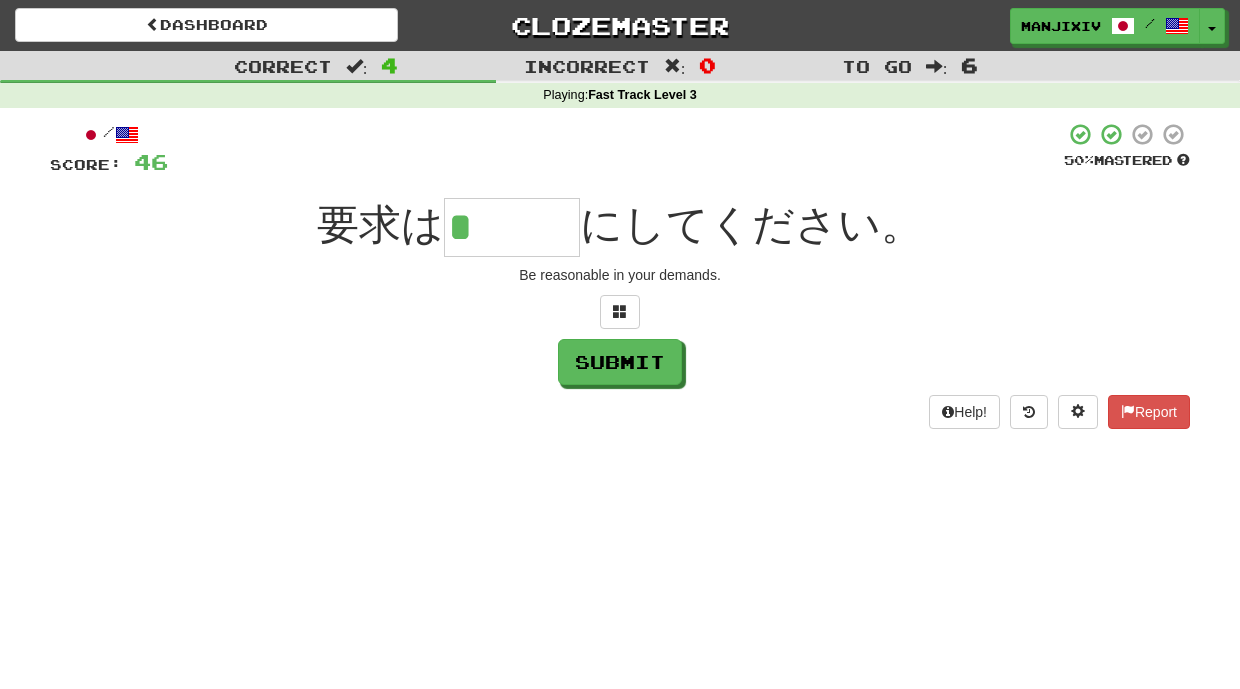 click on "*" at bounding box center [512, 227] 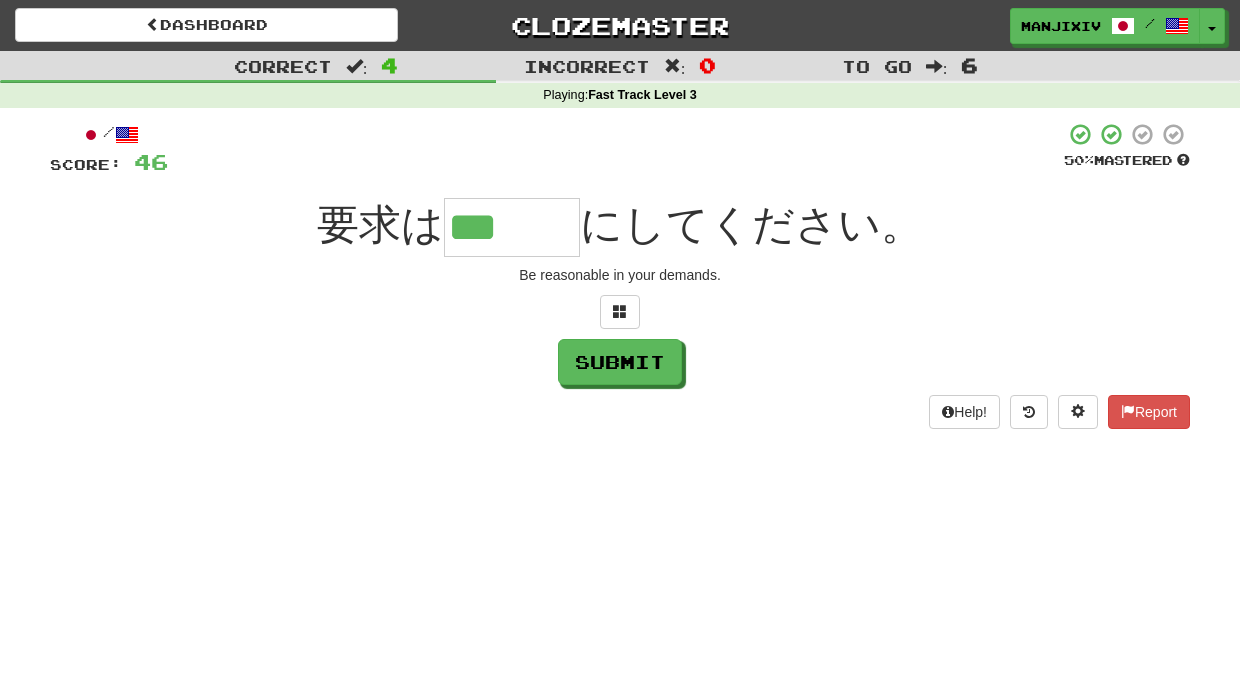 type on "***" 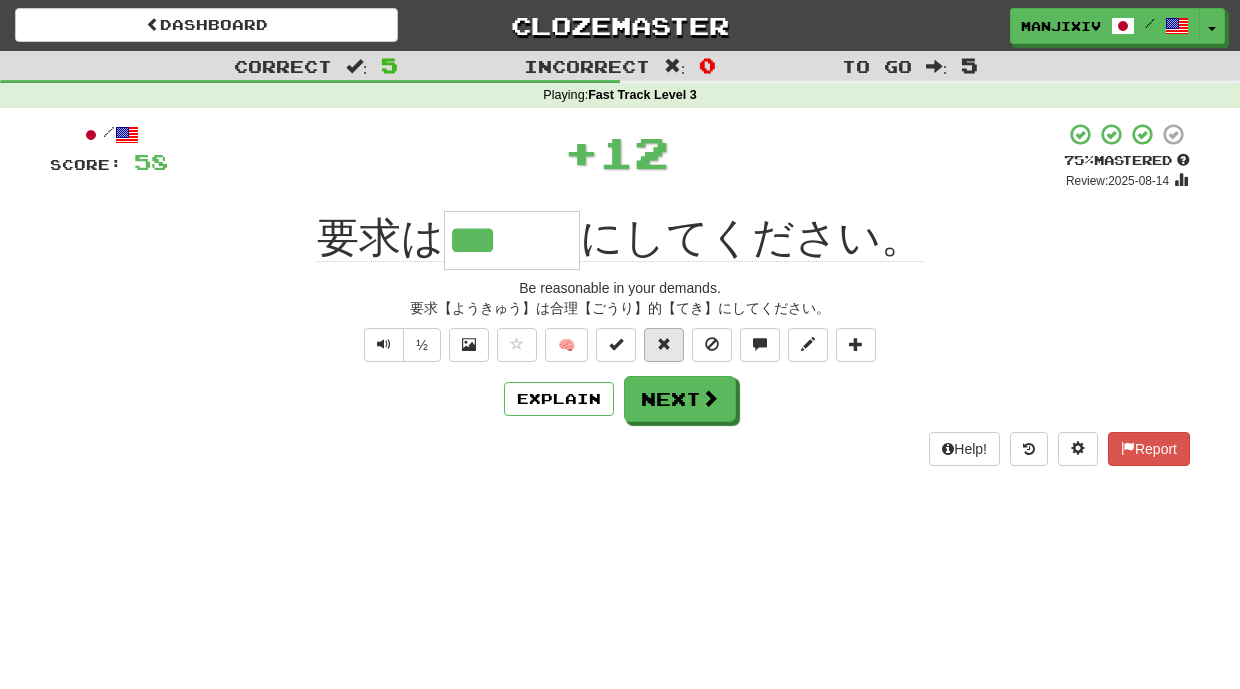 click at bounding box center [664, 345] 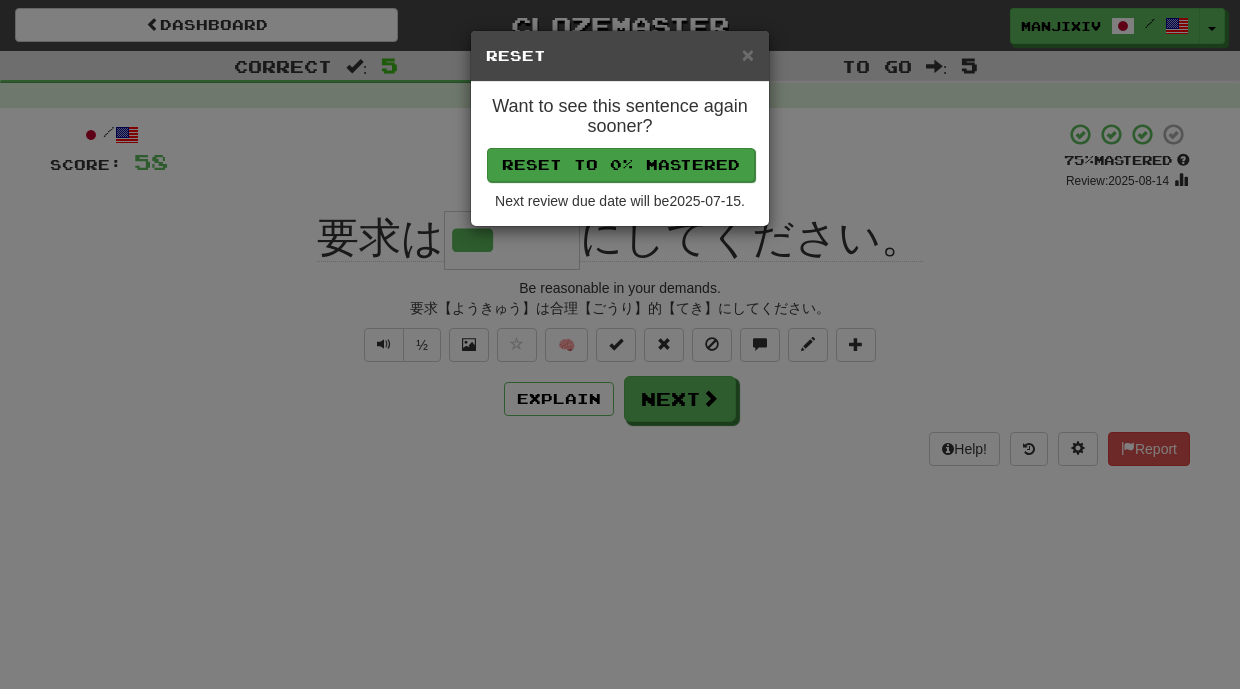 click on "Reset to 0% Mastered" at bounding box center [621, 165] 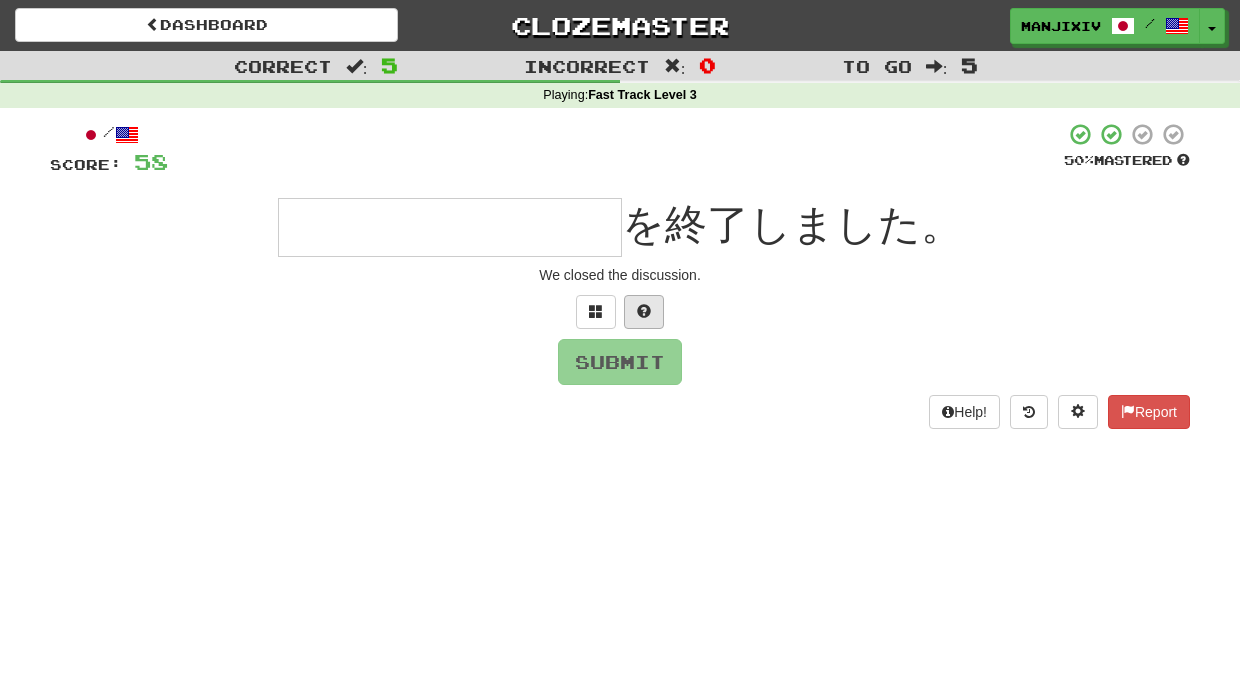 click at bounding box center [644, 312] 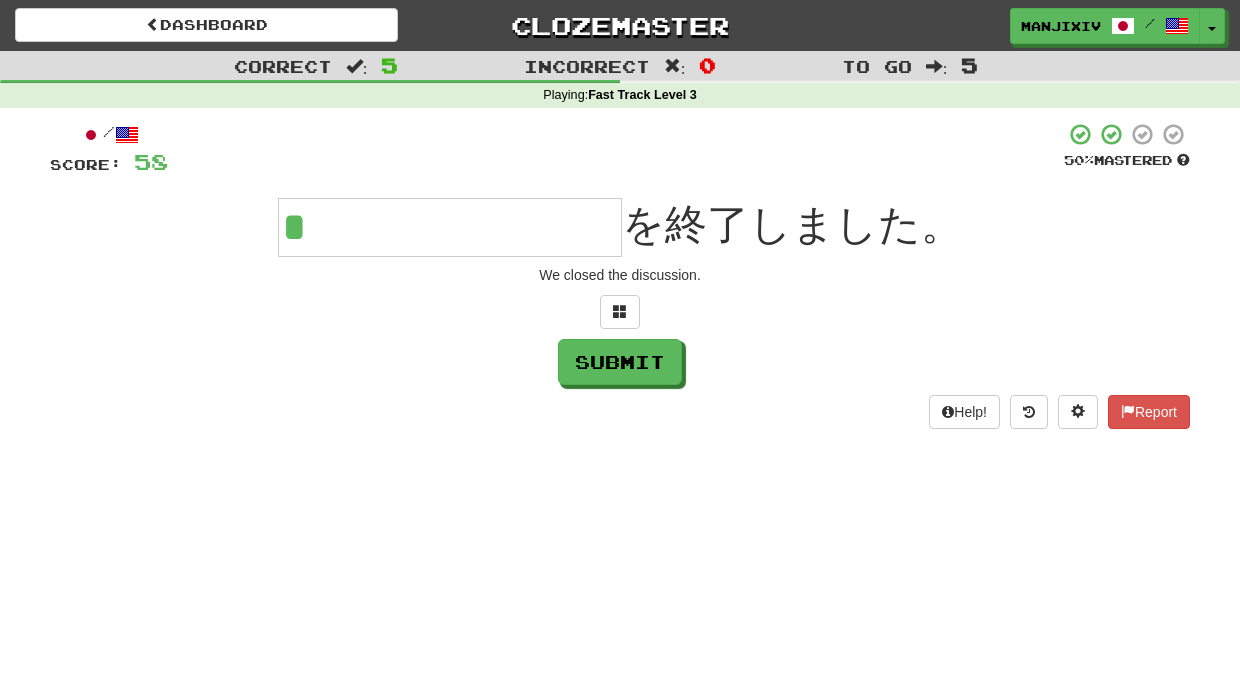 click at bounding box center [620, 312] 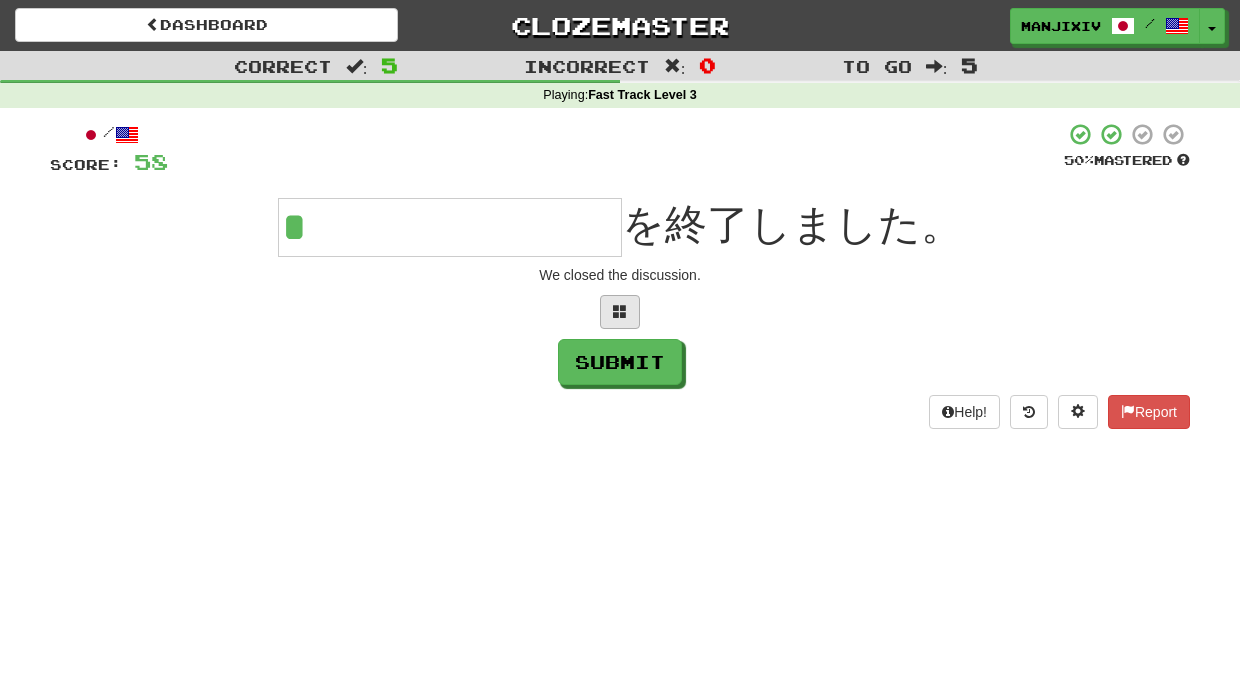 click at bounding box center [620, 312] 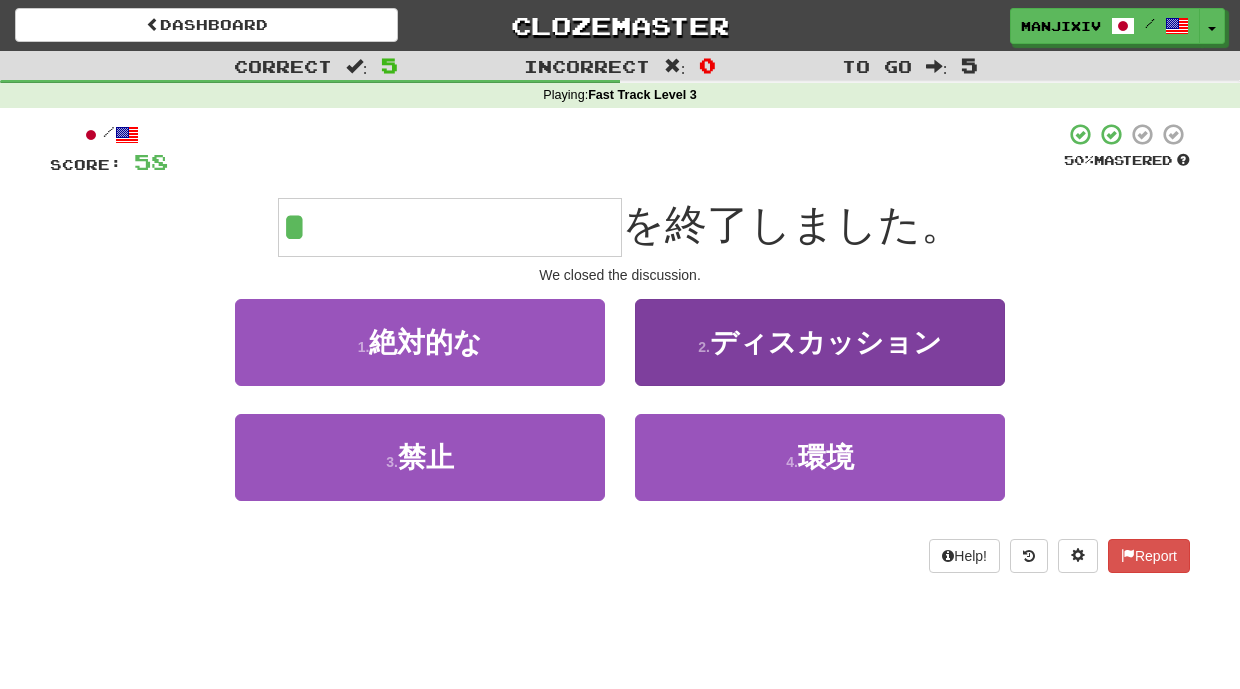 click on "ディスカッション" at bounding box center (826, 342) 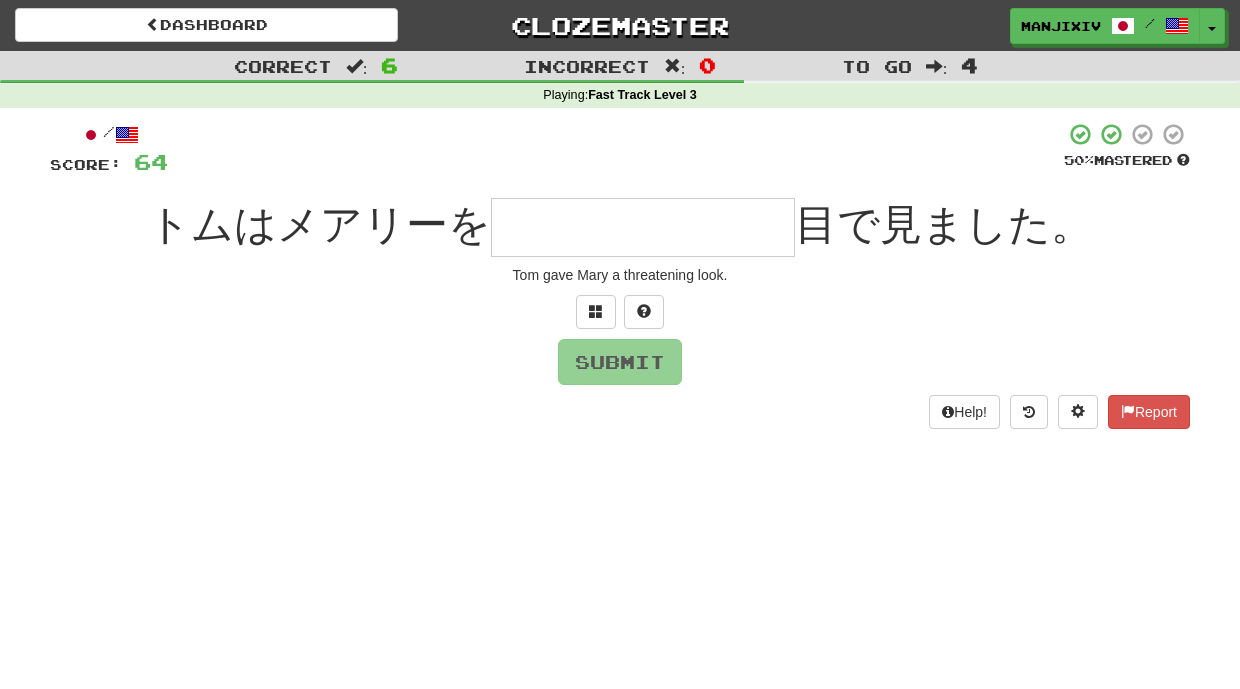 click at bounding box center [643, 227] 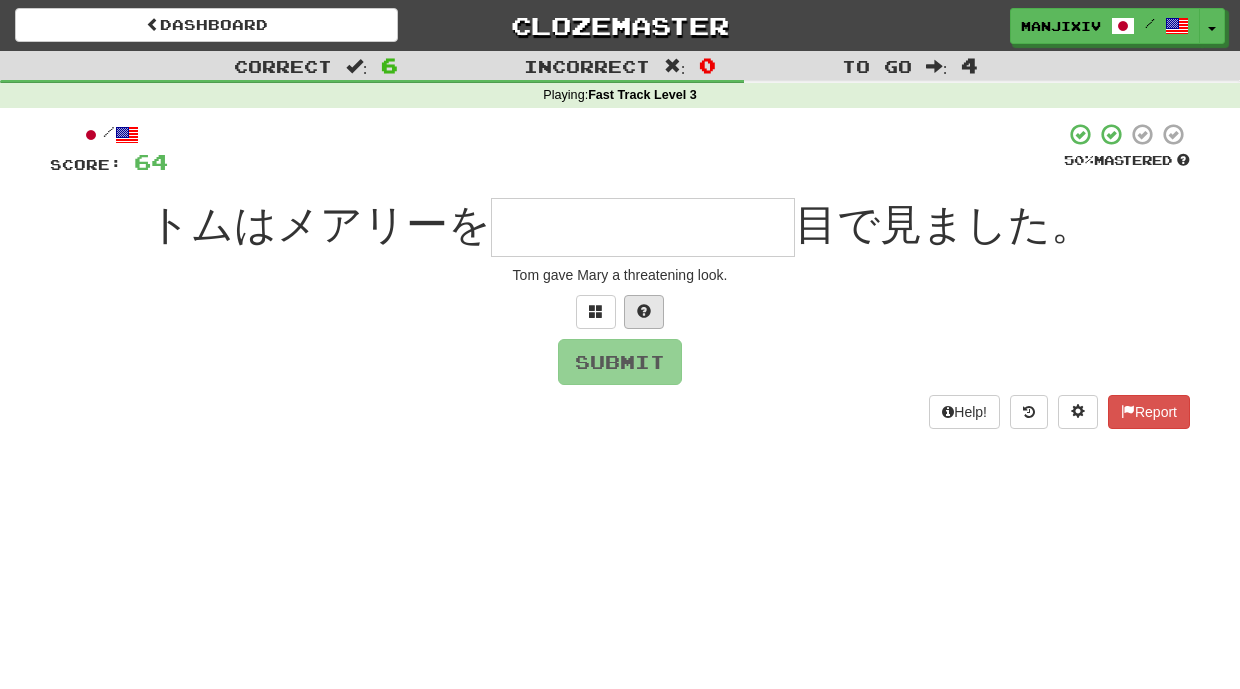 click at bounding box center [644, 312] 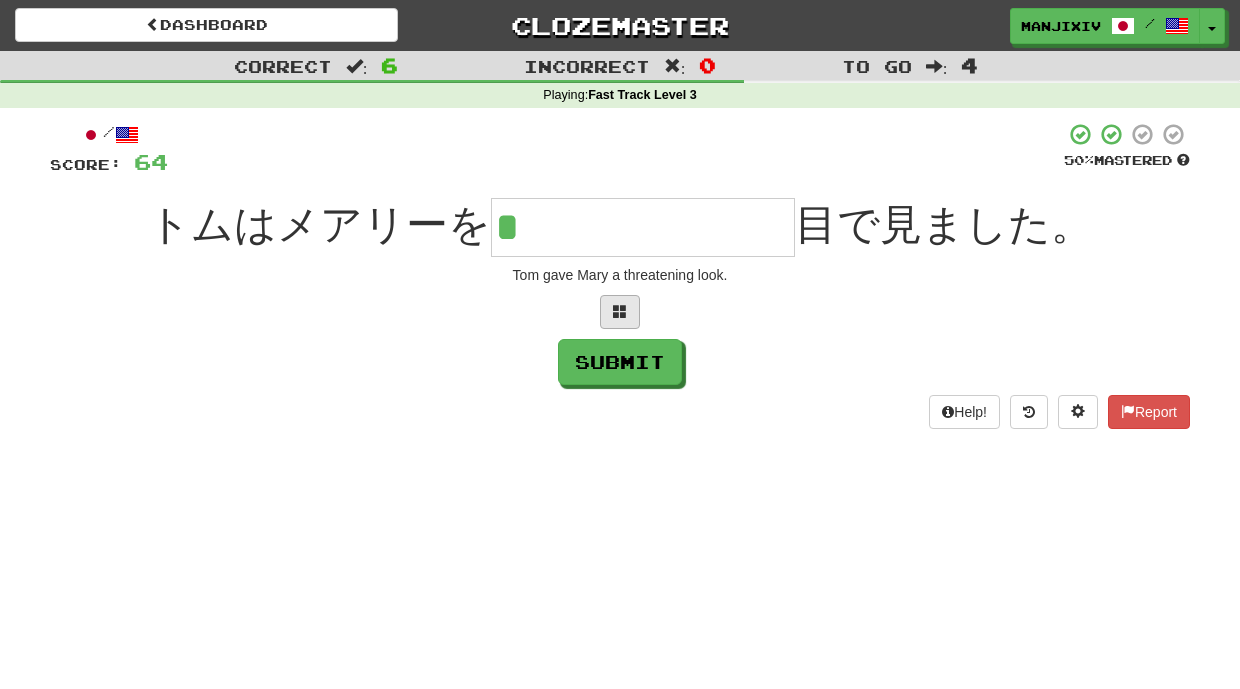 click at bounding box center (620, 312) 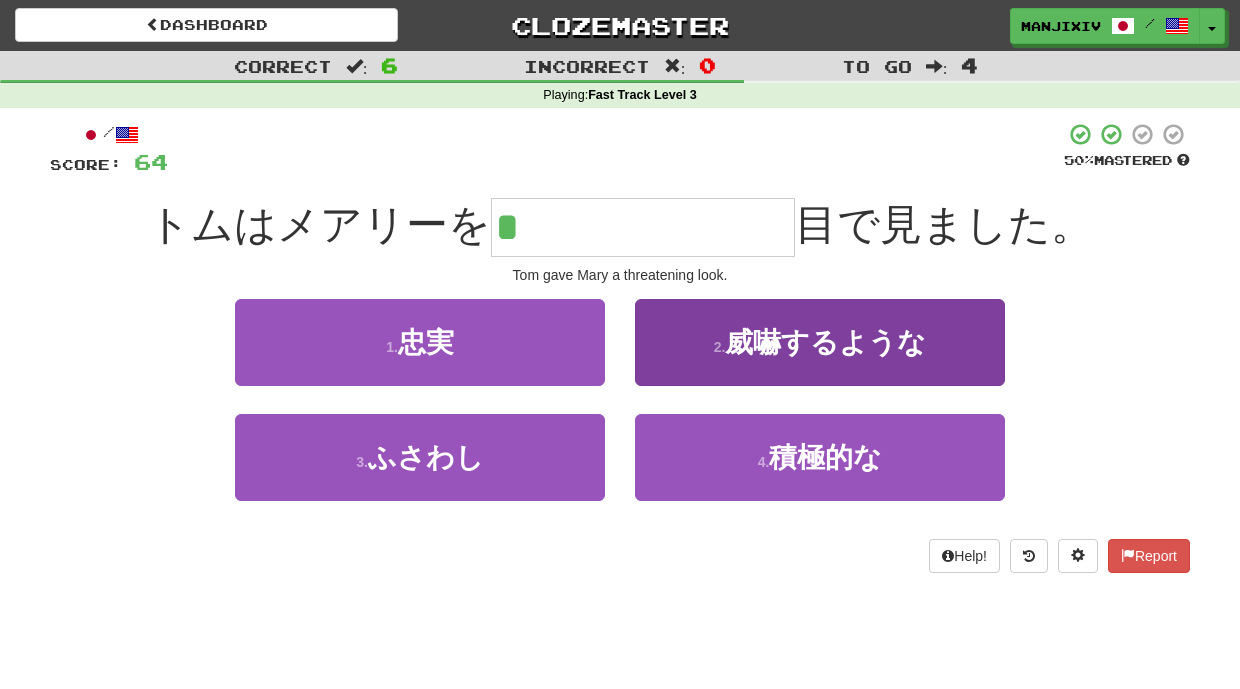 click on "威嚇するような" at bounding box center (825, 342) 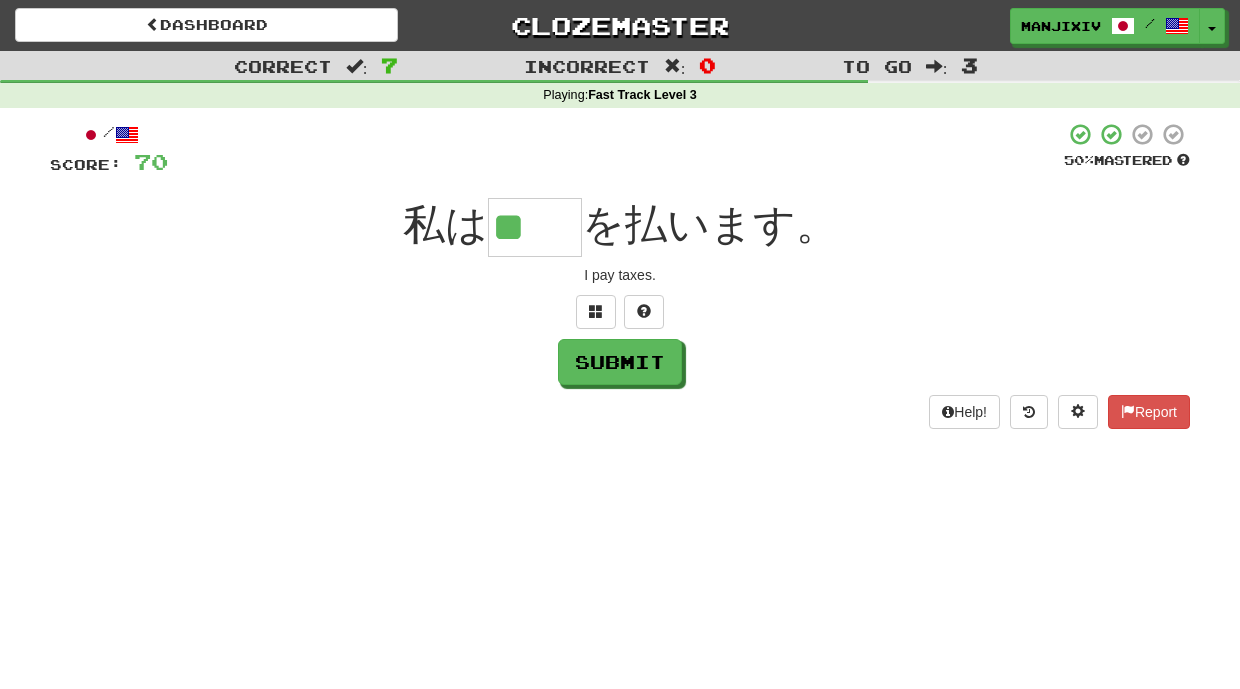 type on "**" 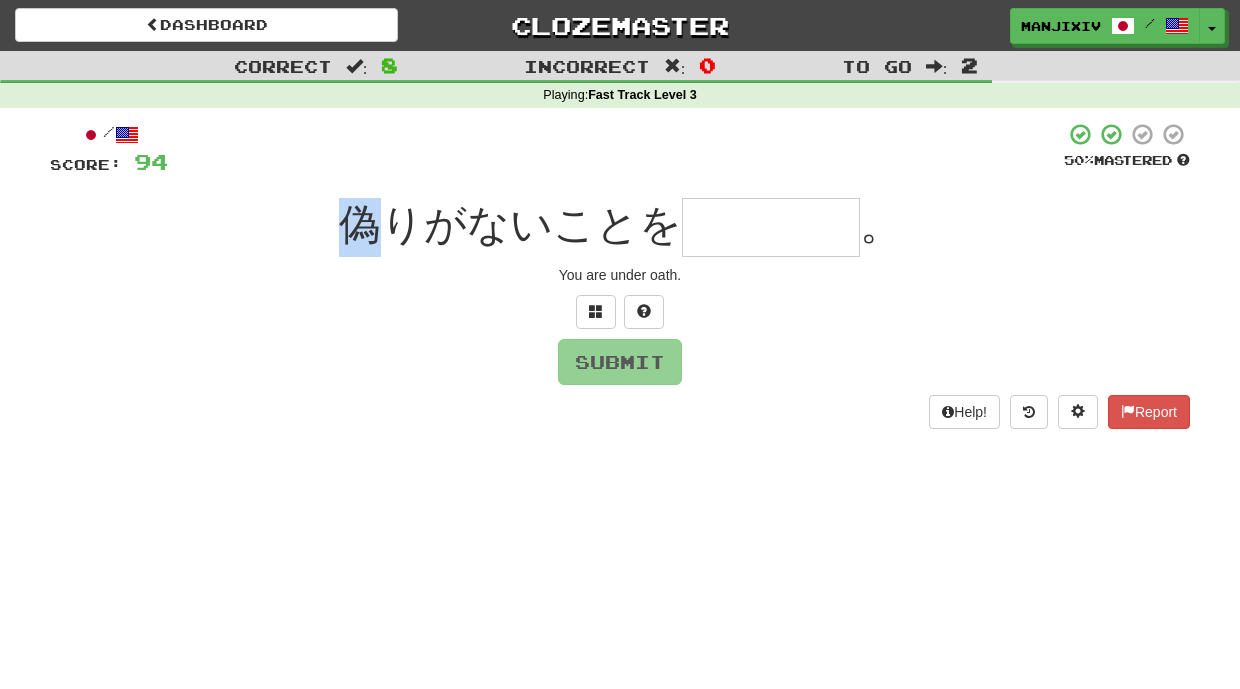 drag, startPoint x: 352, startPoint y: 225, endPoint x: 388, endPoint y: 216, distance: 37.107952 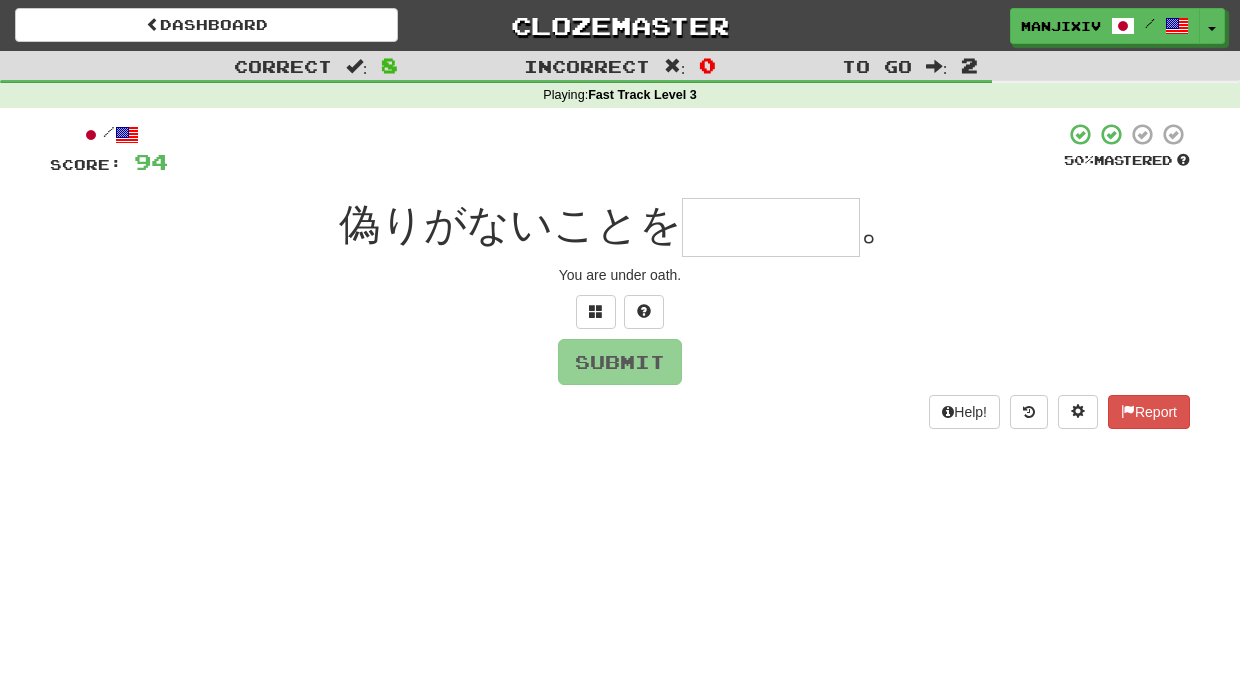 click at bounding box center [771, 227] 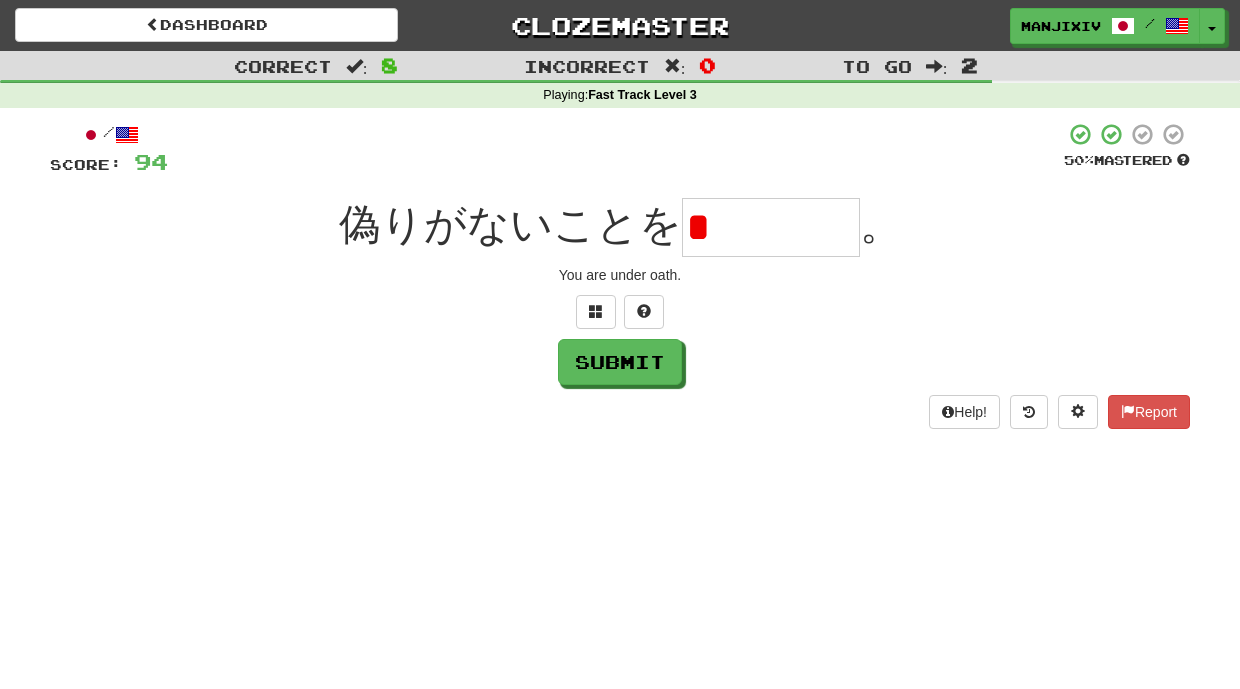 type on "*" 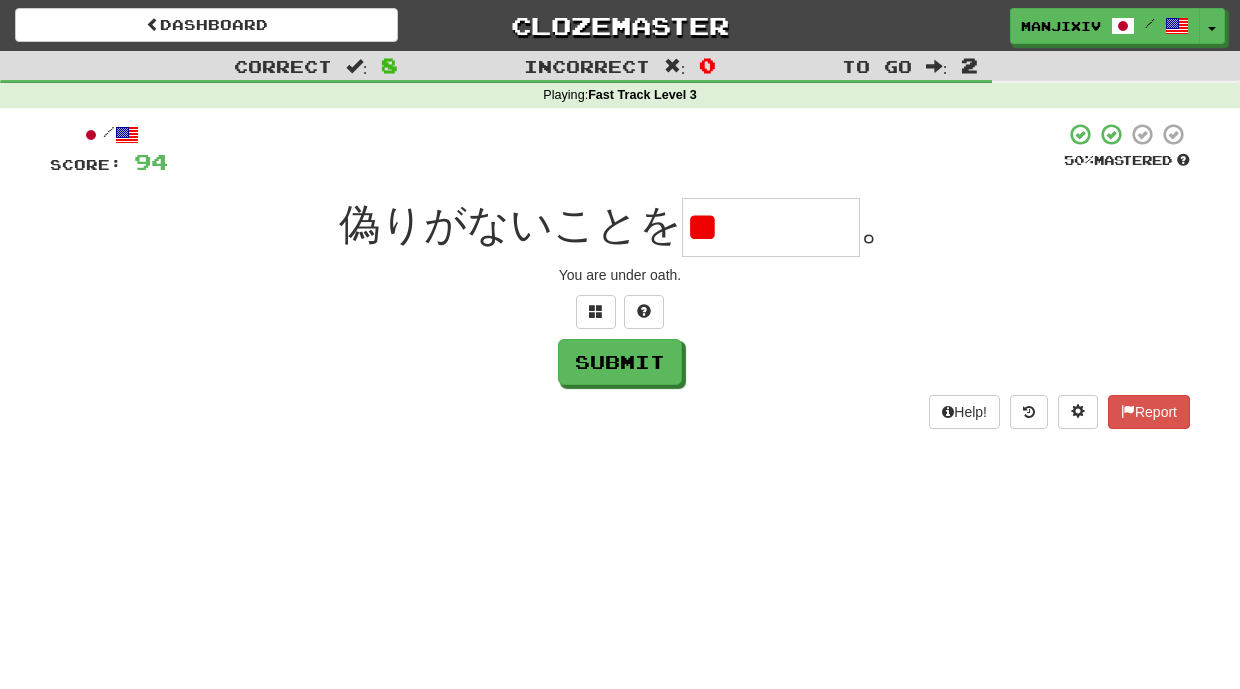 type on "*" 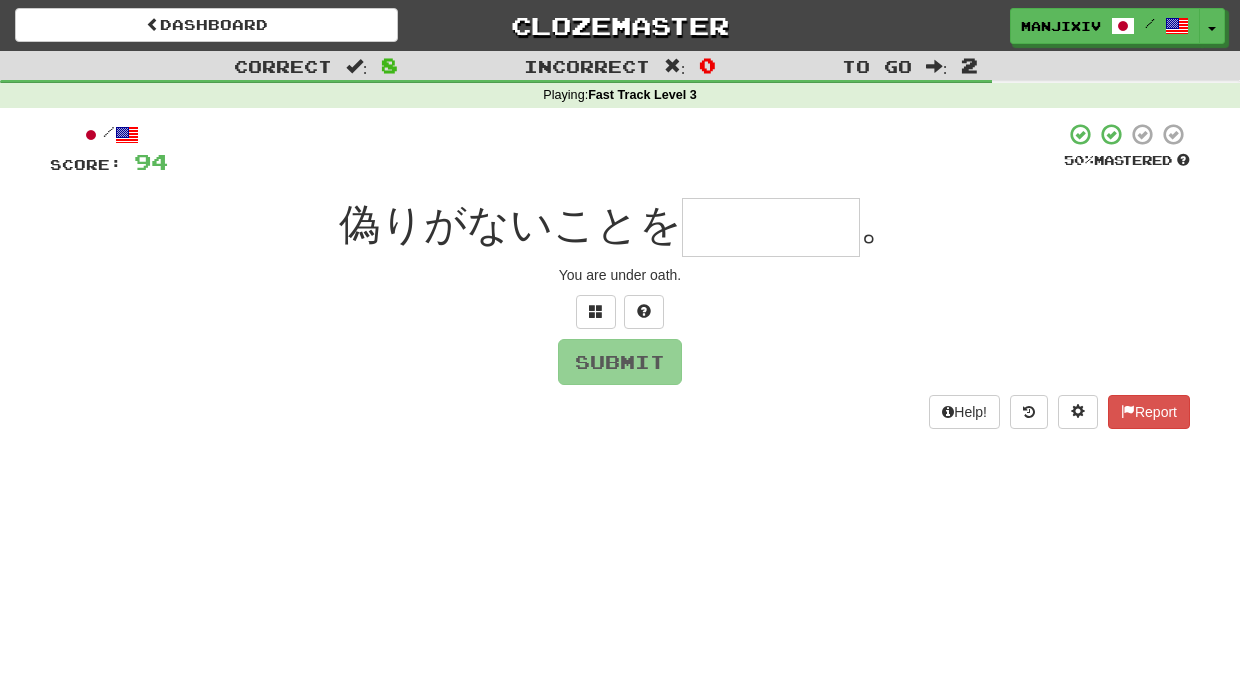 click at bounding box center [771, 227] 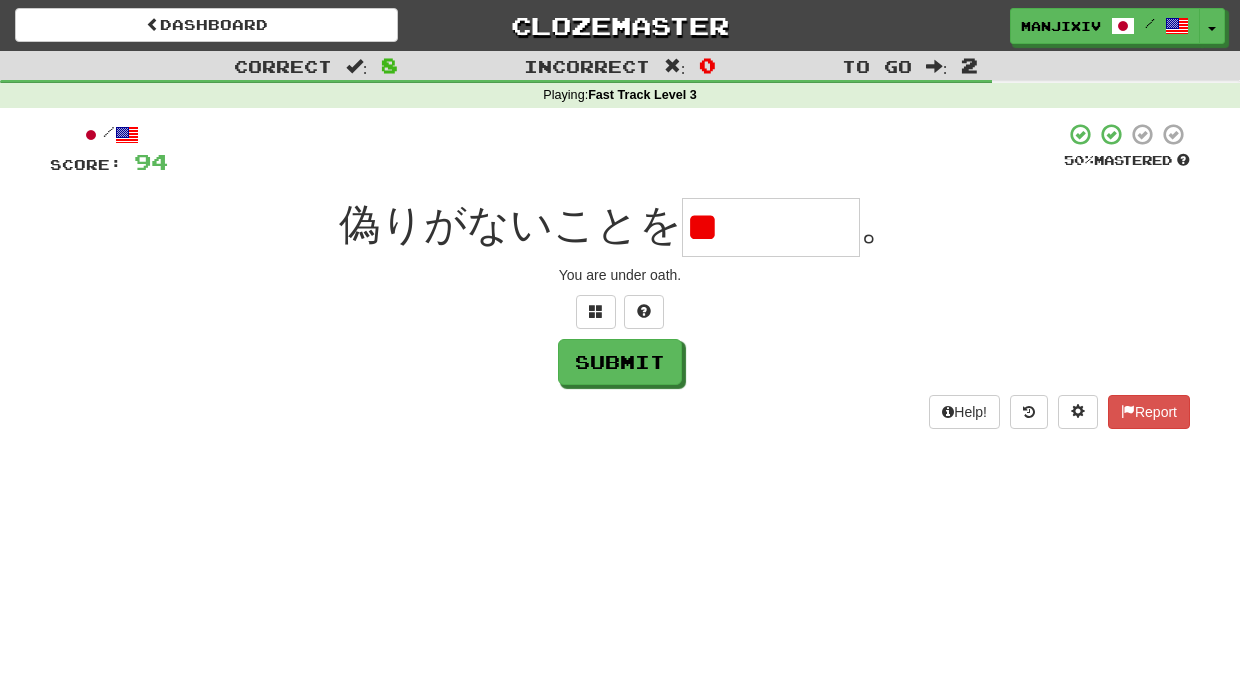 type on "*" 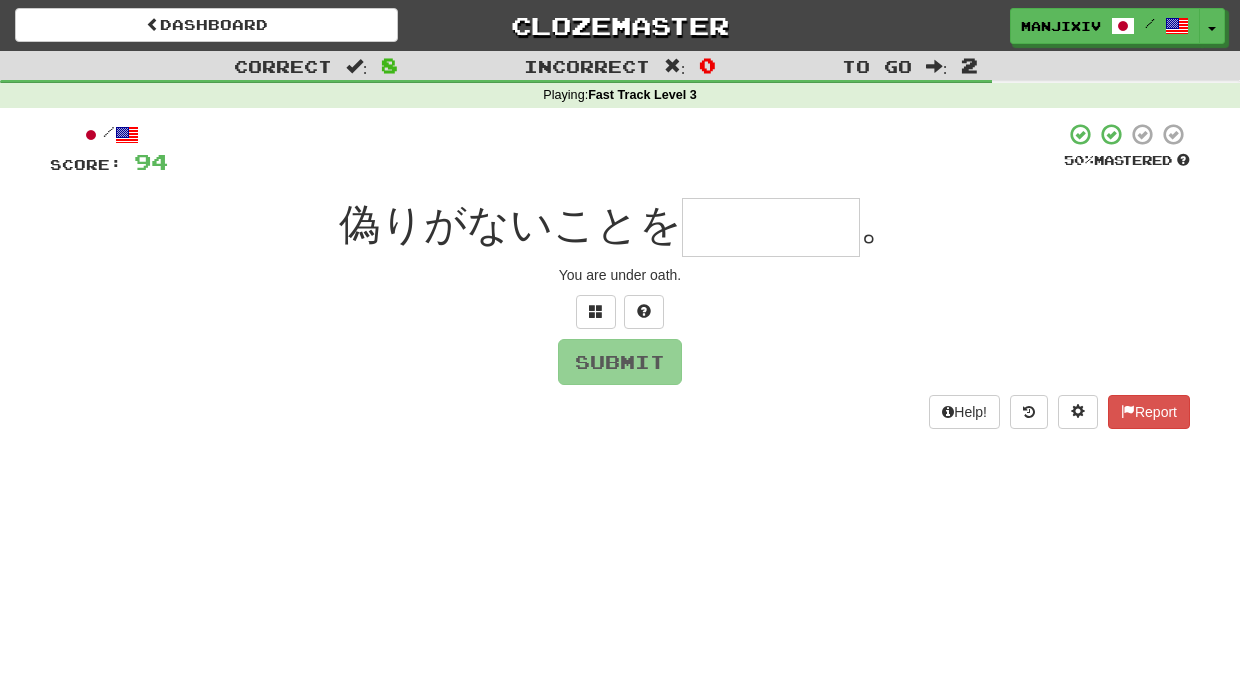 click at bounding box center [771, 227] 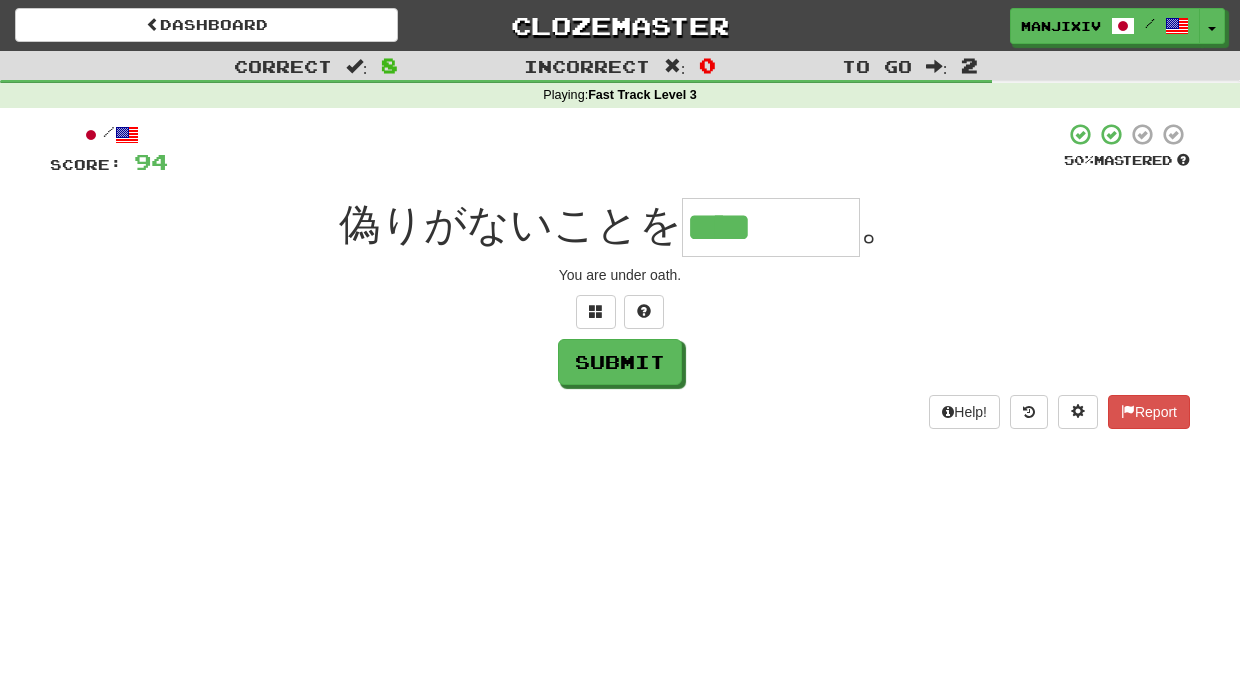 type on "****" 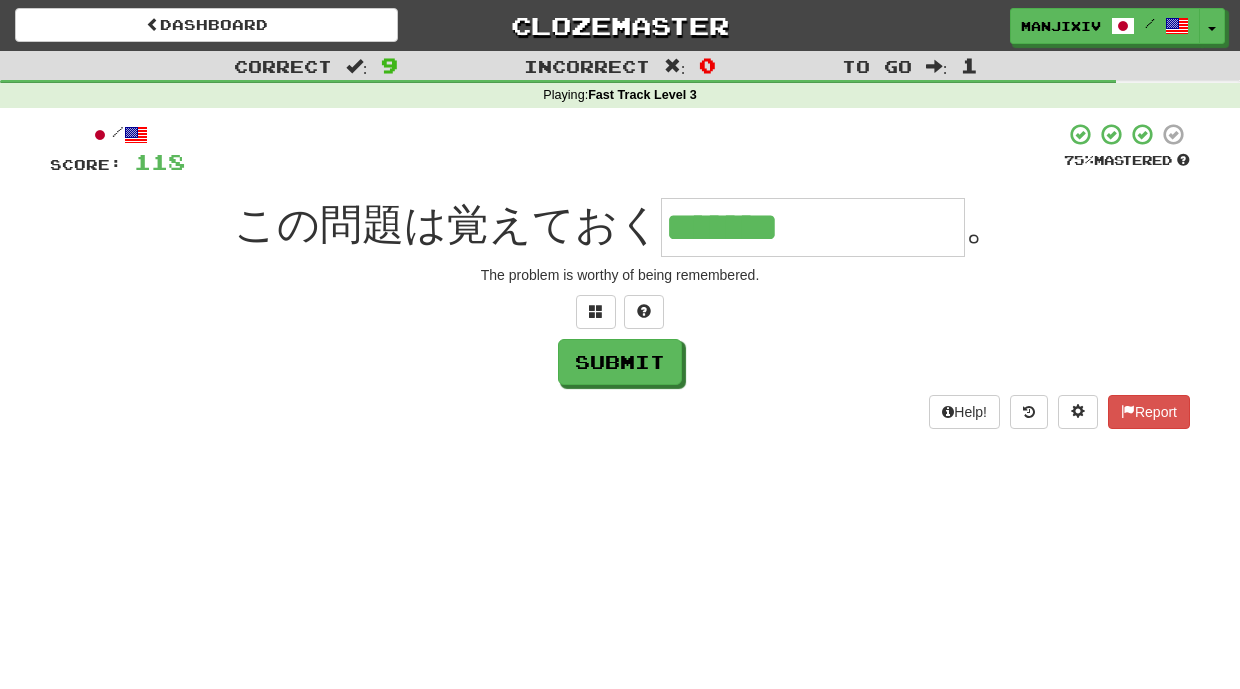 type on "*******" 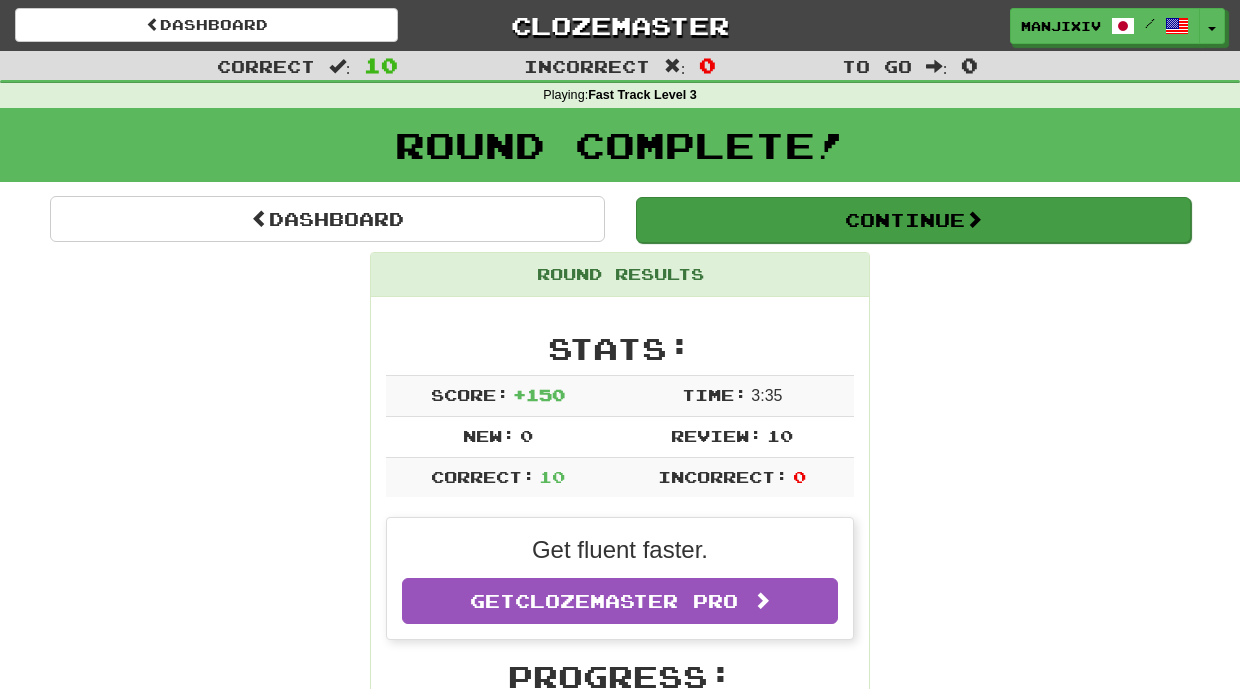 click on "Continue" at bounding box center (913, 220) 